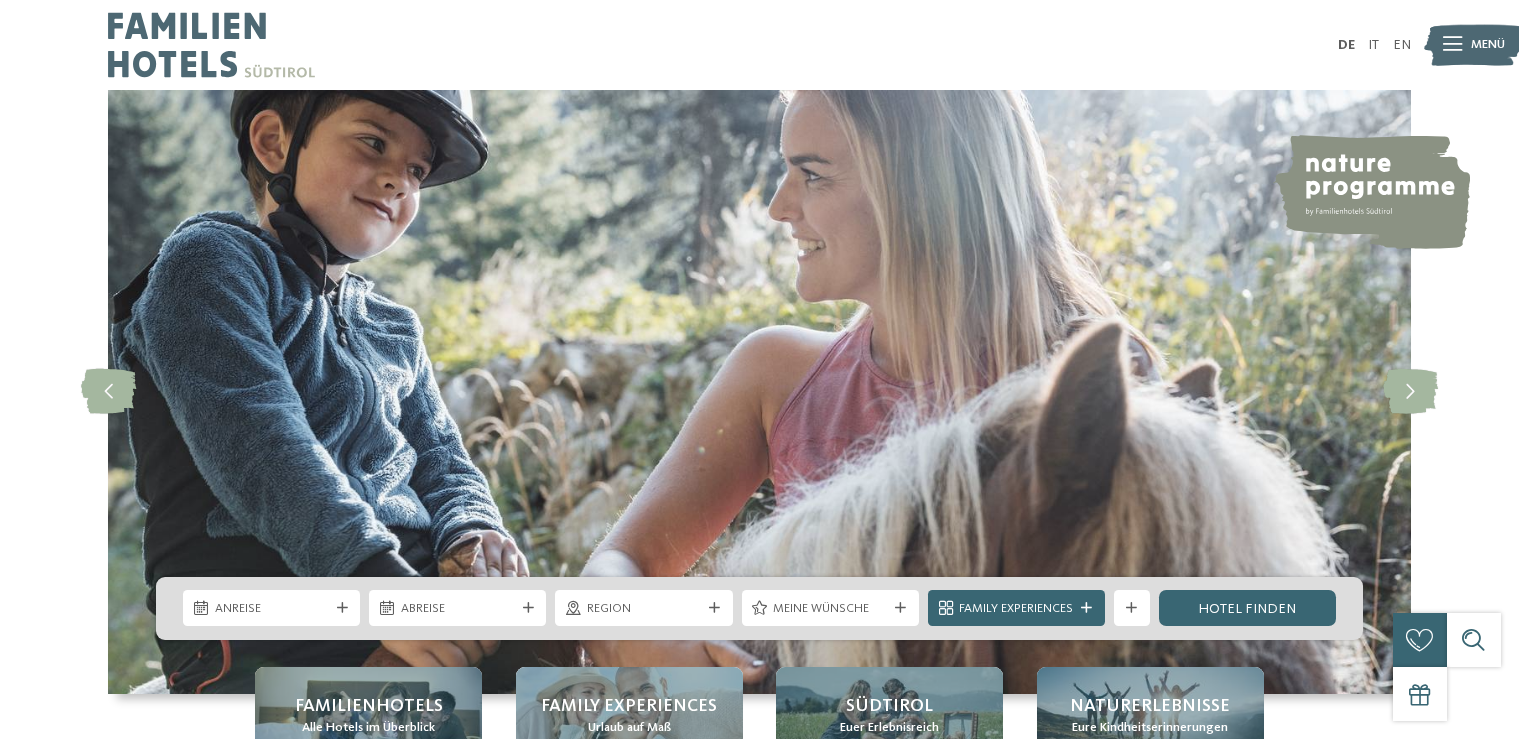 scroll, scrollTop: 0, scrollLeft: 0, axis: both 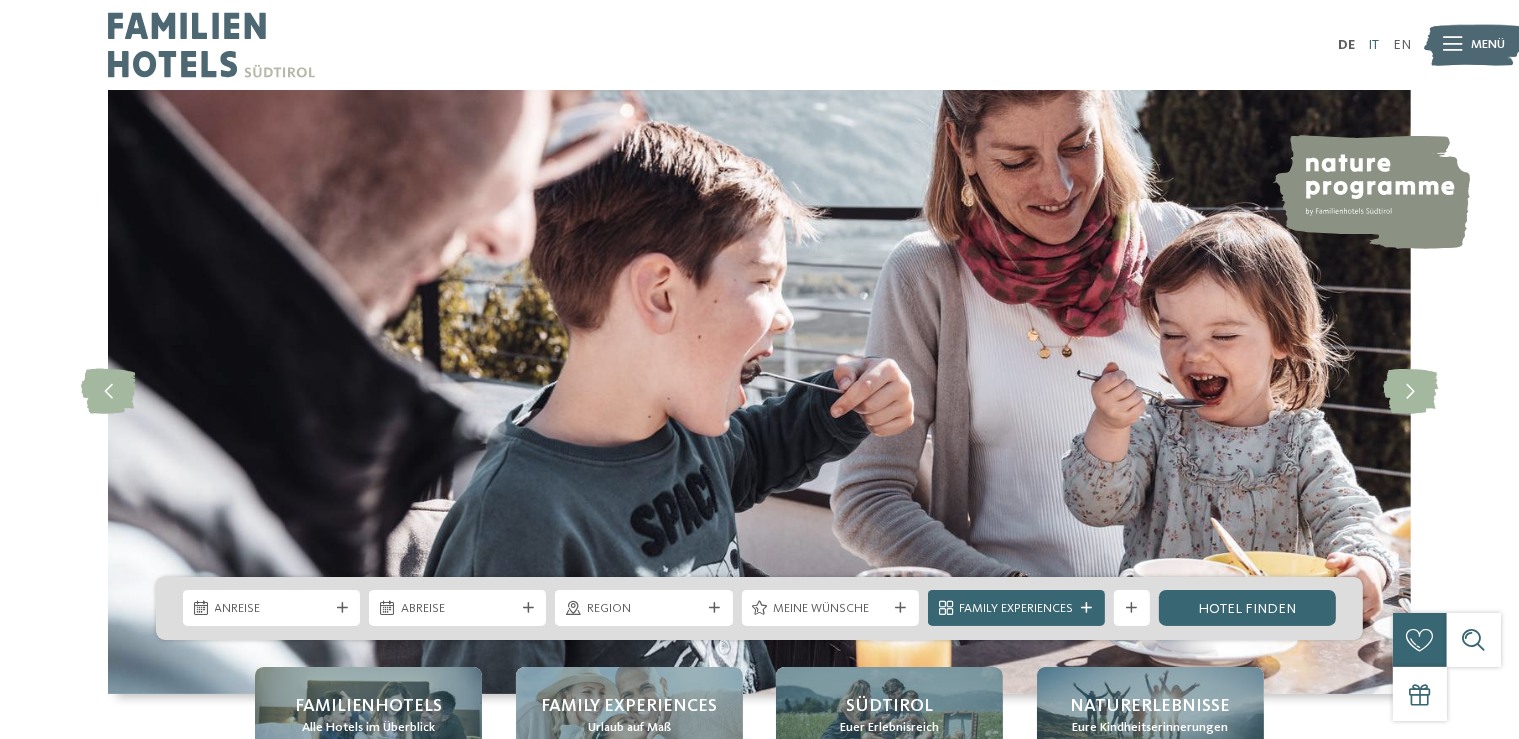 click on "IT" at bounding box center [1373, 45] 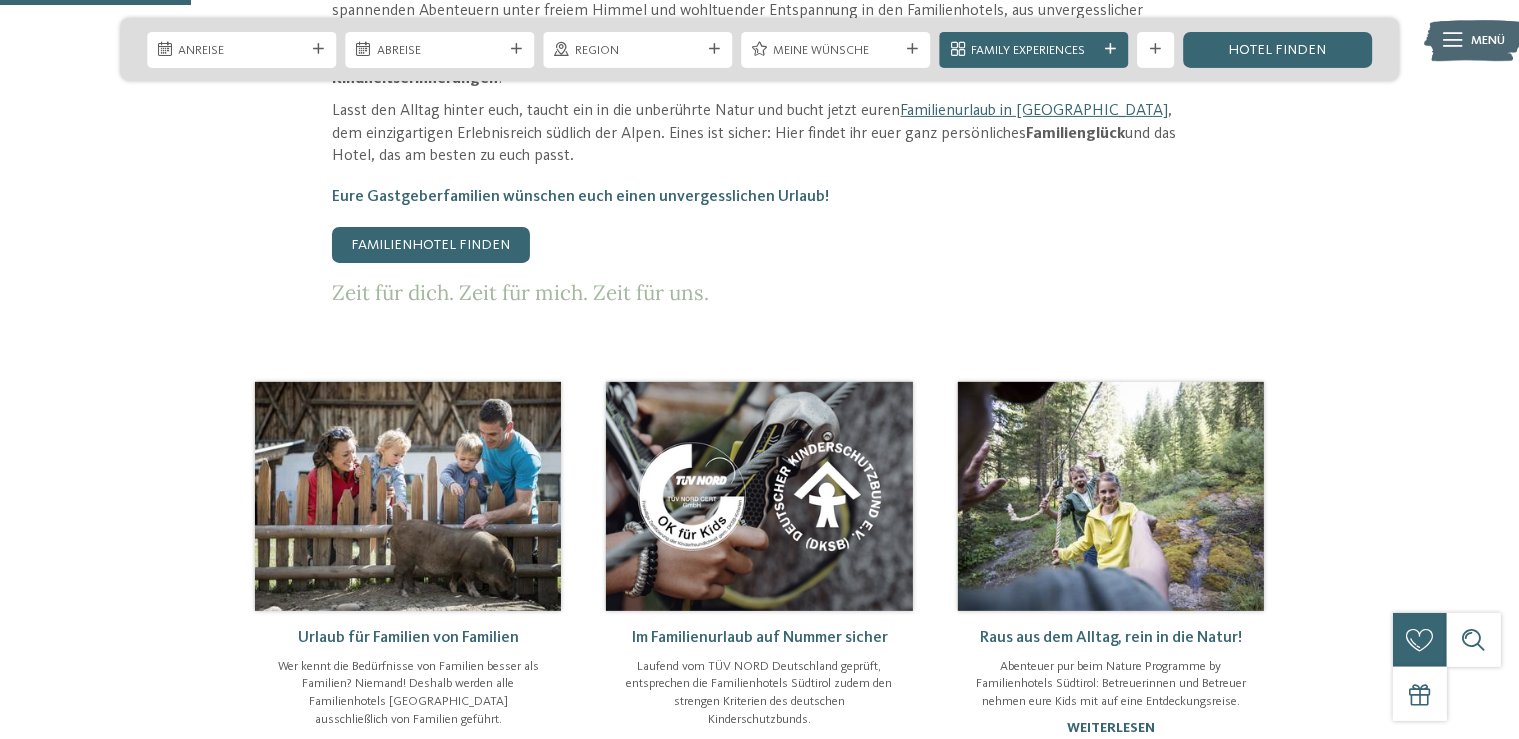 scroll, scrollTop: 1056, scrollLeft: 0, axis: vertical 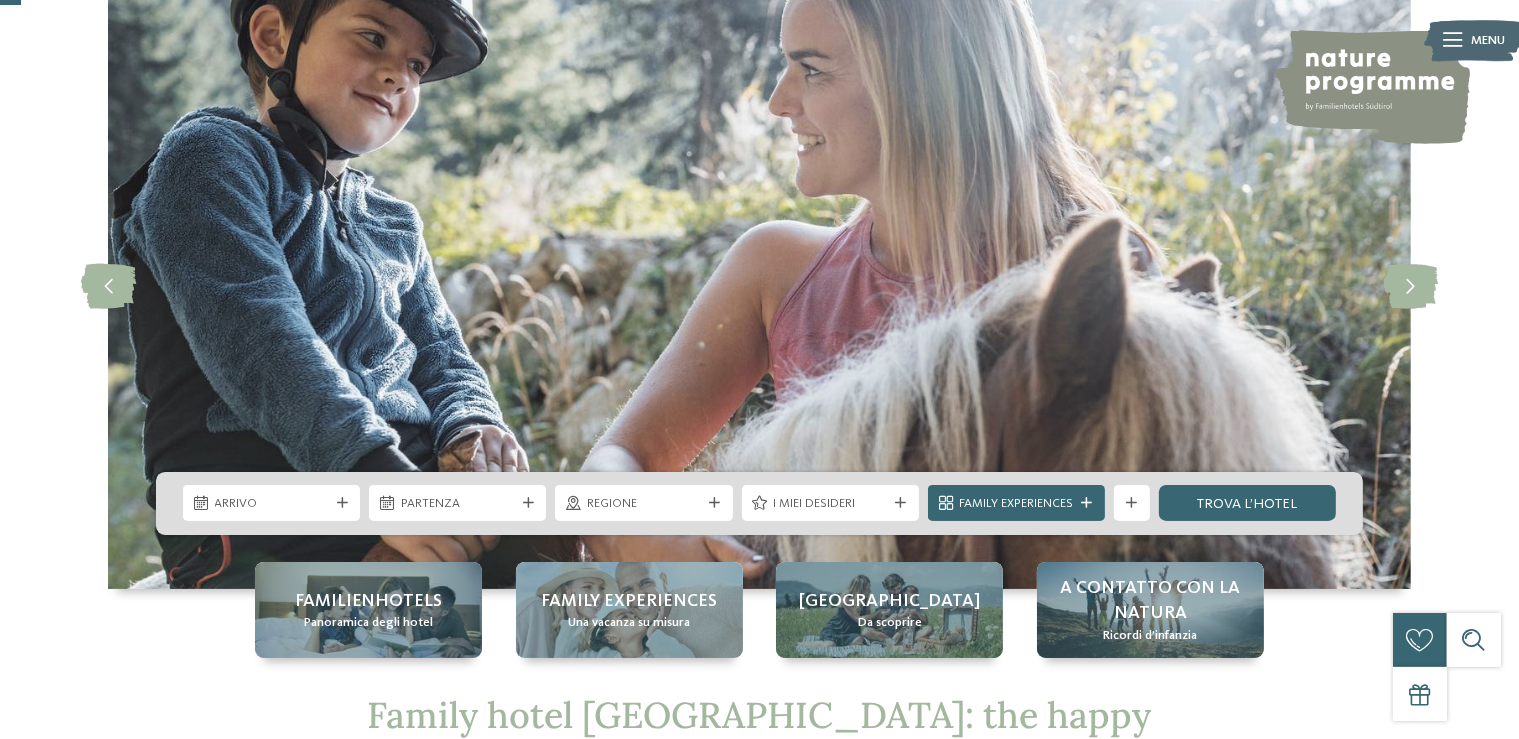 click on "Arrivo
Partenza" at bounding box center [759, 503] 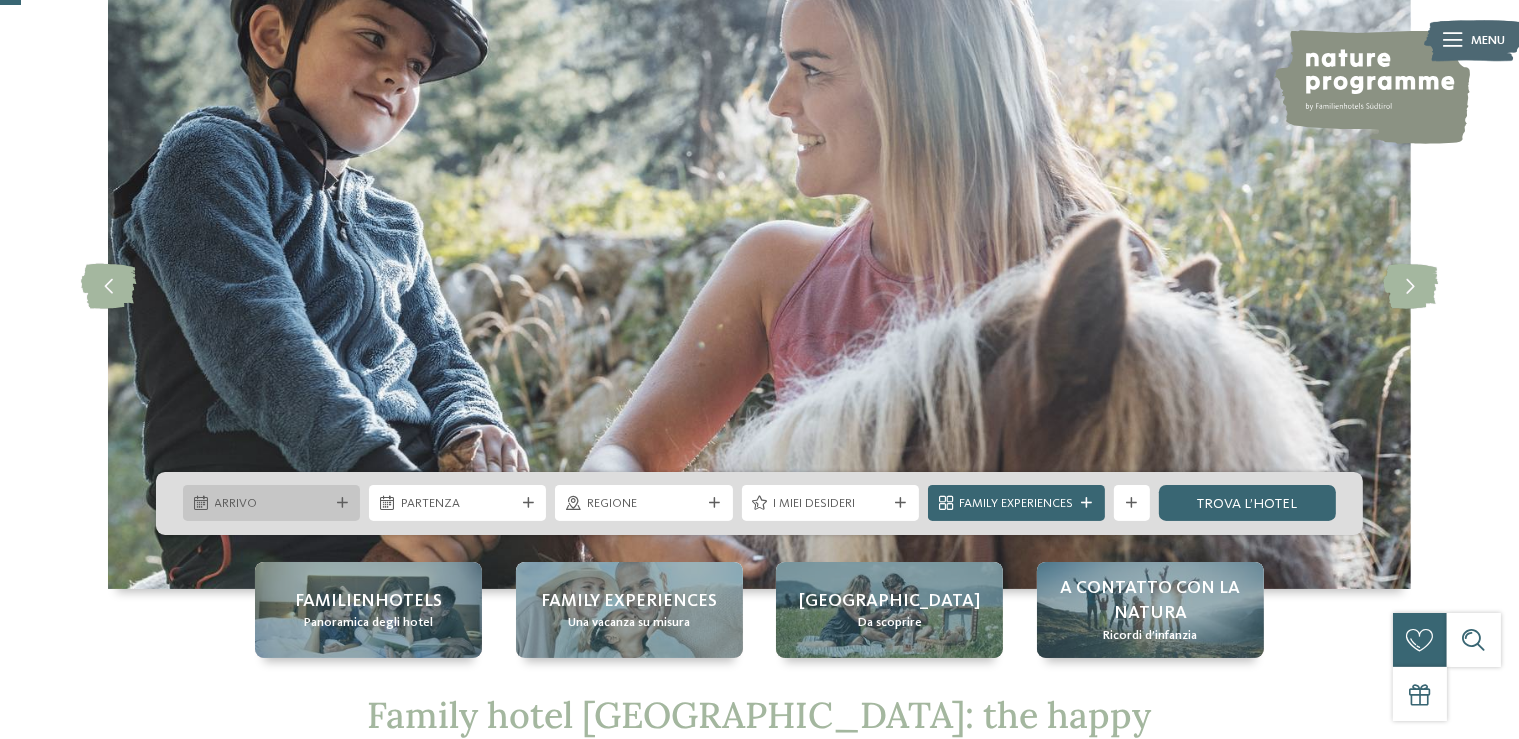click on "Arrivo" at bounding box center [271, 503] 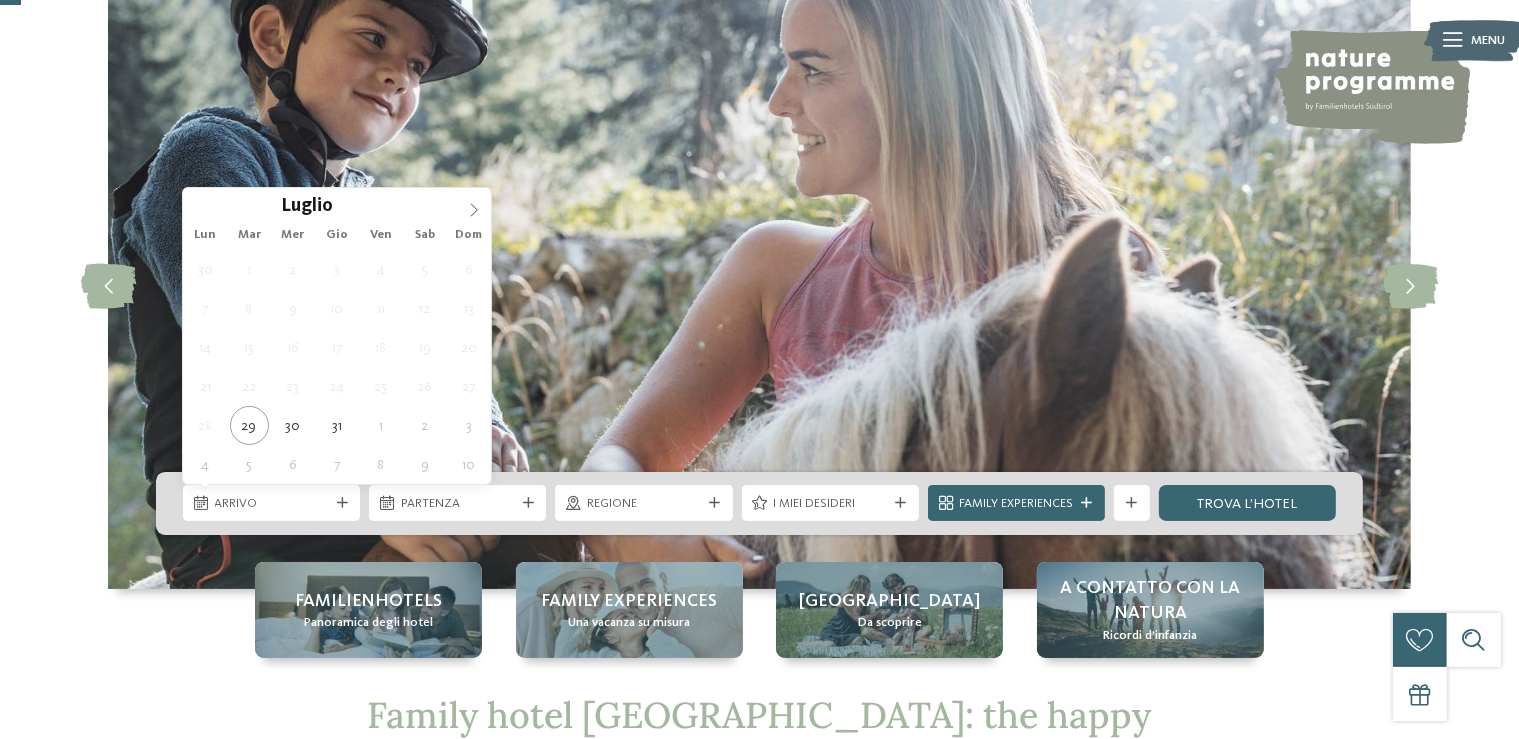 click 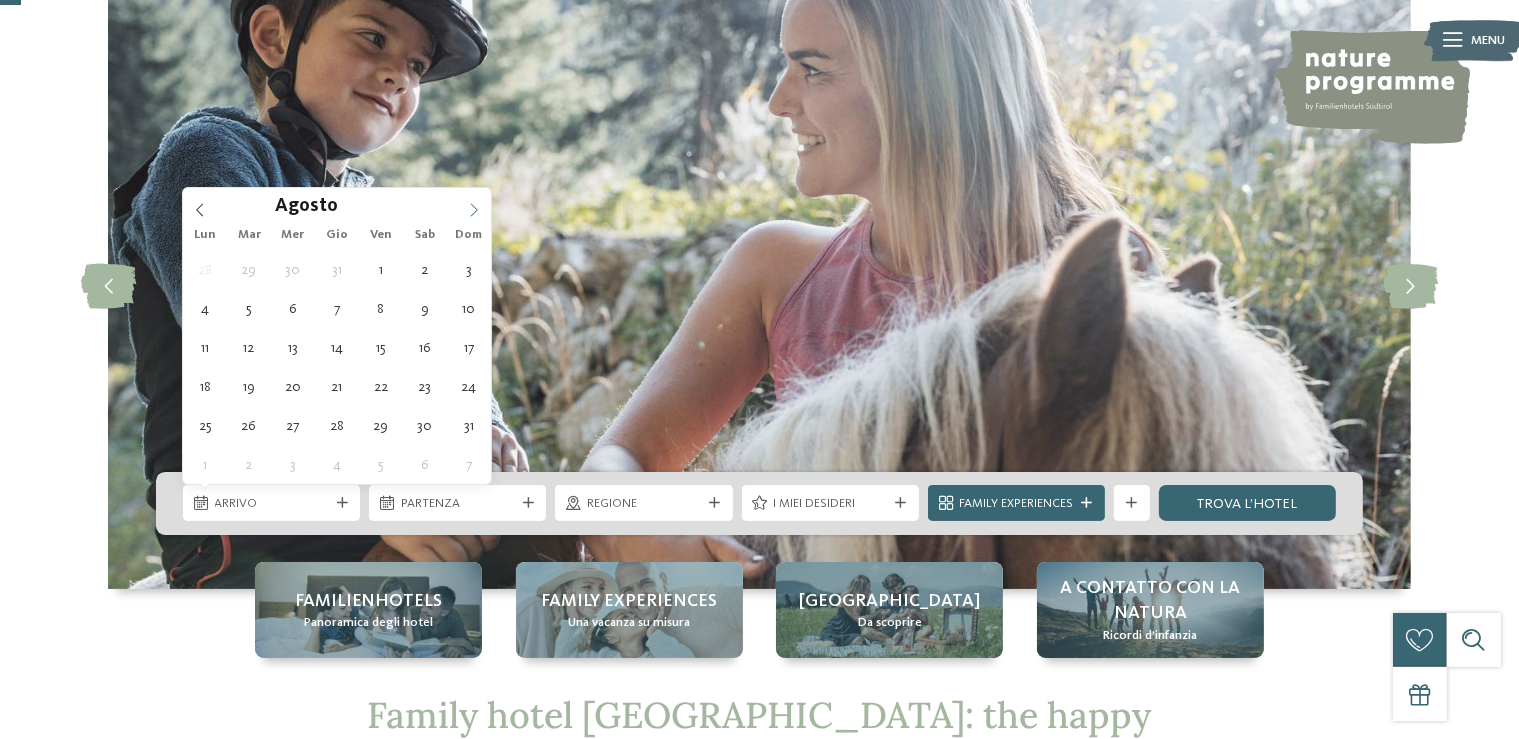 click 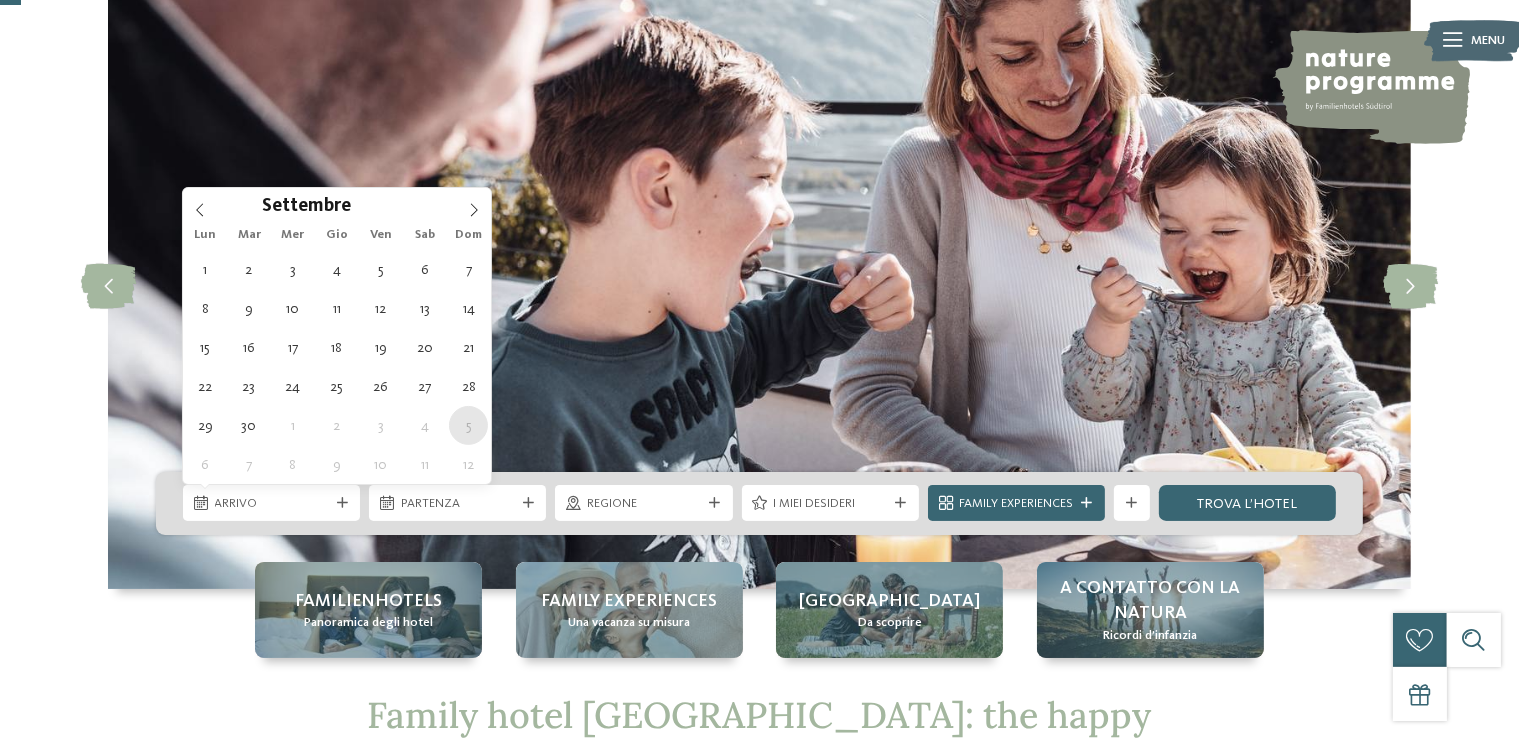 type on "05.10.2025" 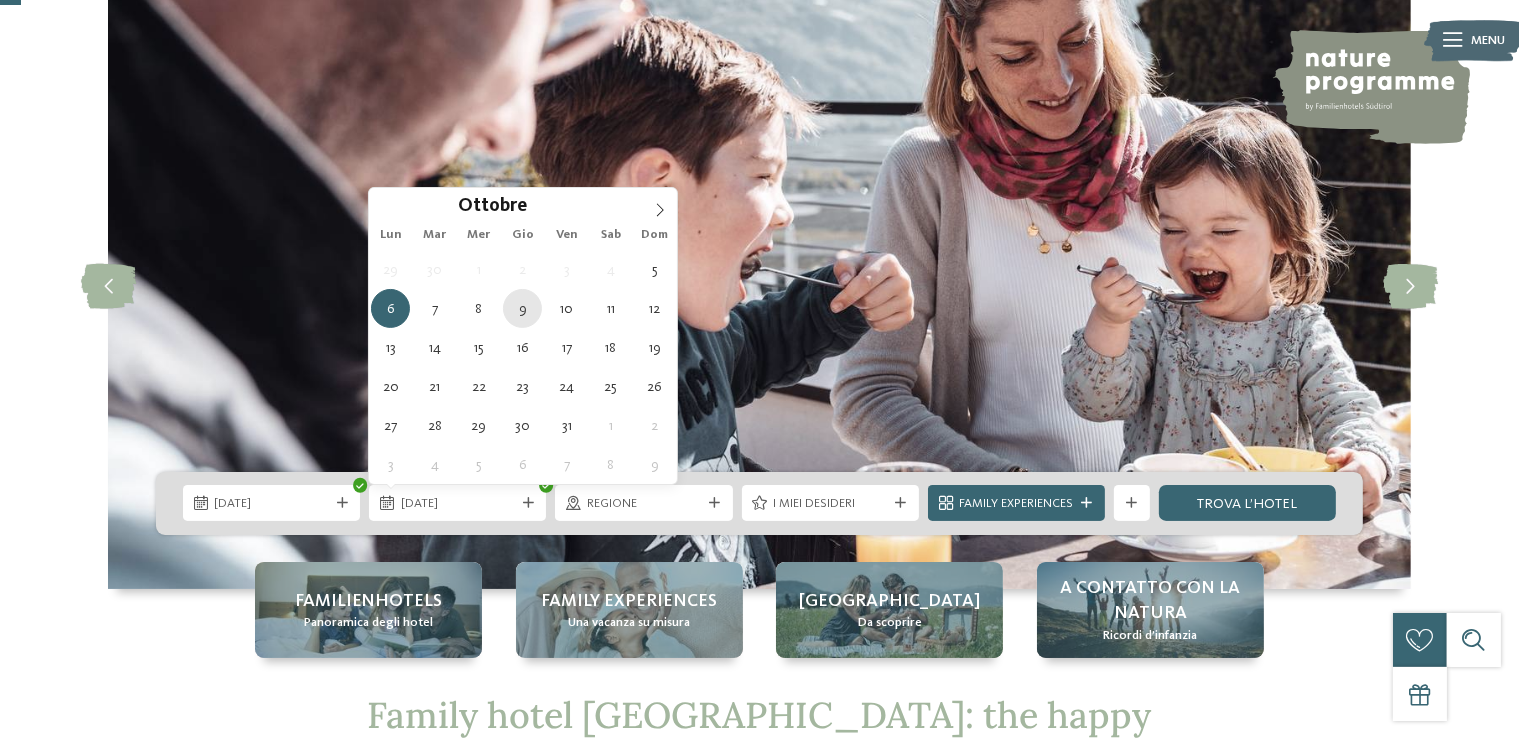 type on "09.10.2025" 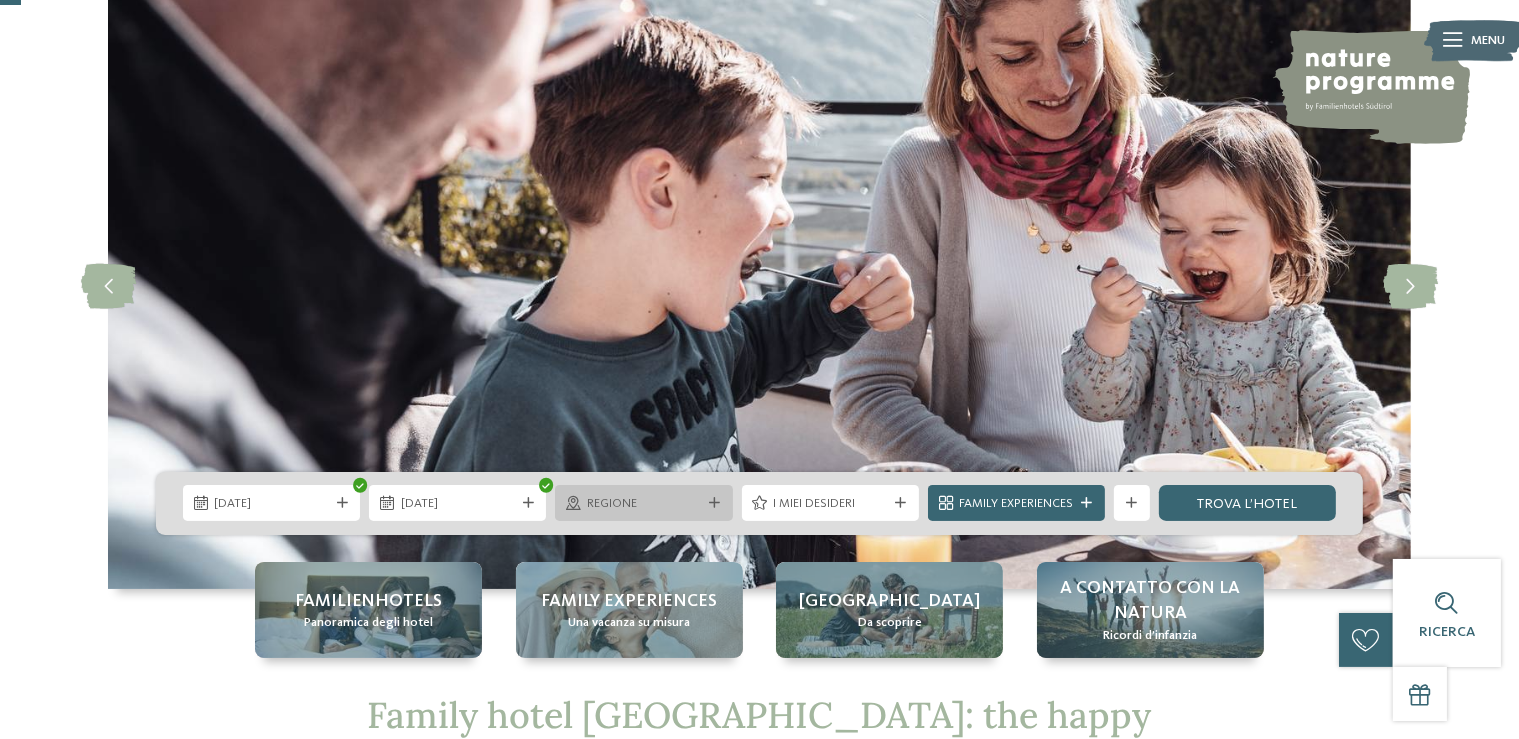 click on "Regione" at bounding box center (643, 503) 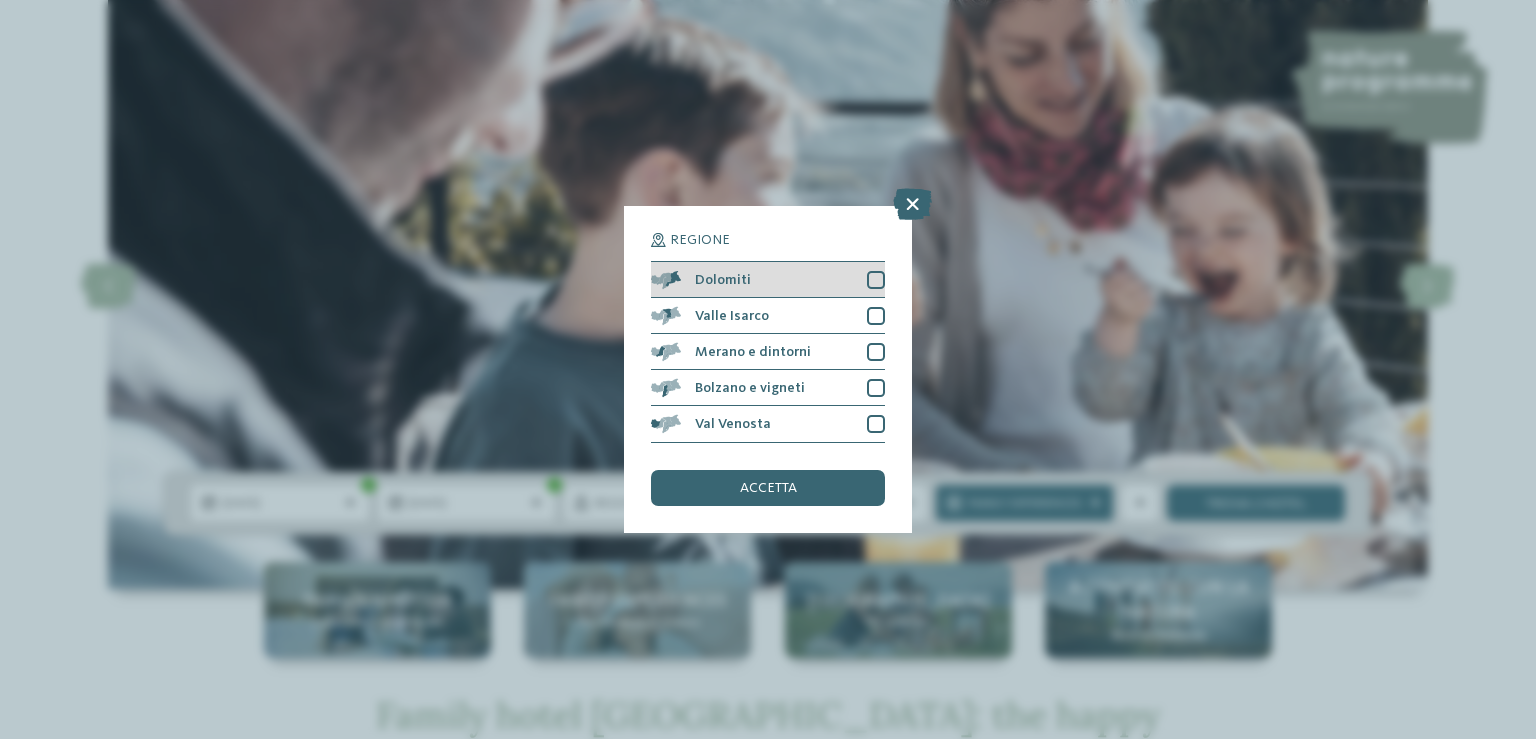 click on "Dolomiti" at bounding box center [723, 280] 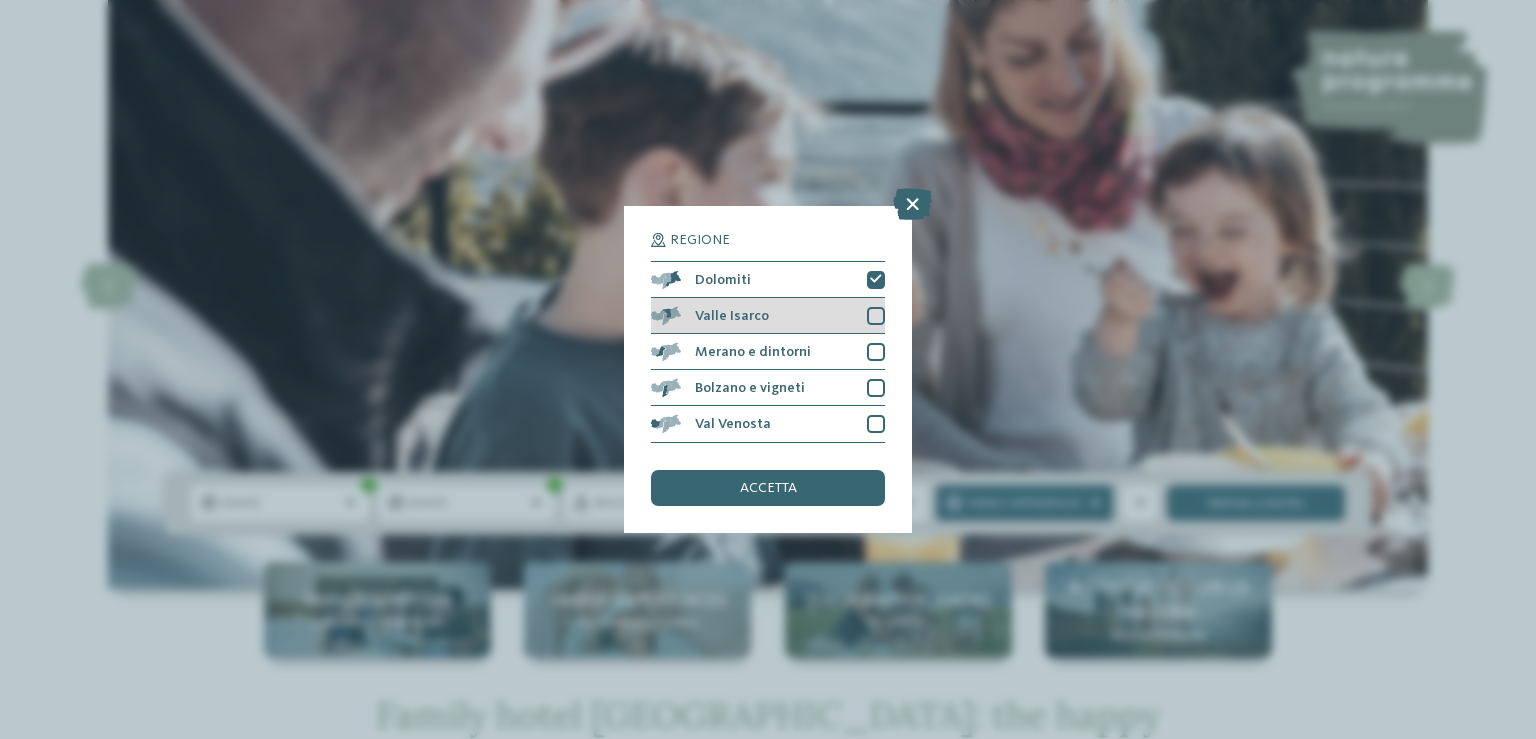 click on "Valle Isarco" at bounding box center (732, 316) 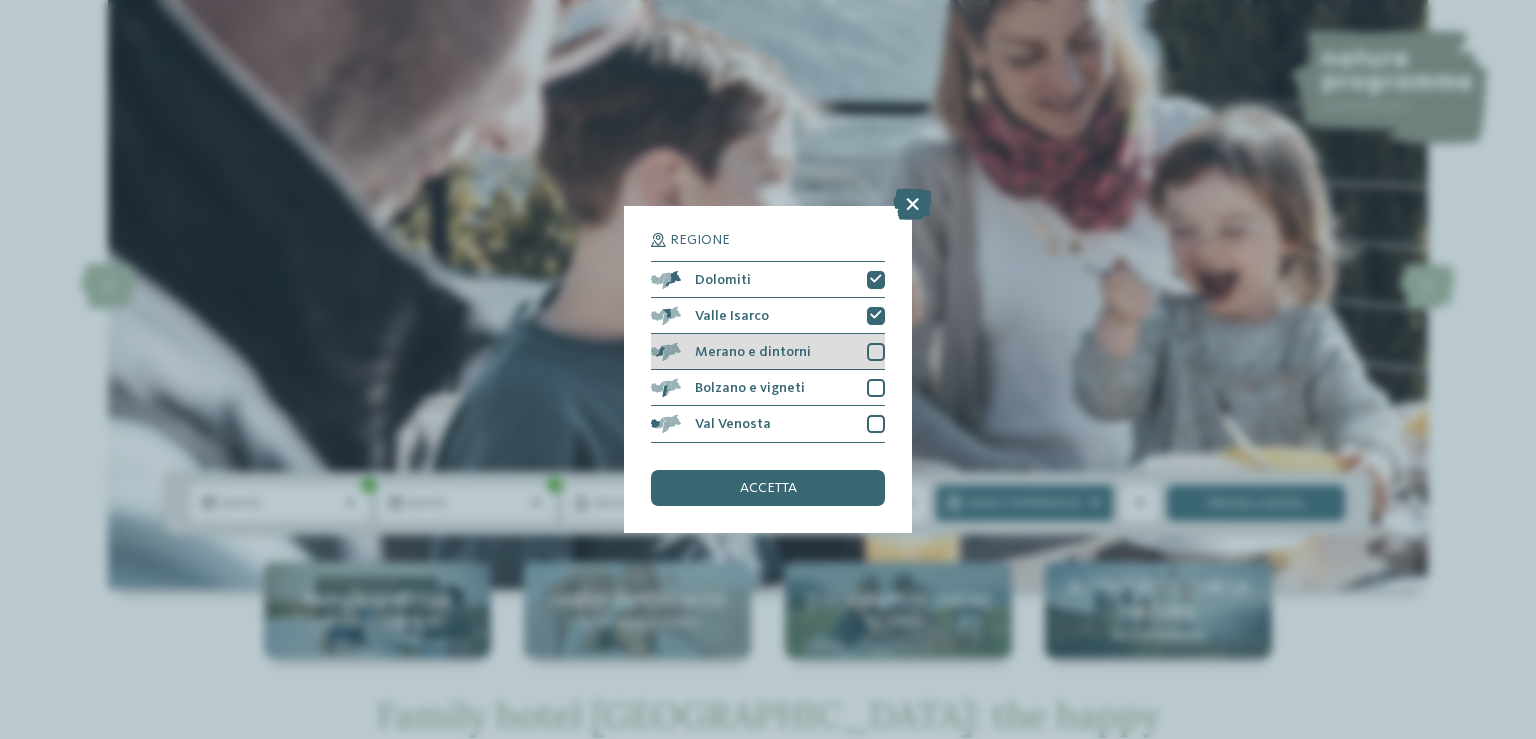 click on "Merano e dintorni" at bounding box center [768, 352] 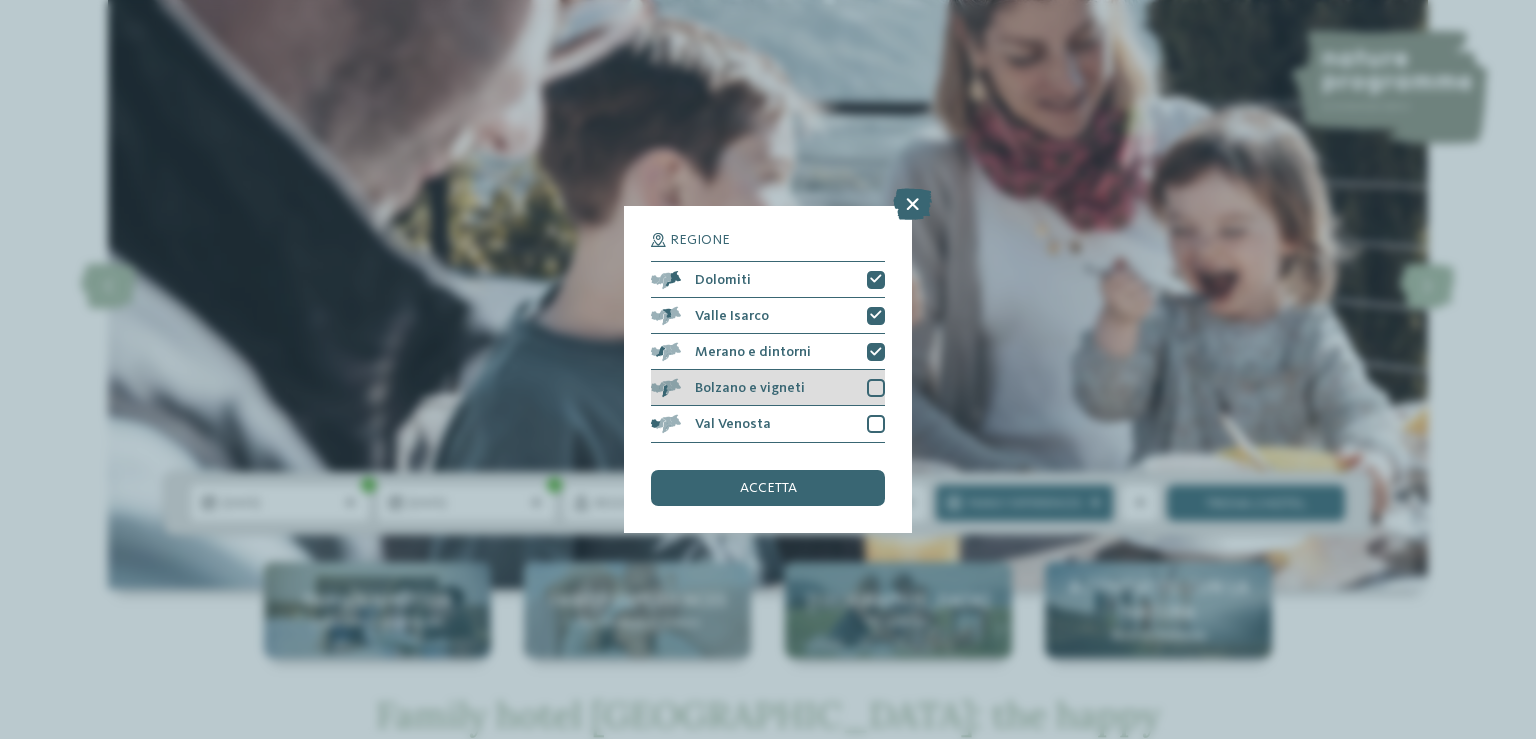 click on "Bolzano e vigneti" at bounding box center [768, 388] 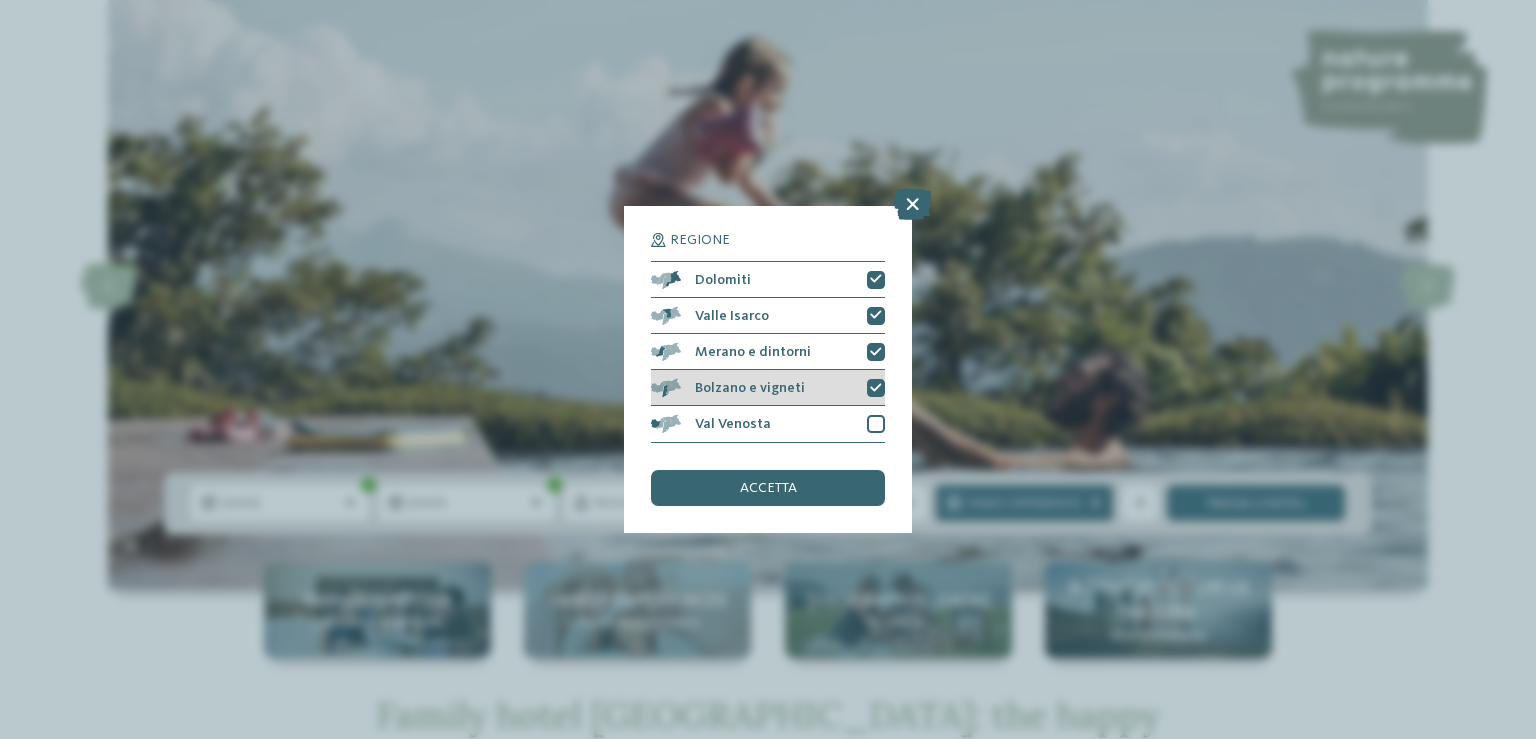 click on "Bolzano e vigneti" at bounding box center [768, 388] 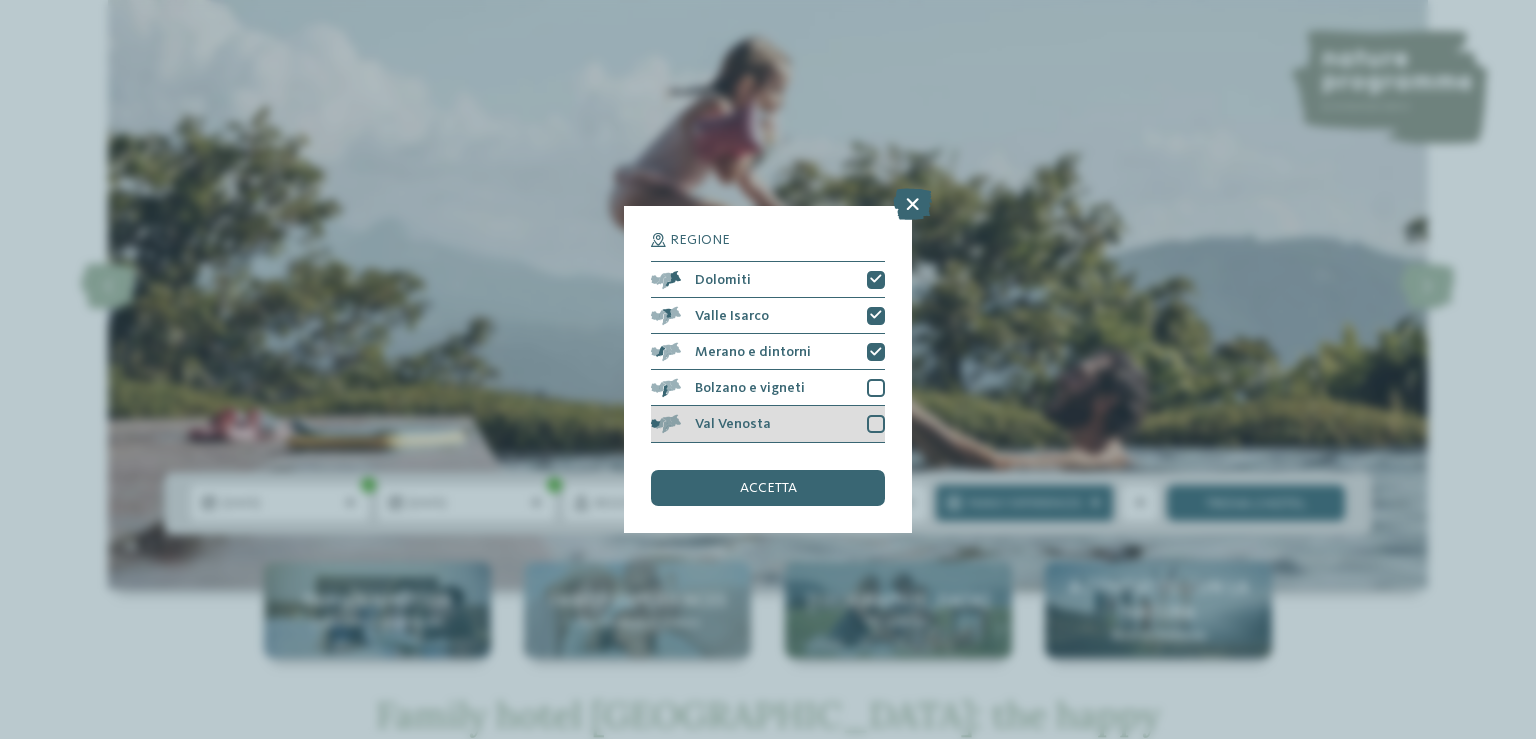 click on "Val Venosta" at bounding box center (733, 424) 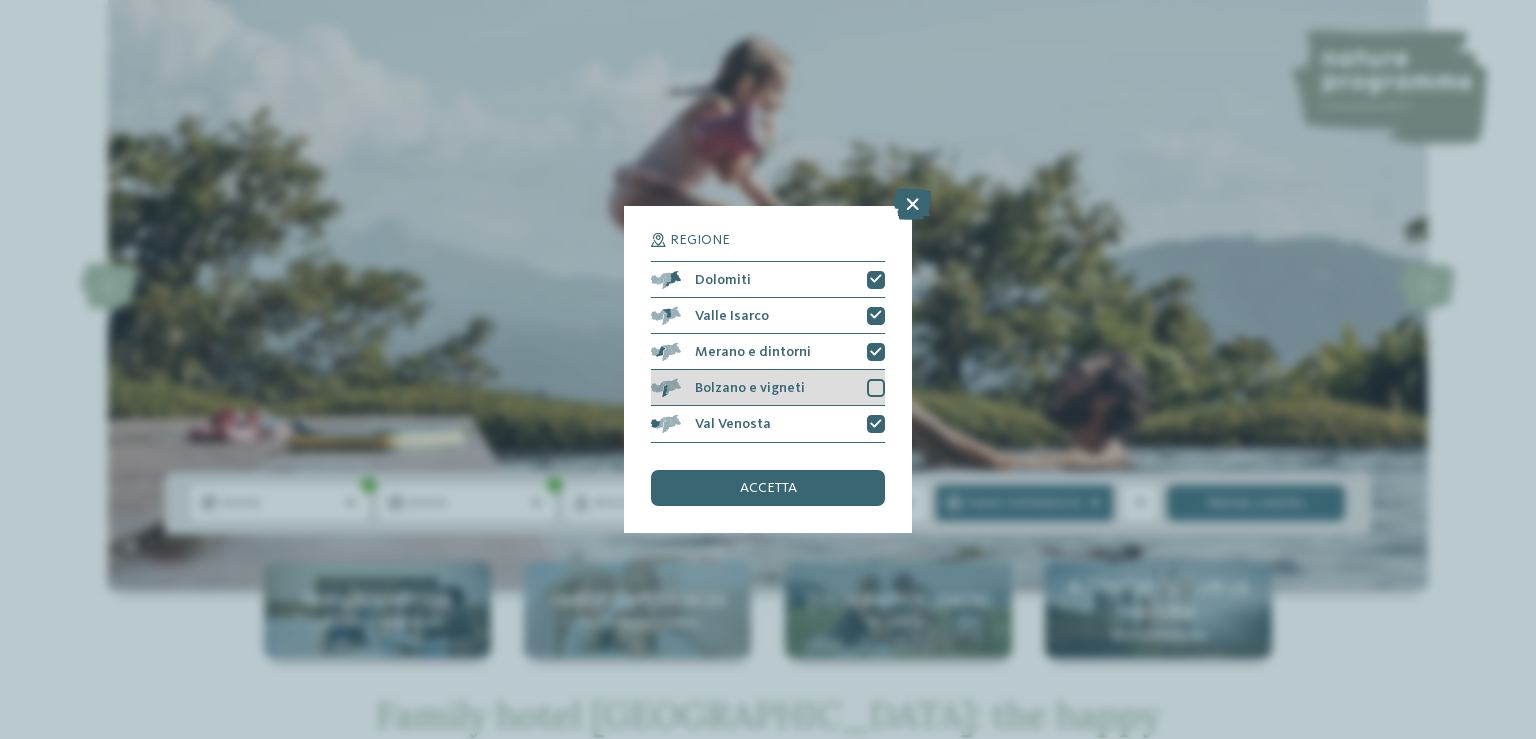 click on "Bolzano e vigneti" at bounding box center (768, 388) 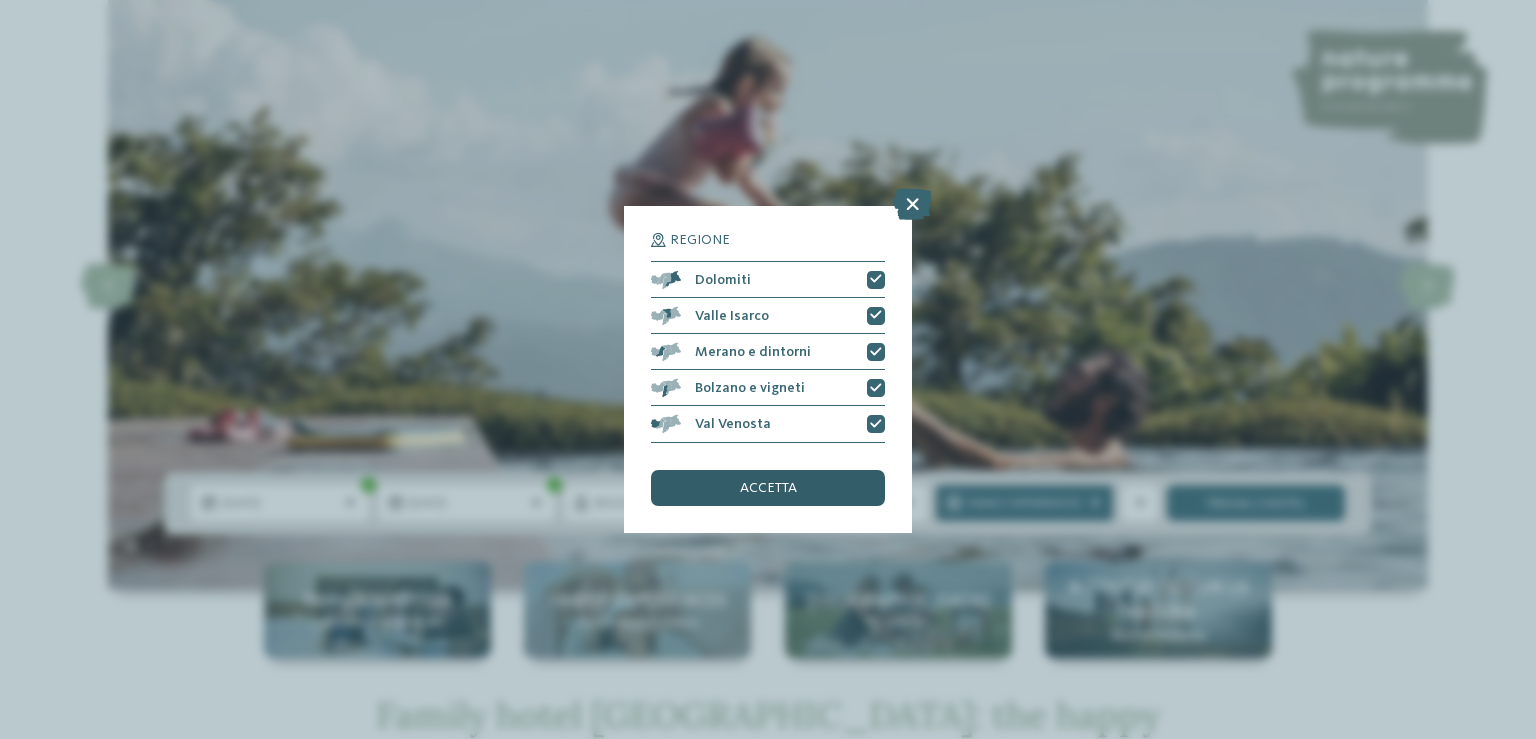 click on "accetta" at bounding box center (768, 488) 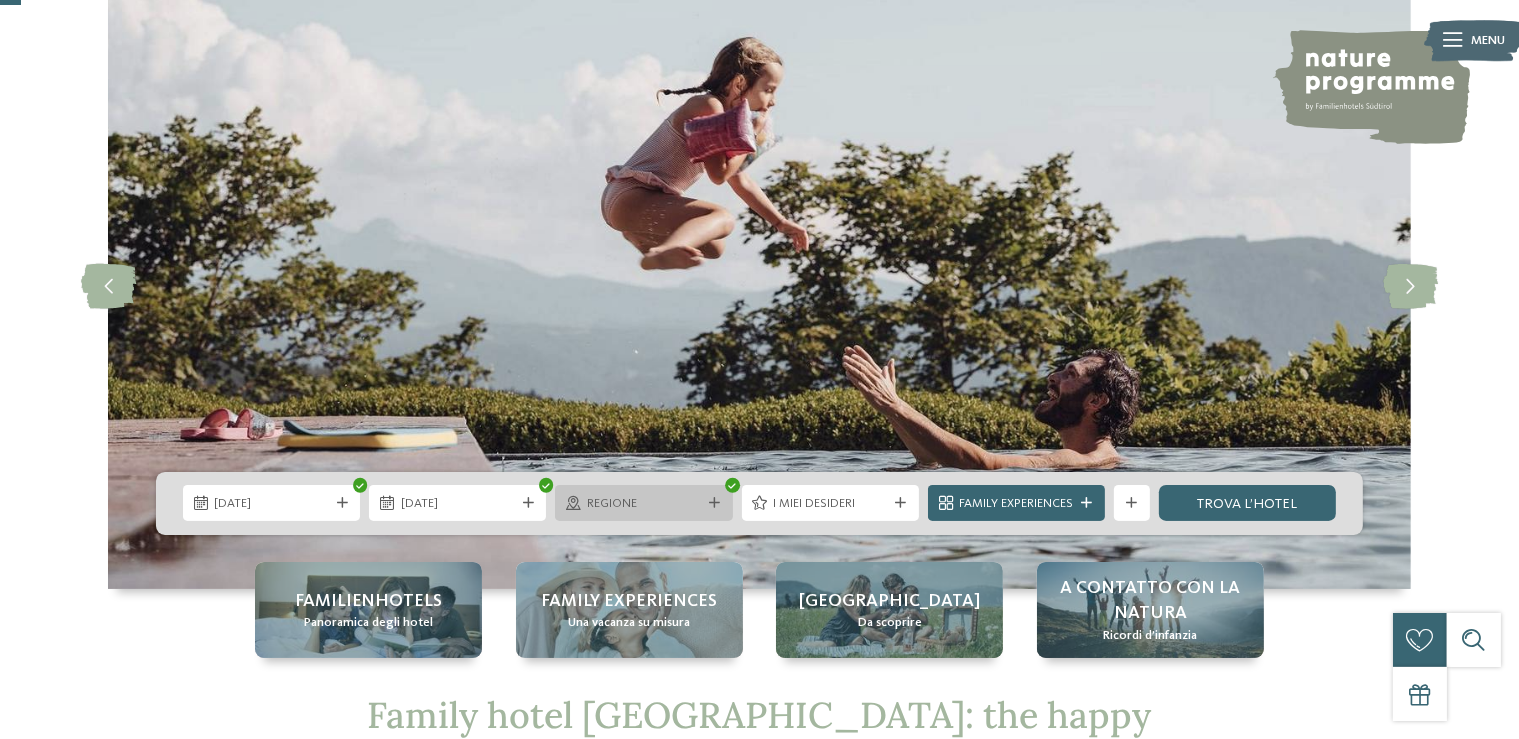 click on "Regione" at bounding box center (644, 504) 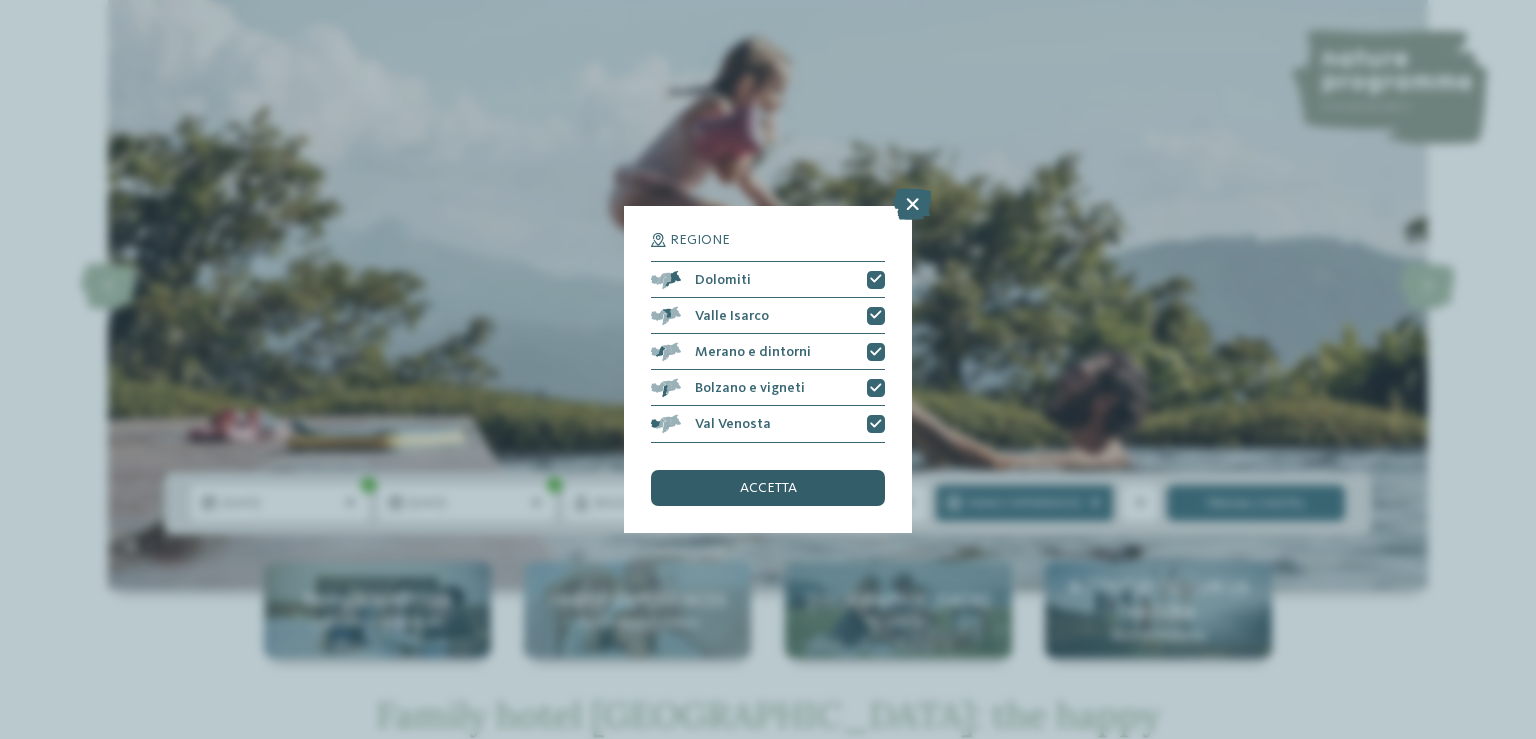 click on "accetta" at bounding box center (768, 488) 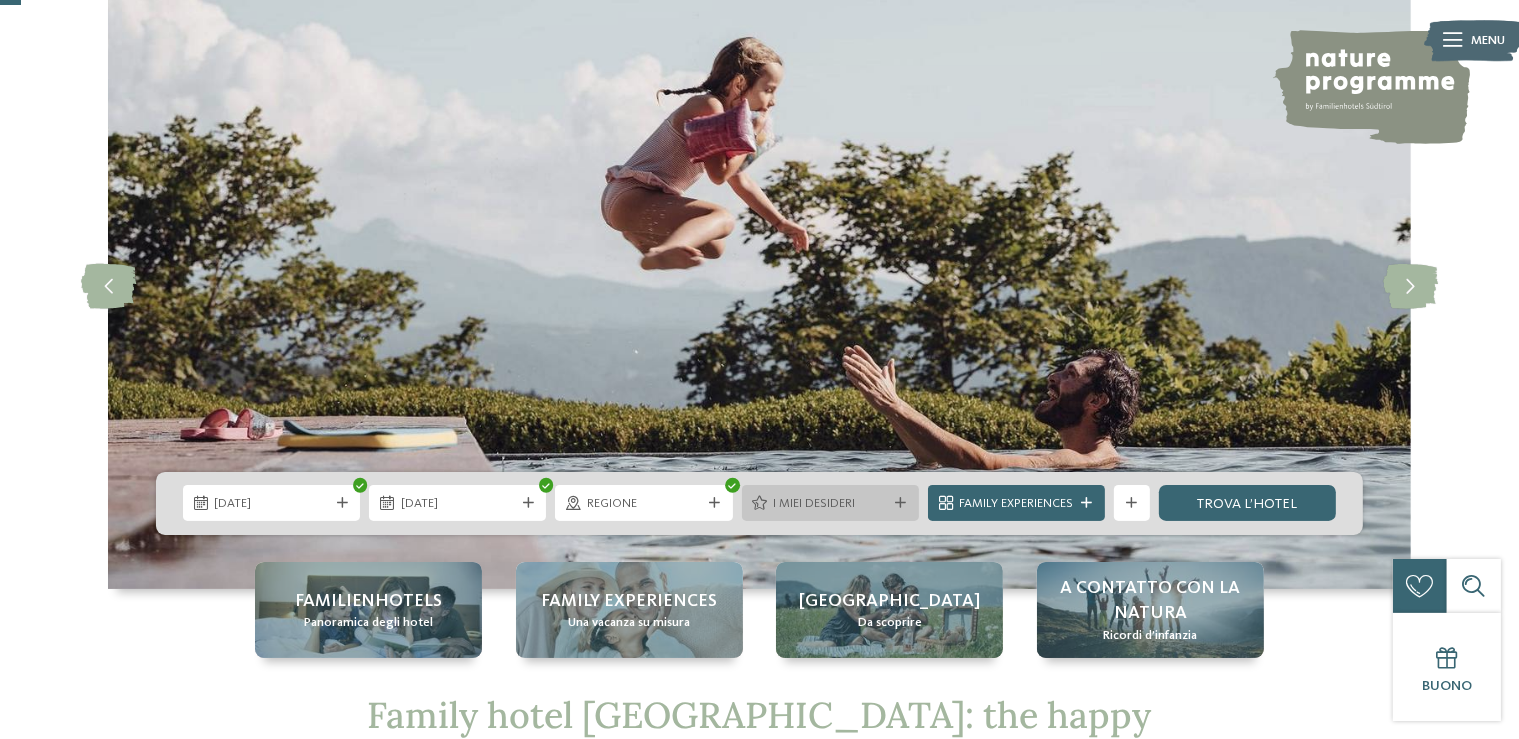 click on "I miei desideri" at bounding box center (830, 503) 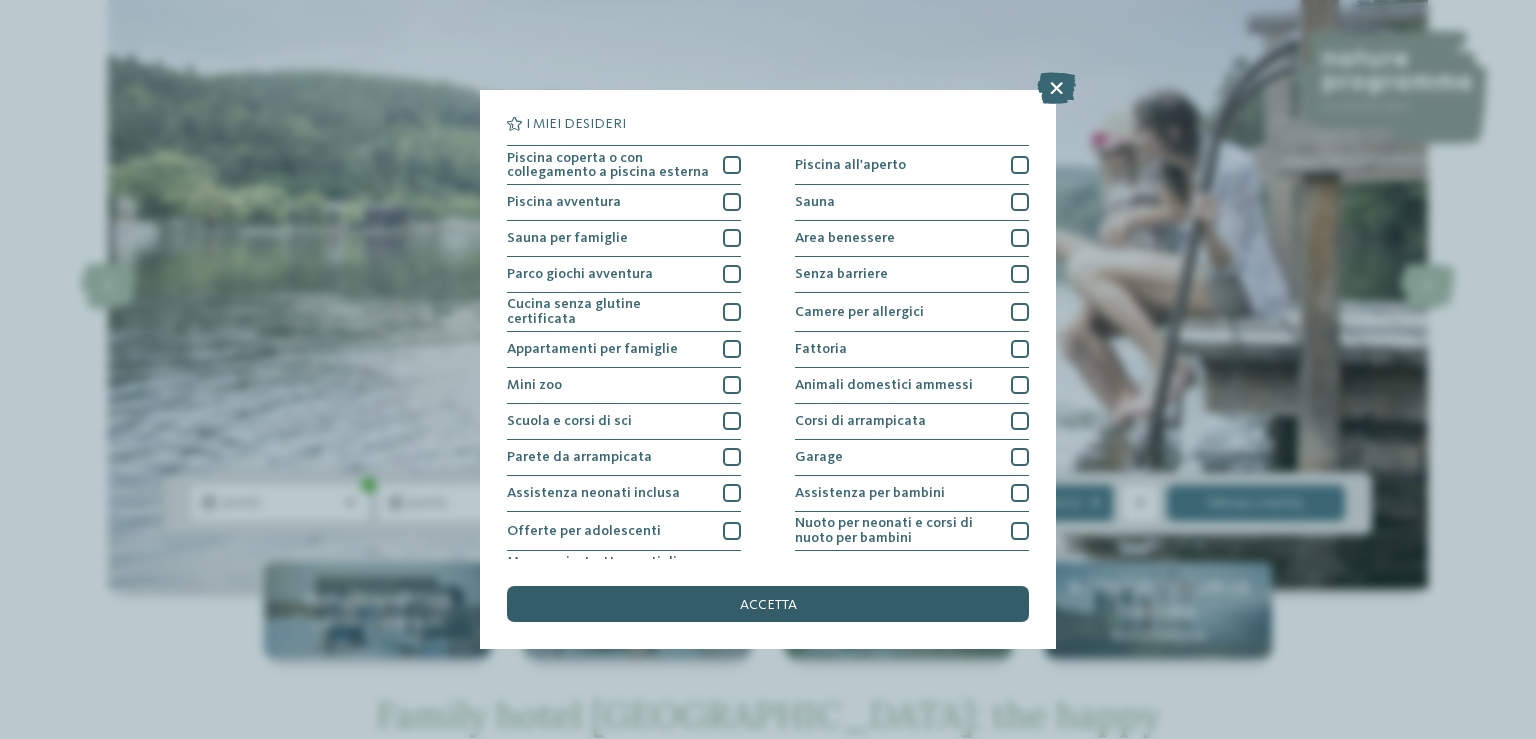 click on "accetta" at bounding box center (768, 605) 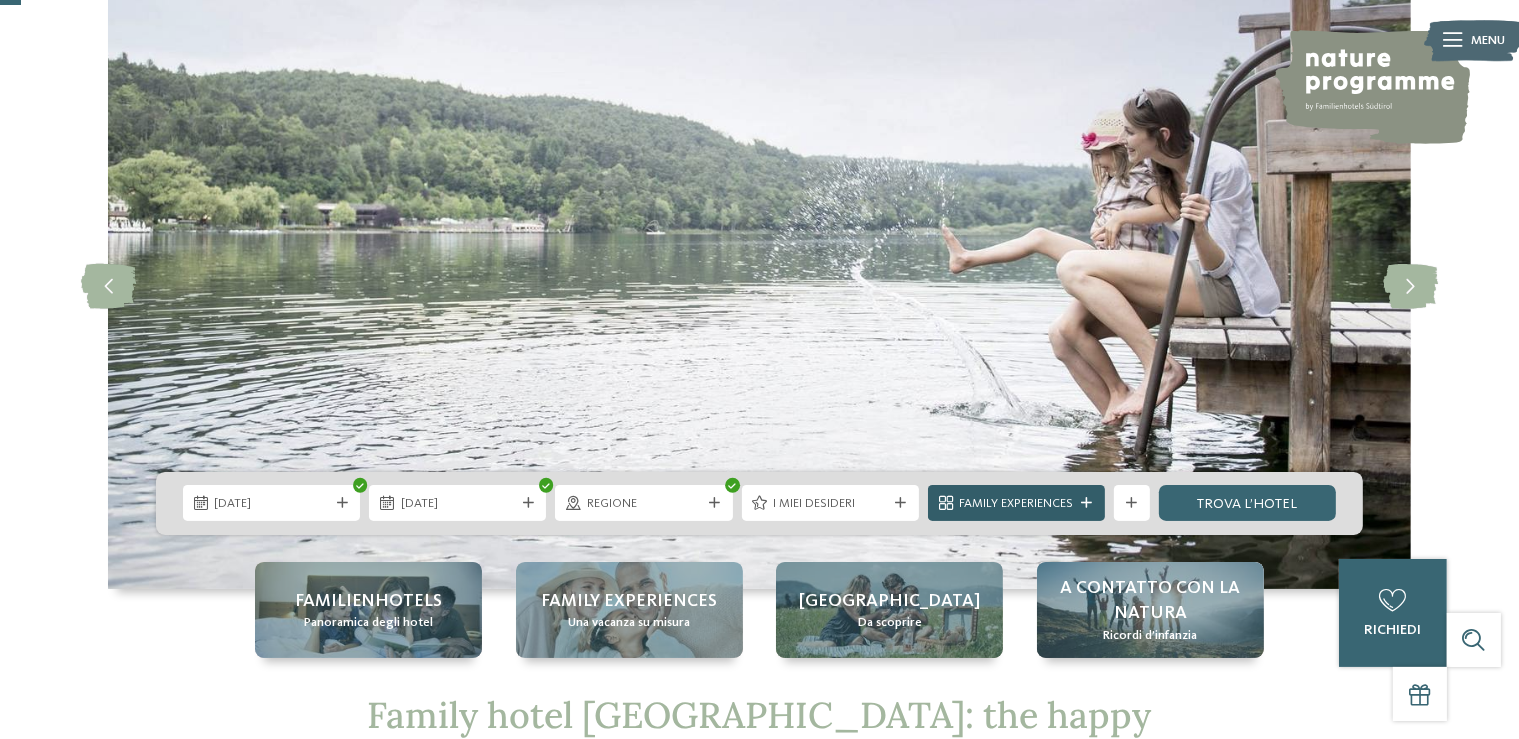 click on "Family Experiences" at bounding box center [1016, 503] 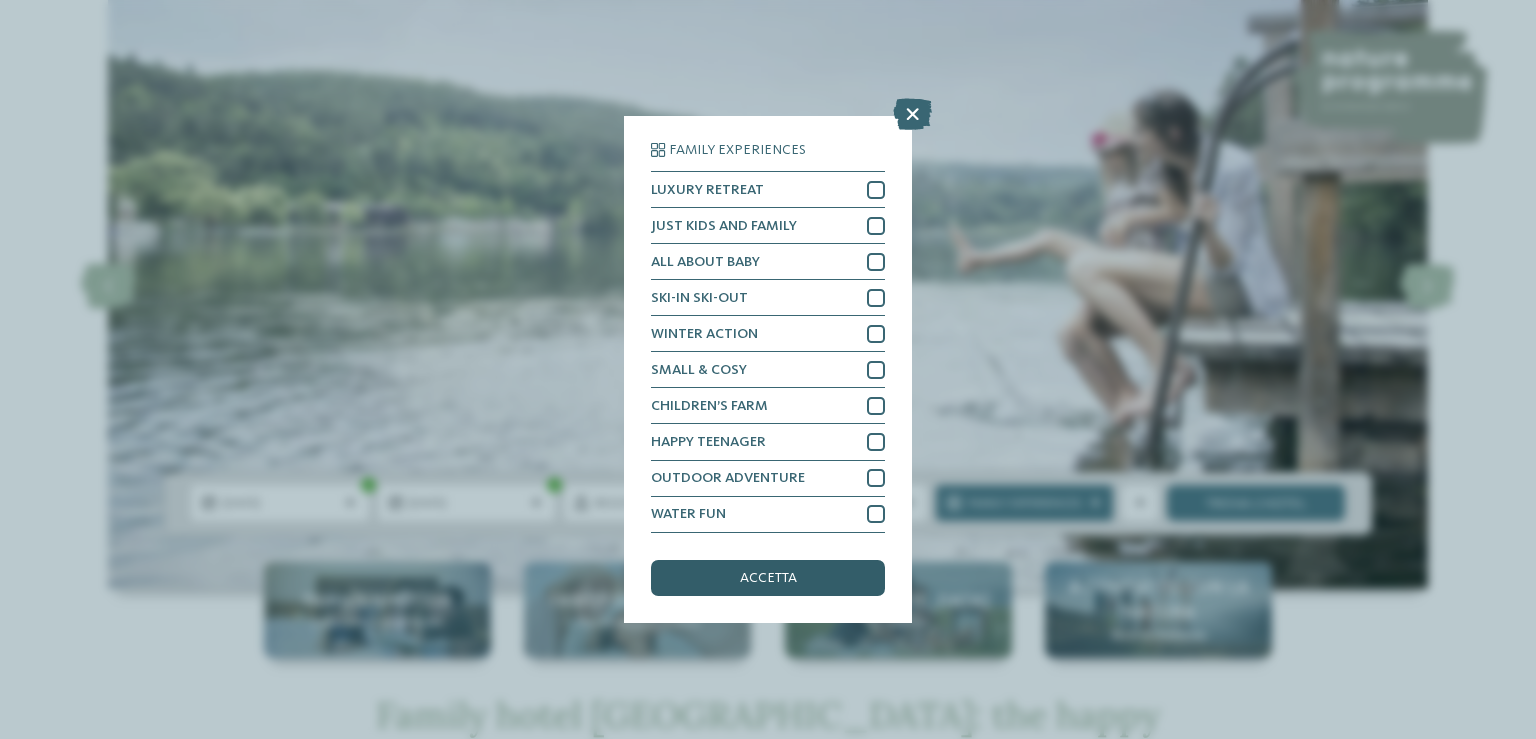 click on "accetta" at bounding box center (768, 578) 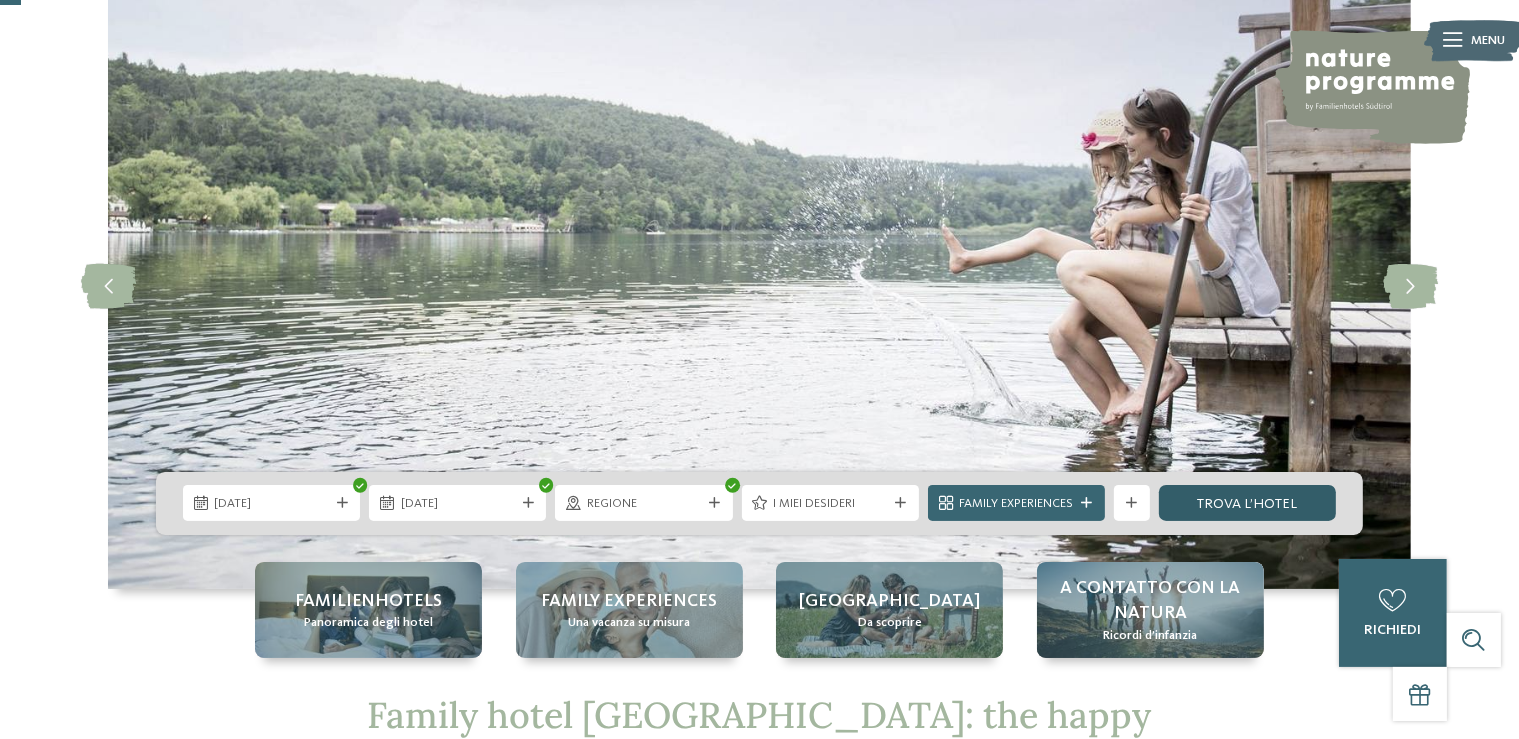 click on "trova l’hotel" at bounding box center [1247, 503] 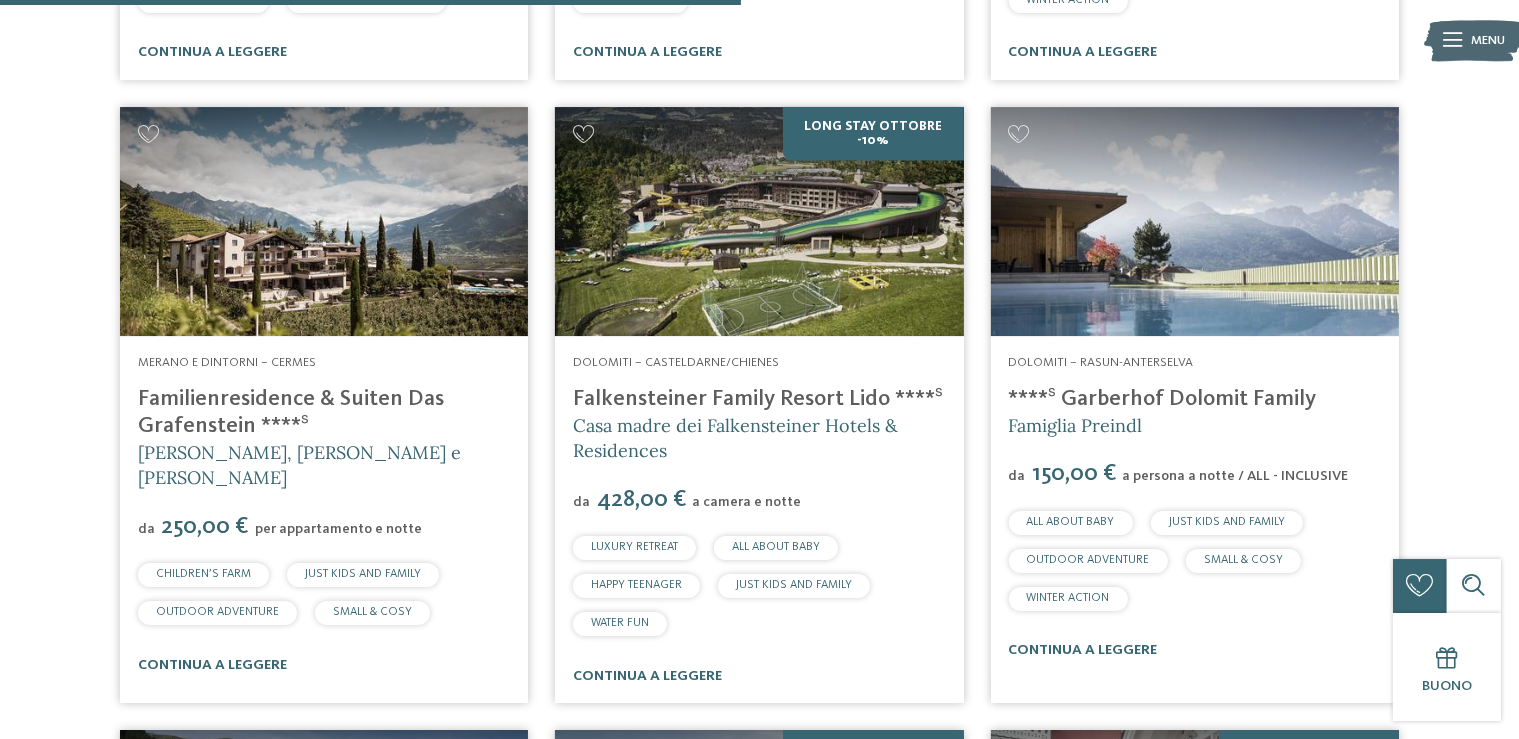 scroll, scrollTop: 2375, scrollLeft: 0, axis: vertical 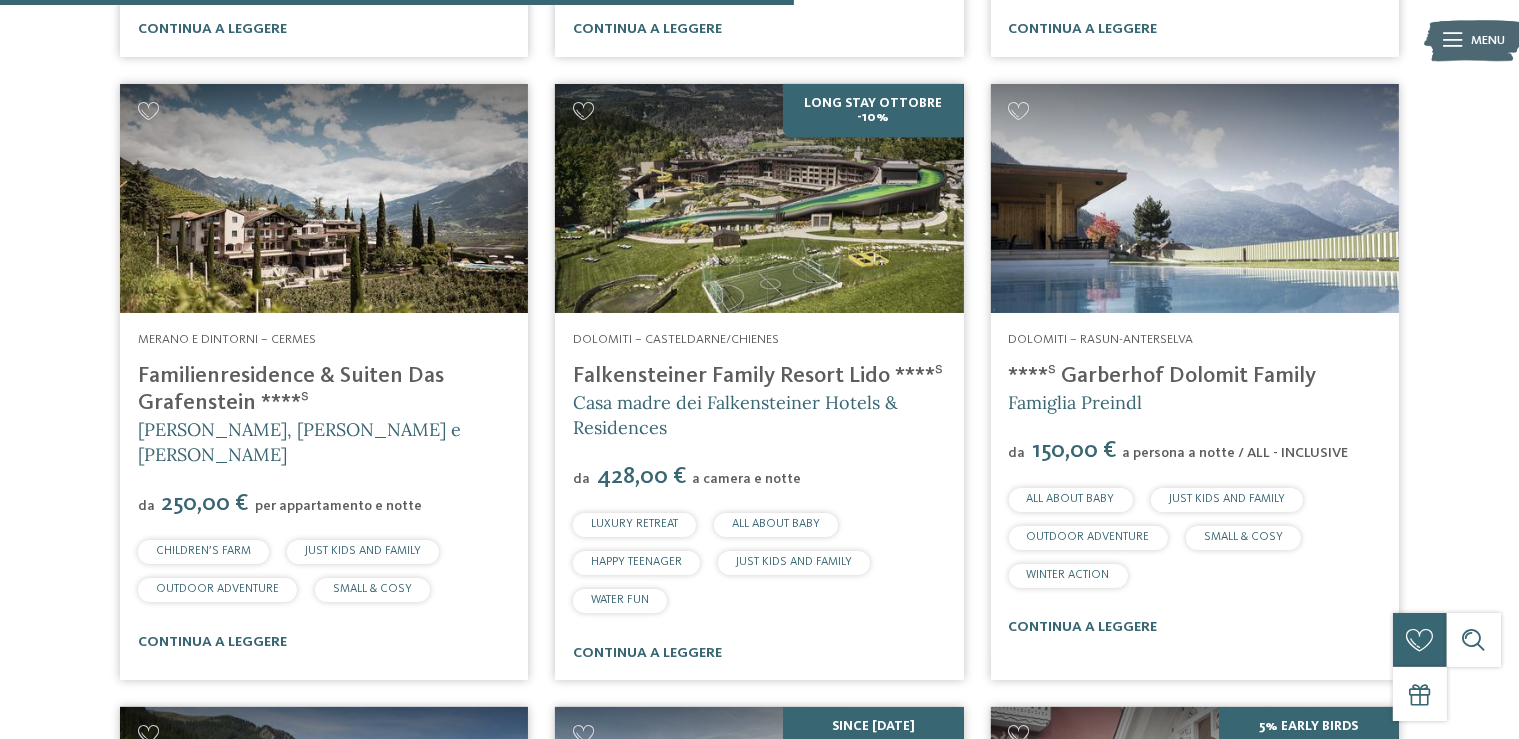 click at bounding box center [759, 199] 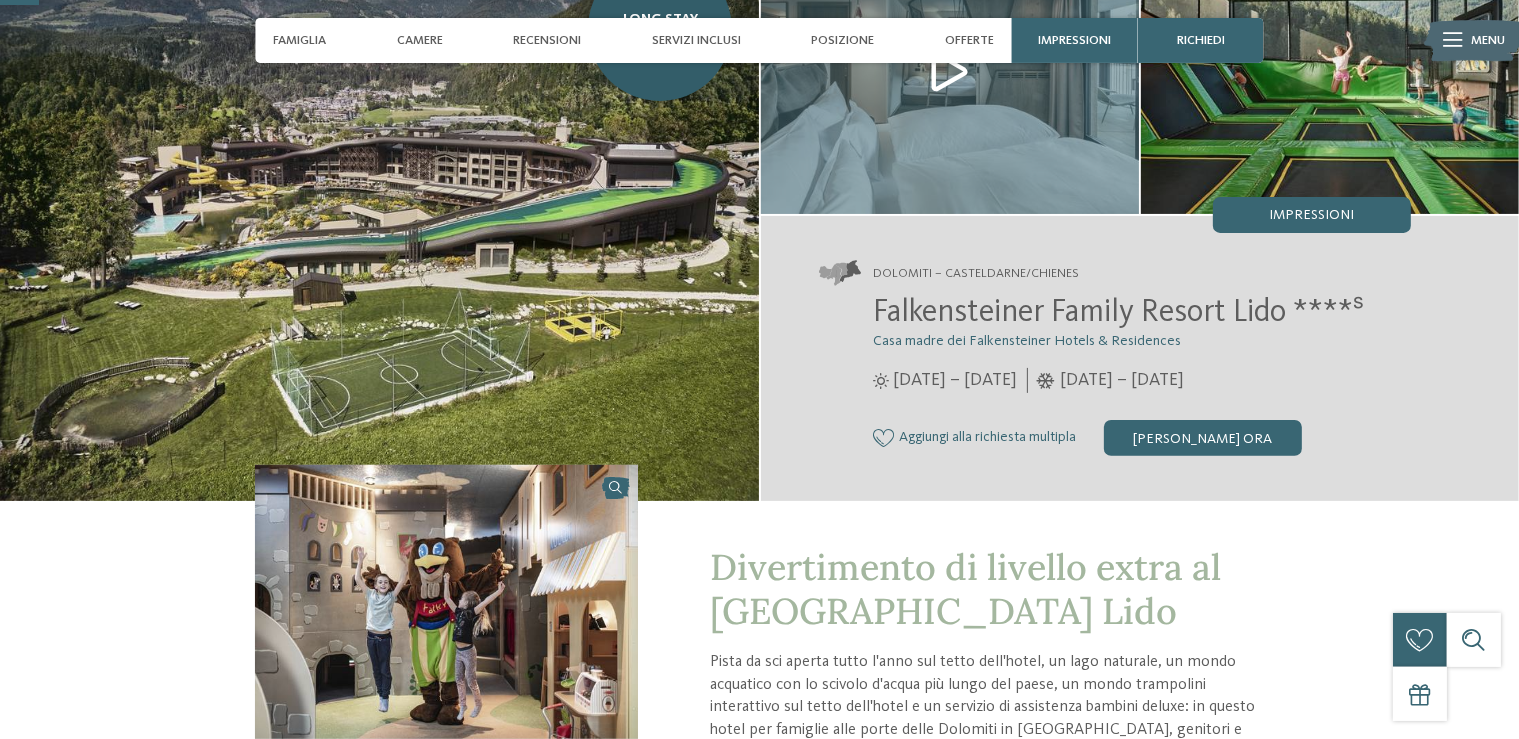 scroll, scrollTop: 105, scrollLeft: 0, axis: vertical 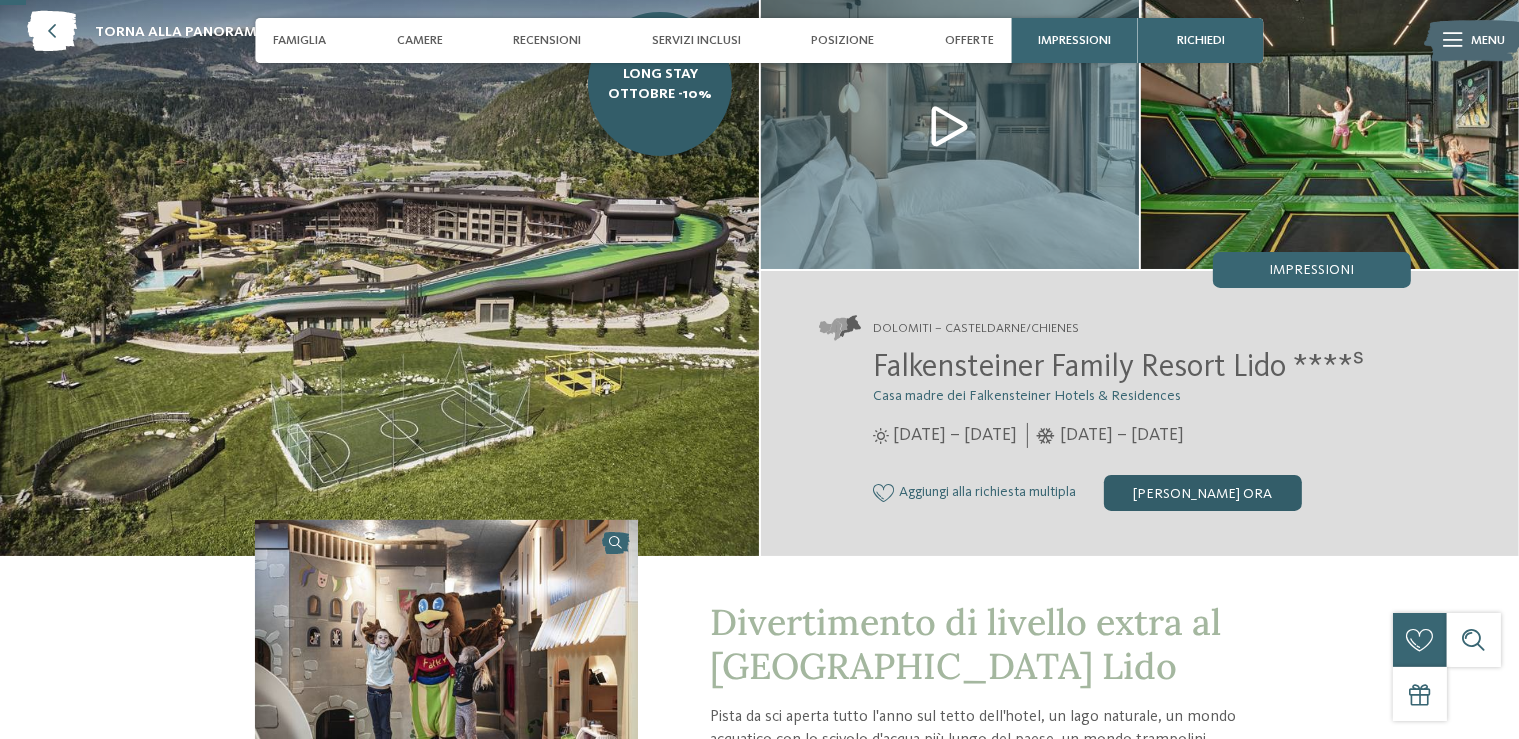 click on "[PERSON_NAME] ora" at bounding box center (1203, 493) 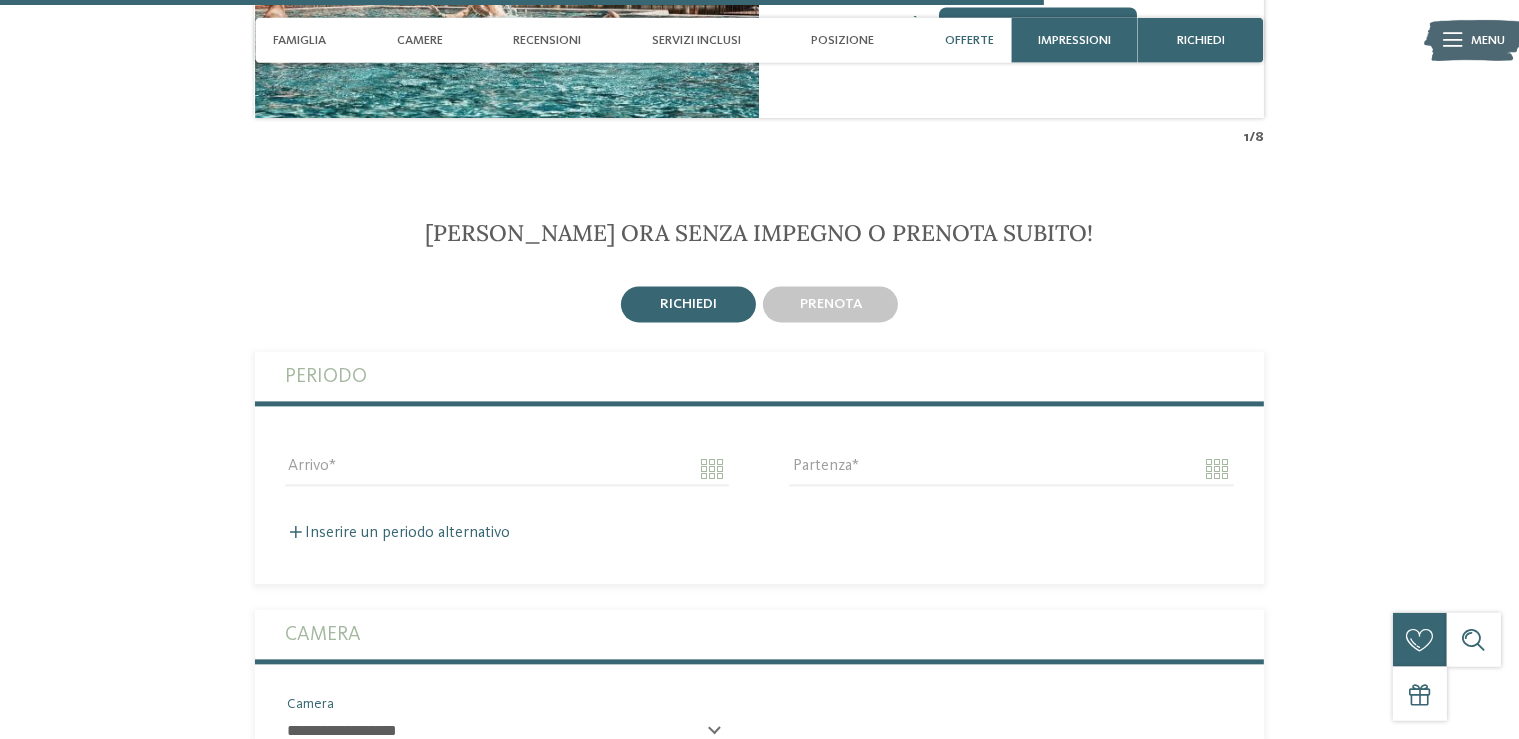scroll, scrollTop: 4345, scrollLeft: 0, axis: vertical 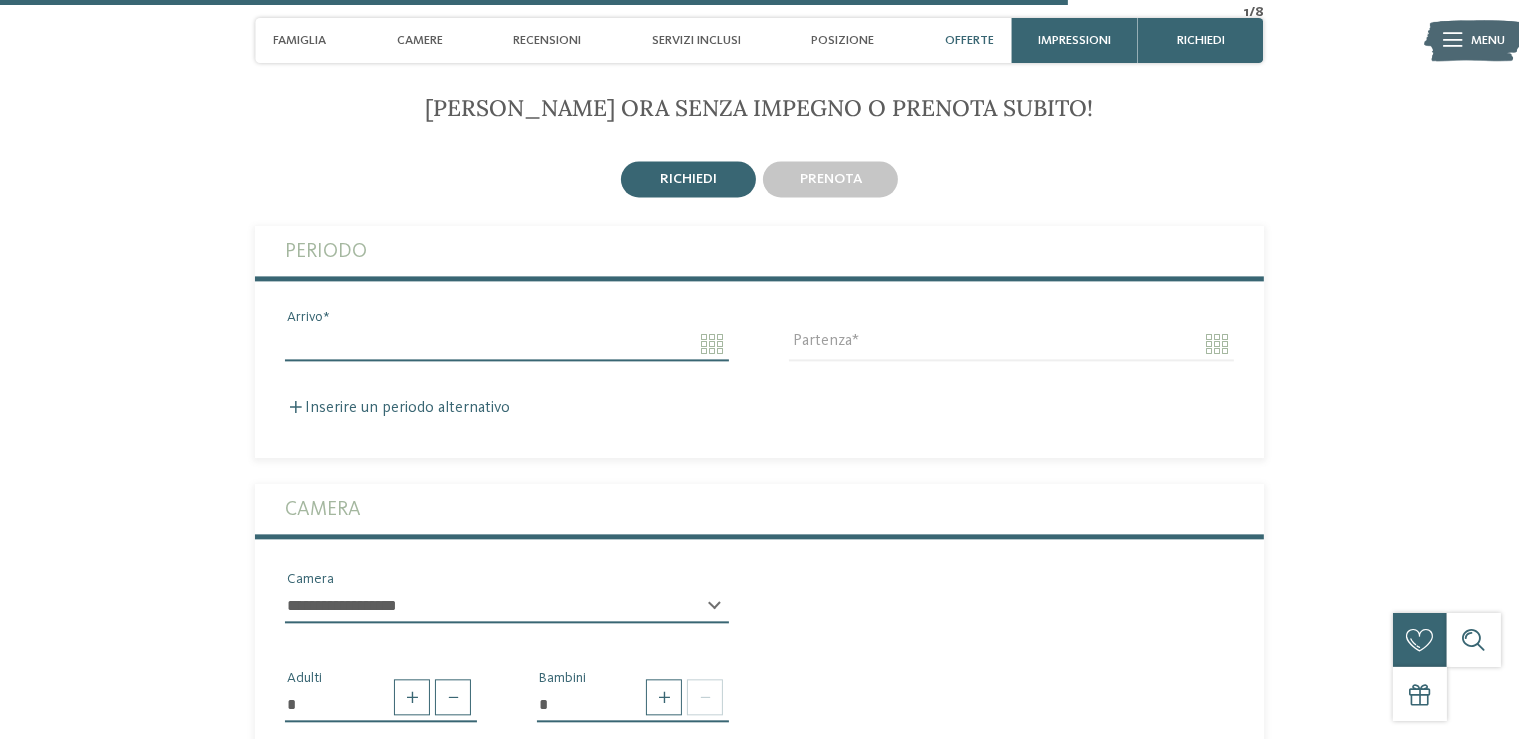 click on "Solo un momento – il sito web sta caricando …
DE
IT" at bounding box center (759, -874) 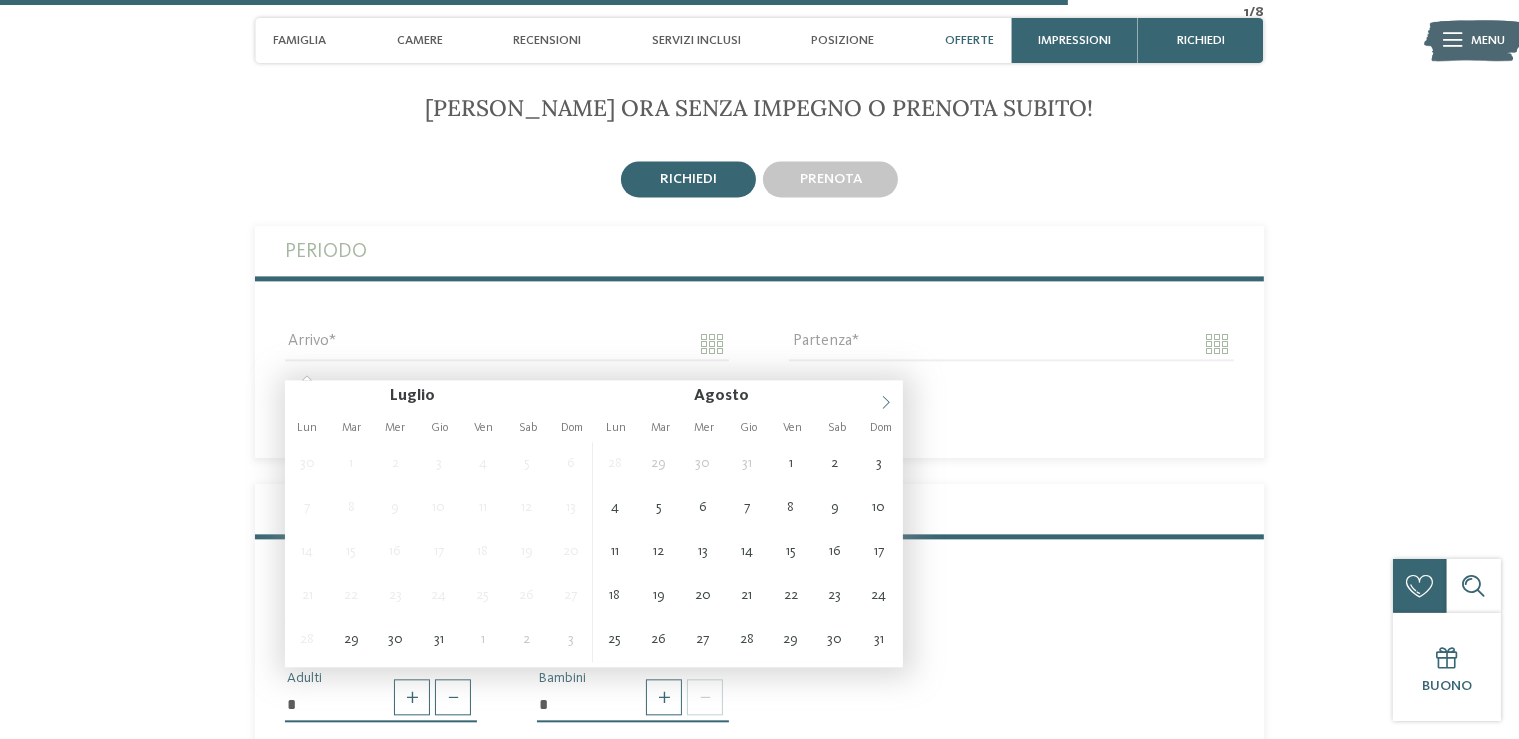 click at bounding box center [886, 397] 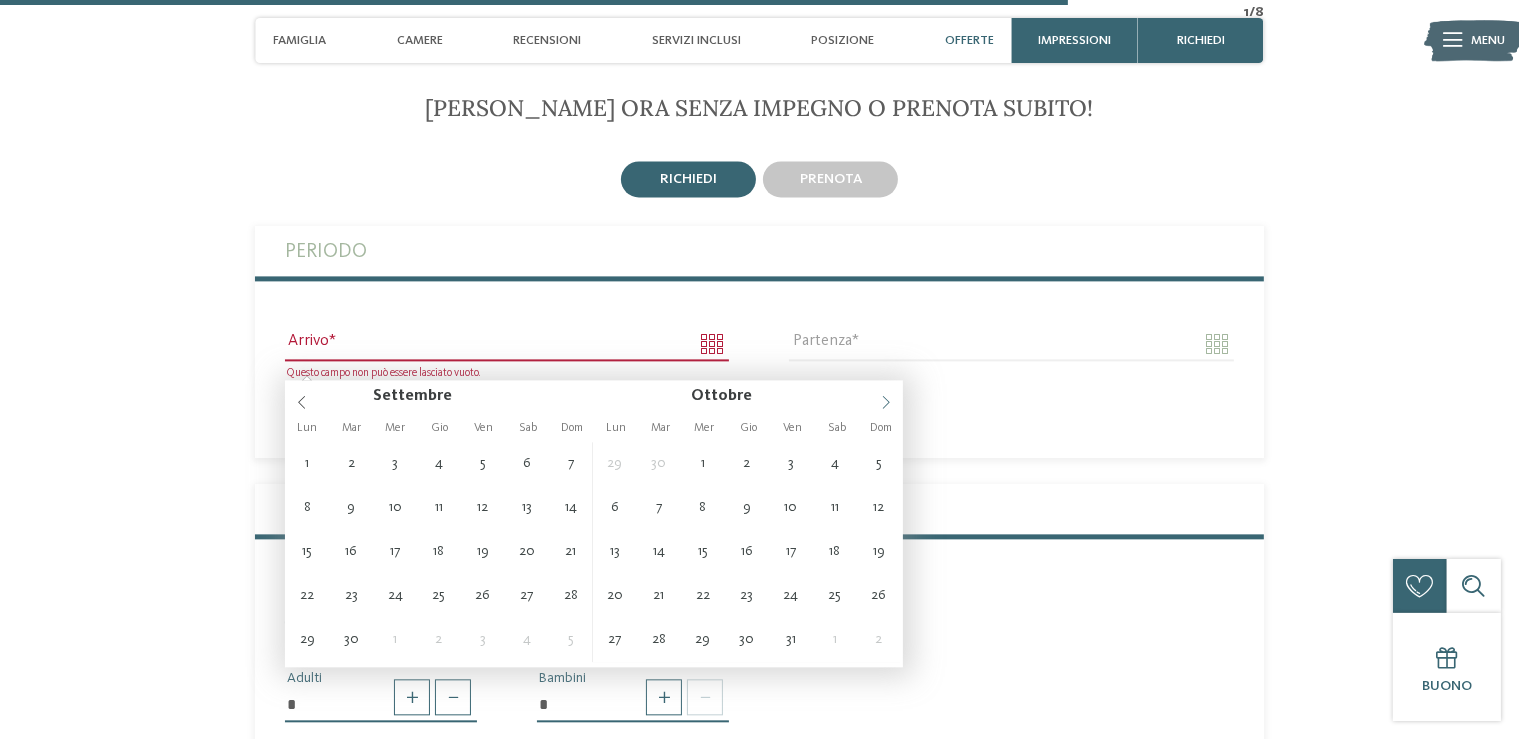 click at bounding box center [886, 397] 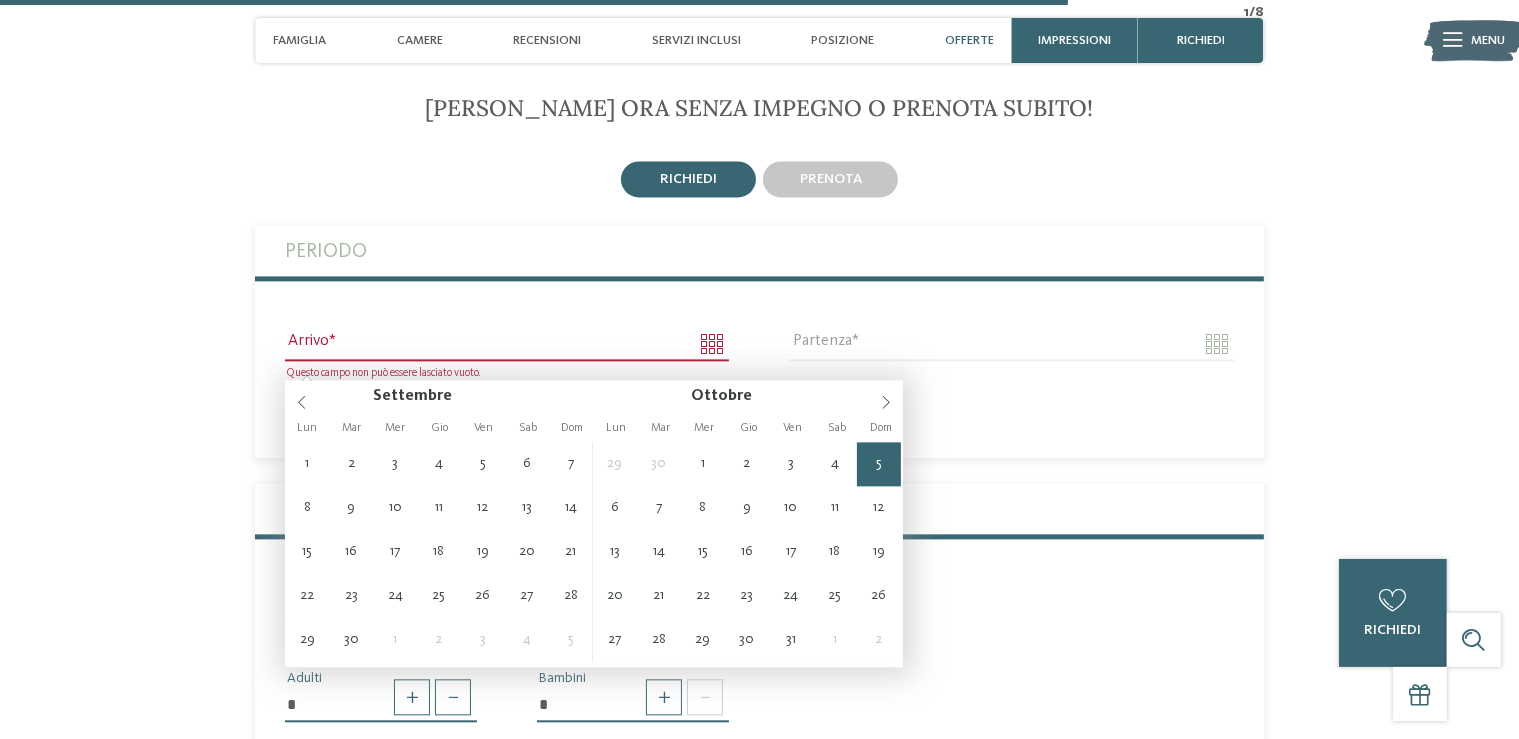 type on "**********" 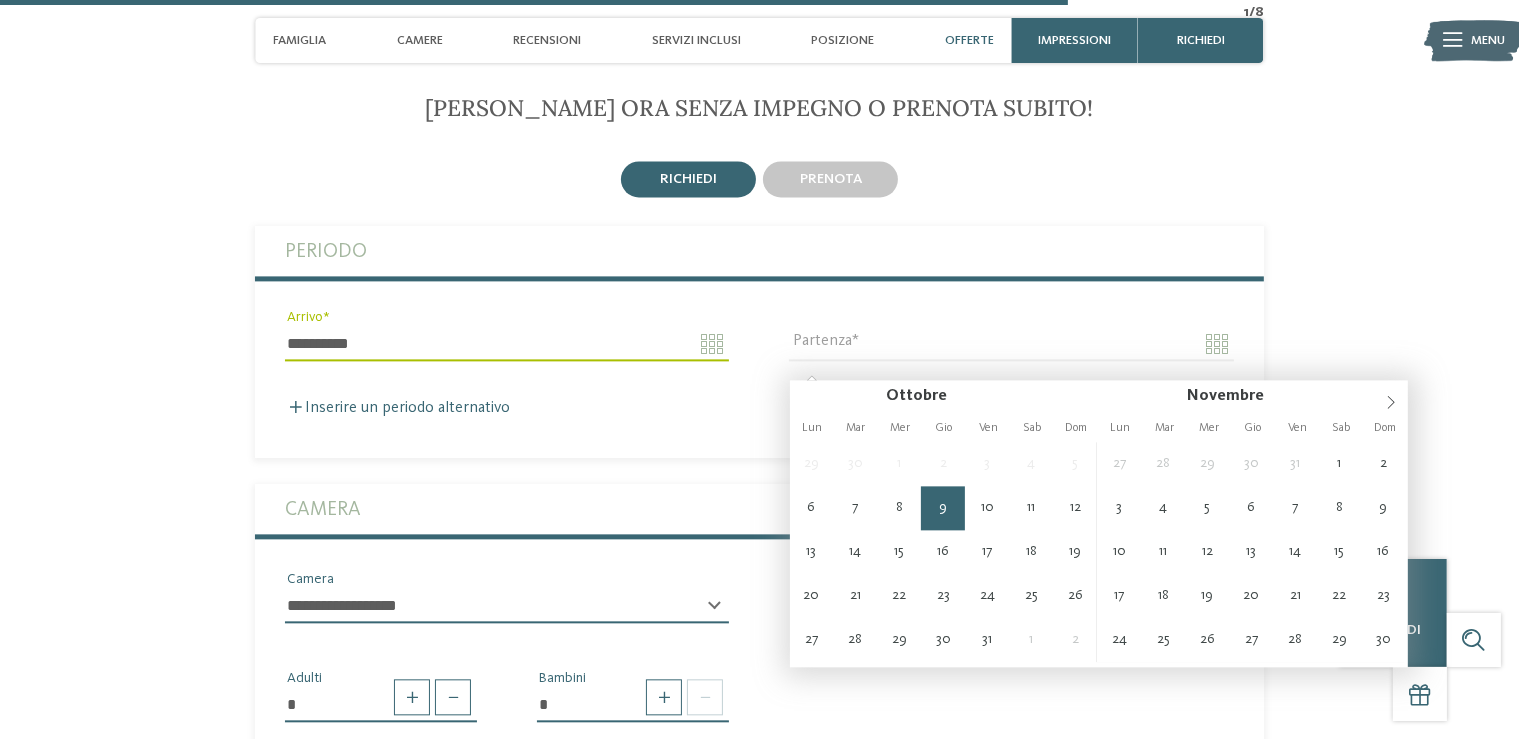type on "**********" 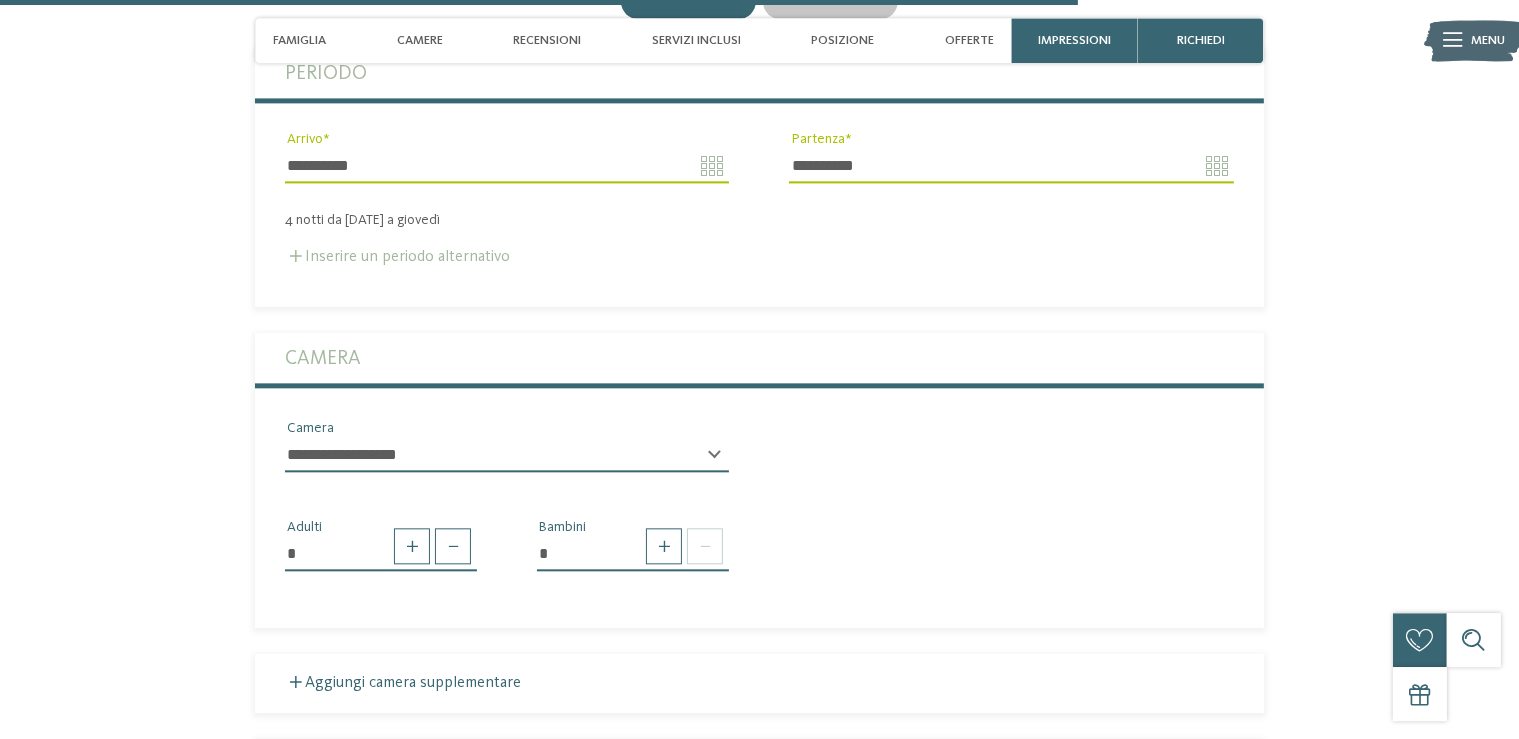 scroll, scrollTop: 4556, scrollLeft: 0, axis: vertical 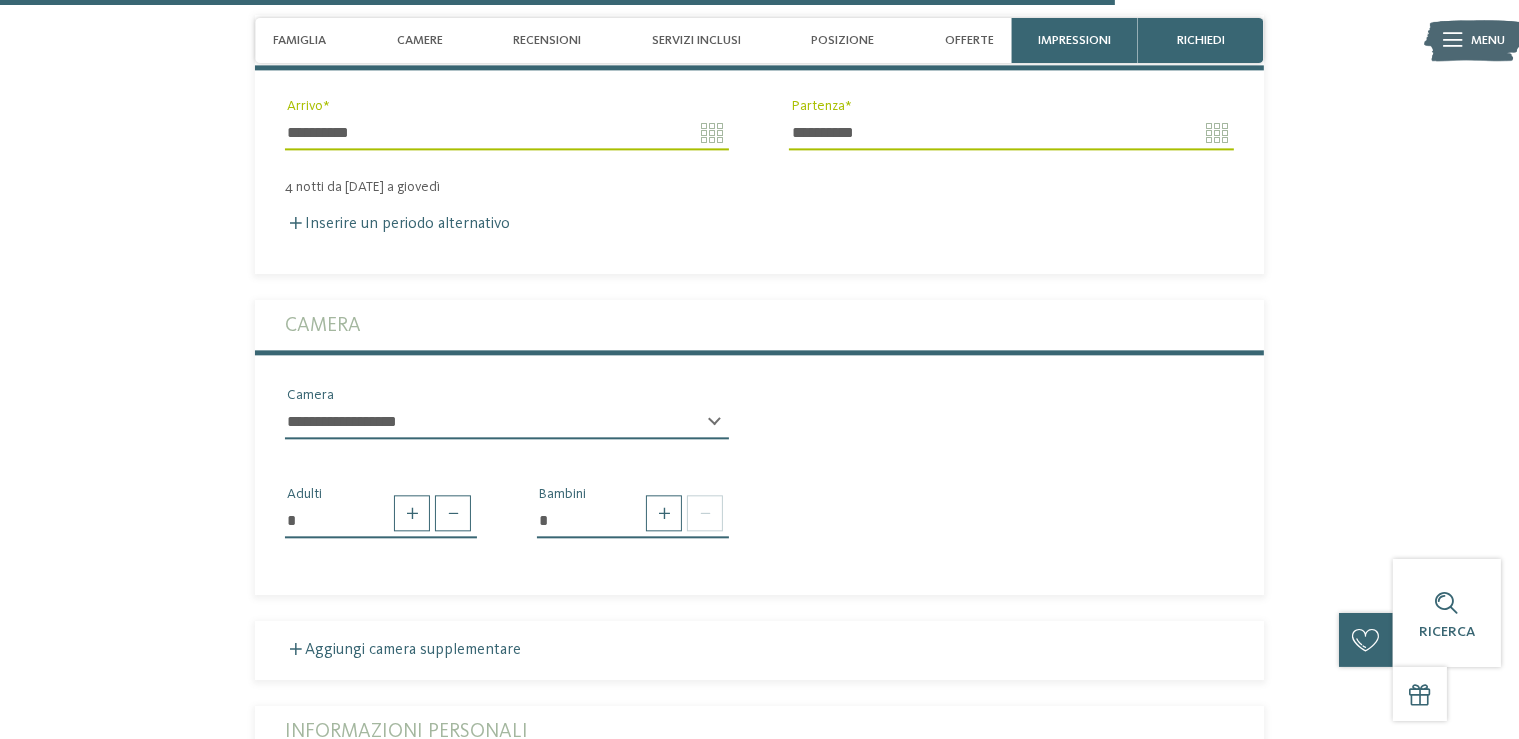 click on "**********" at bounding box center (507, 422) 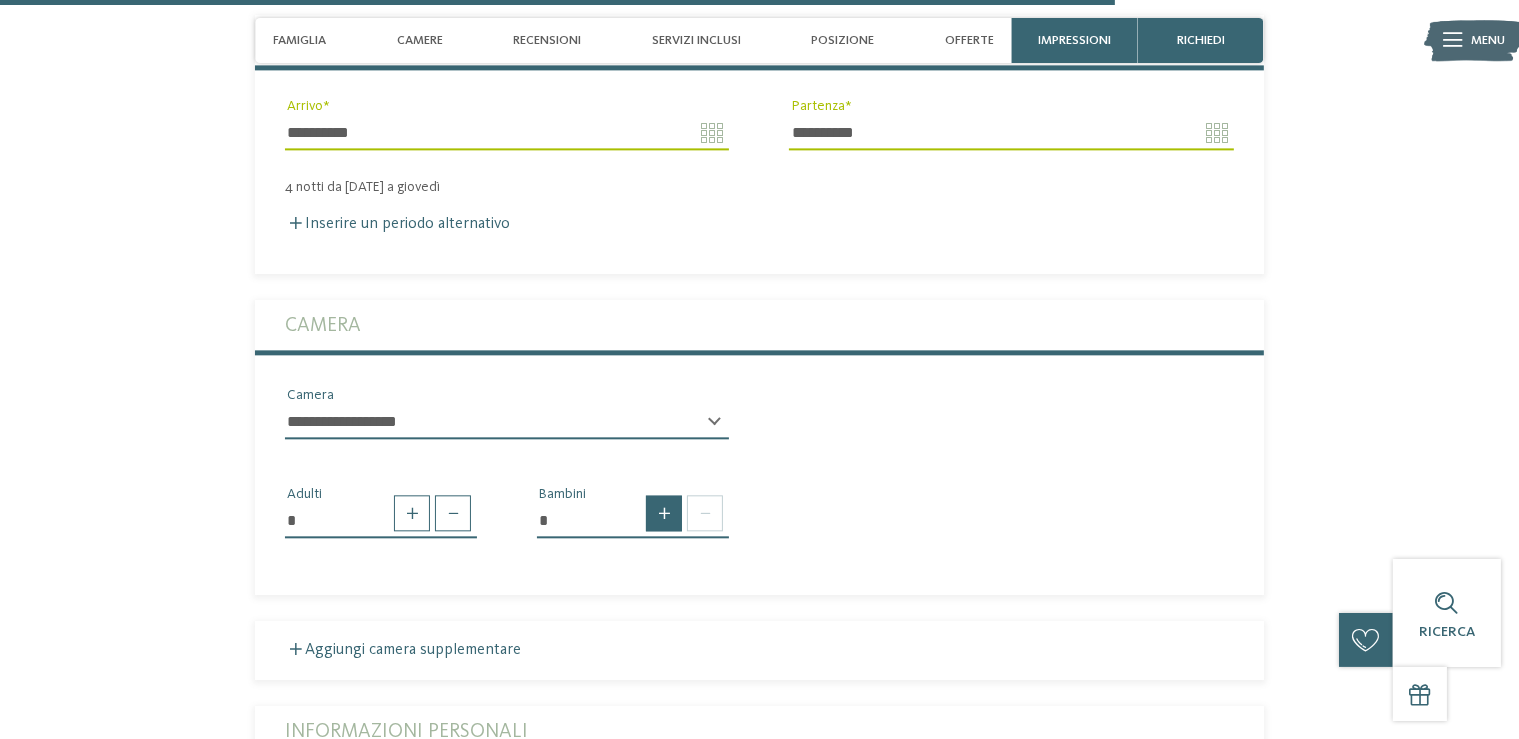 click at bounding box center [664, 513] 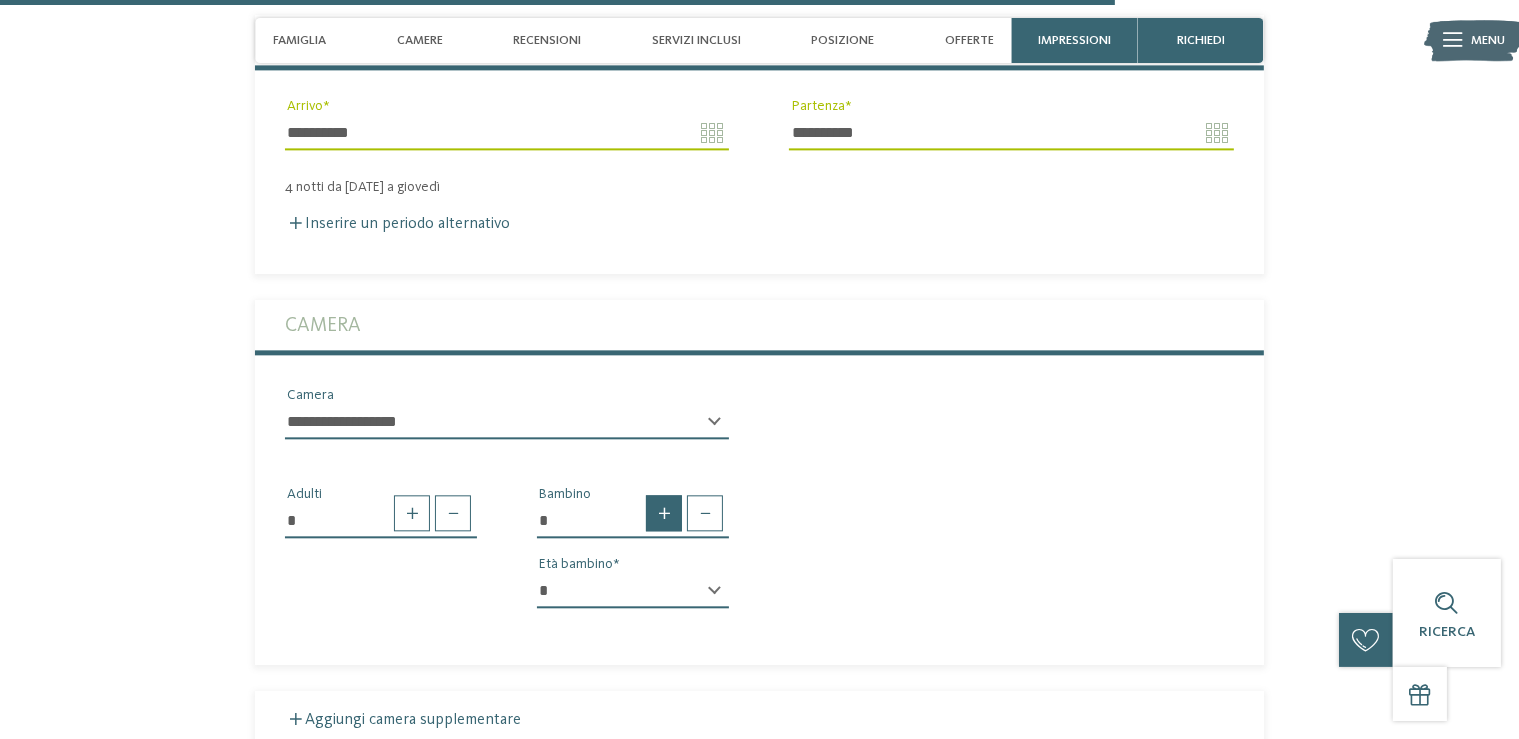 click at bounding box center (664, 513) 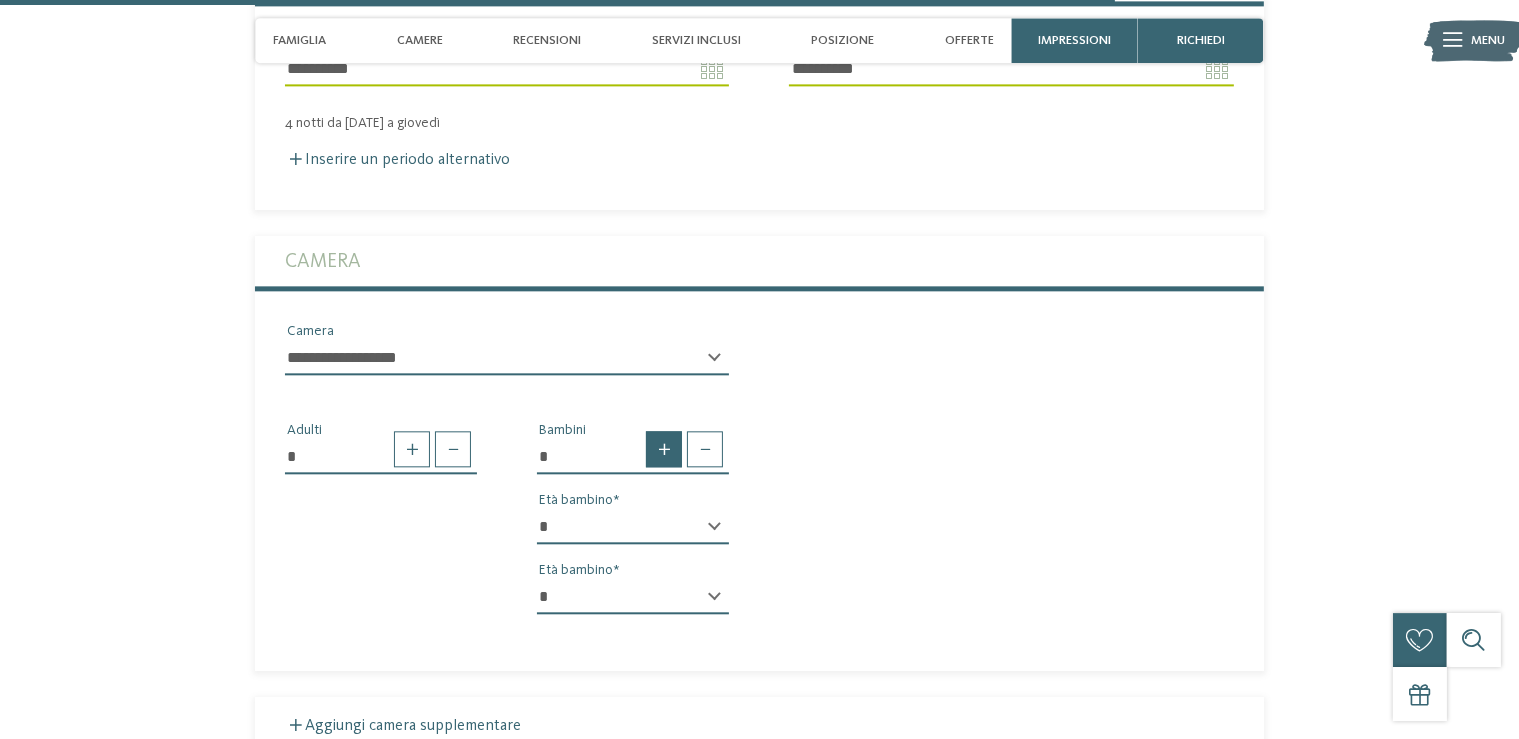 scroll, scrollTop: 4662, scrollLeft: 0, axis: vertical 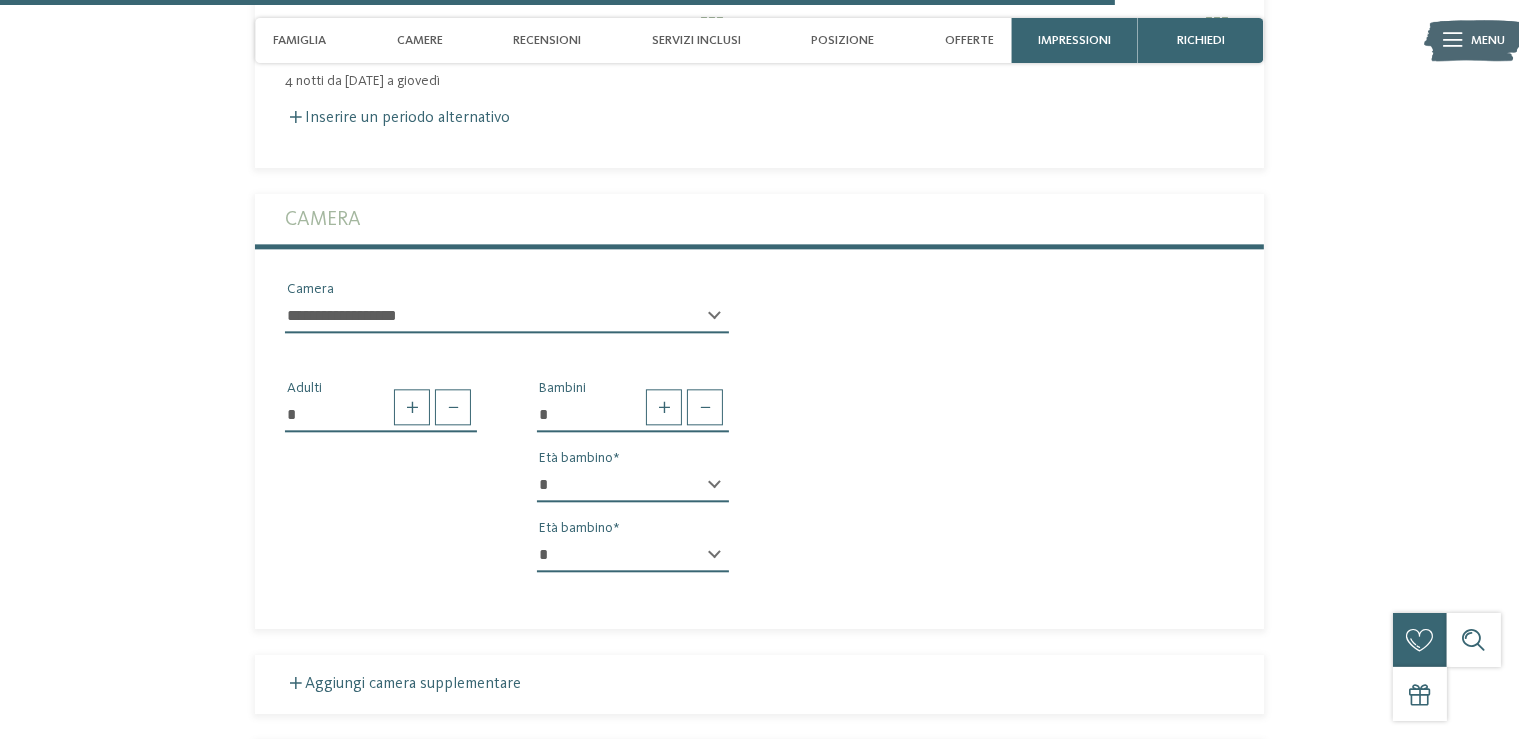 click on "* * * * * * * * * * * ** ** ** ** ** ** ** **     Età bambino" at bounding box center [633, 493] 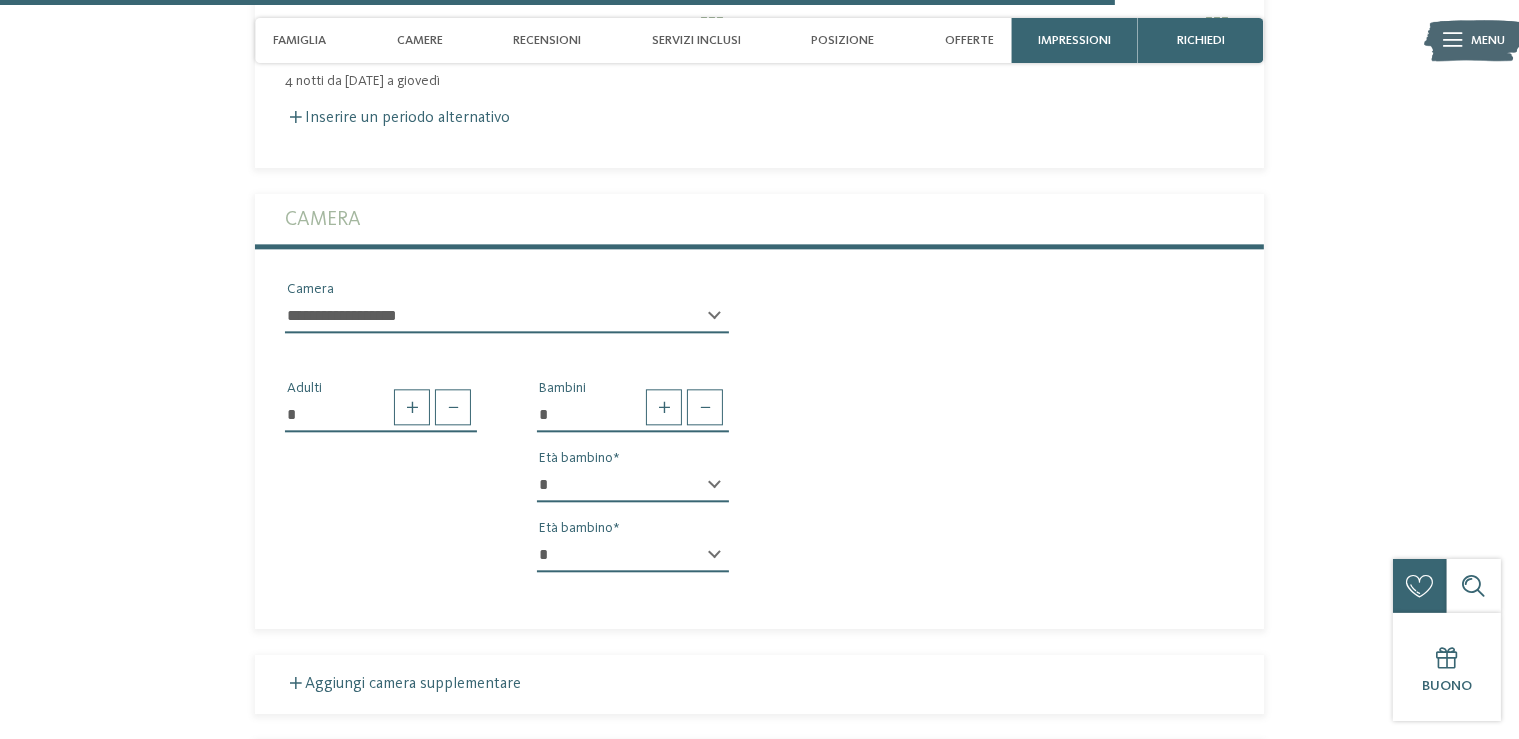 click on "* * * * * * * * * * * ** ** ** ** ** ** ** **     Età bambino * * * * * * * * * * * ** ** ** ** ** ** ** **     Età bambino" at bounding box center [633, 528] 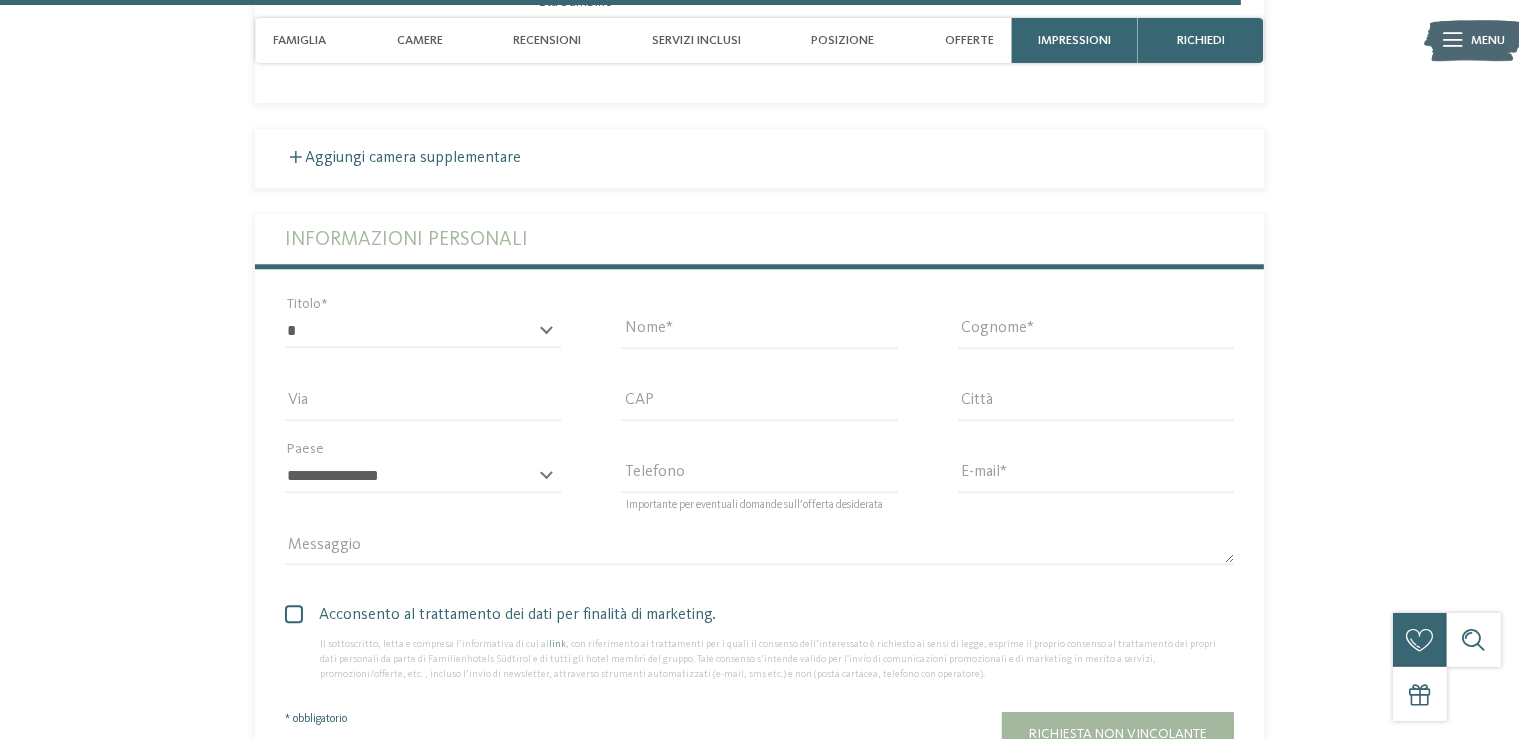 scroll, scrollTop: 5190, scrollLeft: 0, axis: vertical 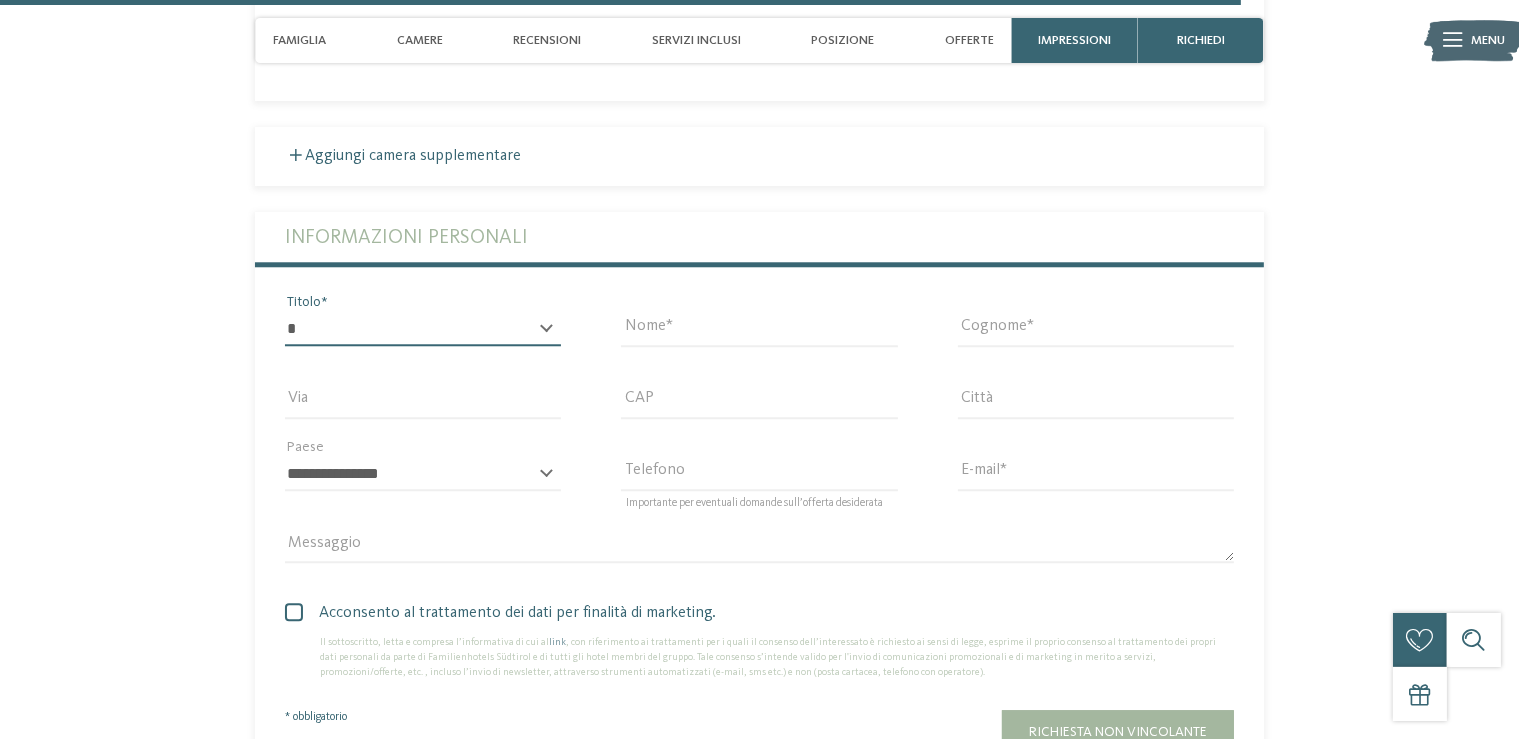click on "* ****** ******* ******** ******" at bounding box center (423, 329) 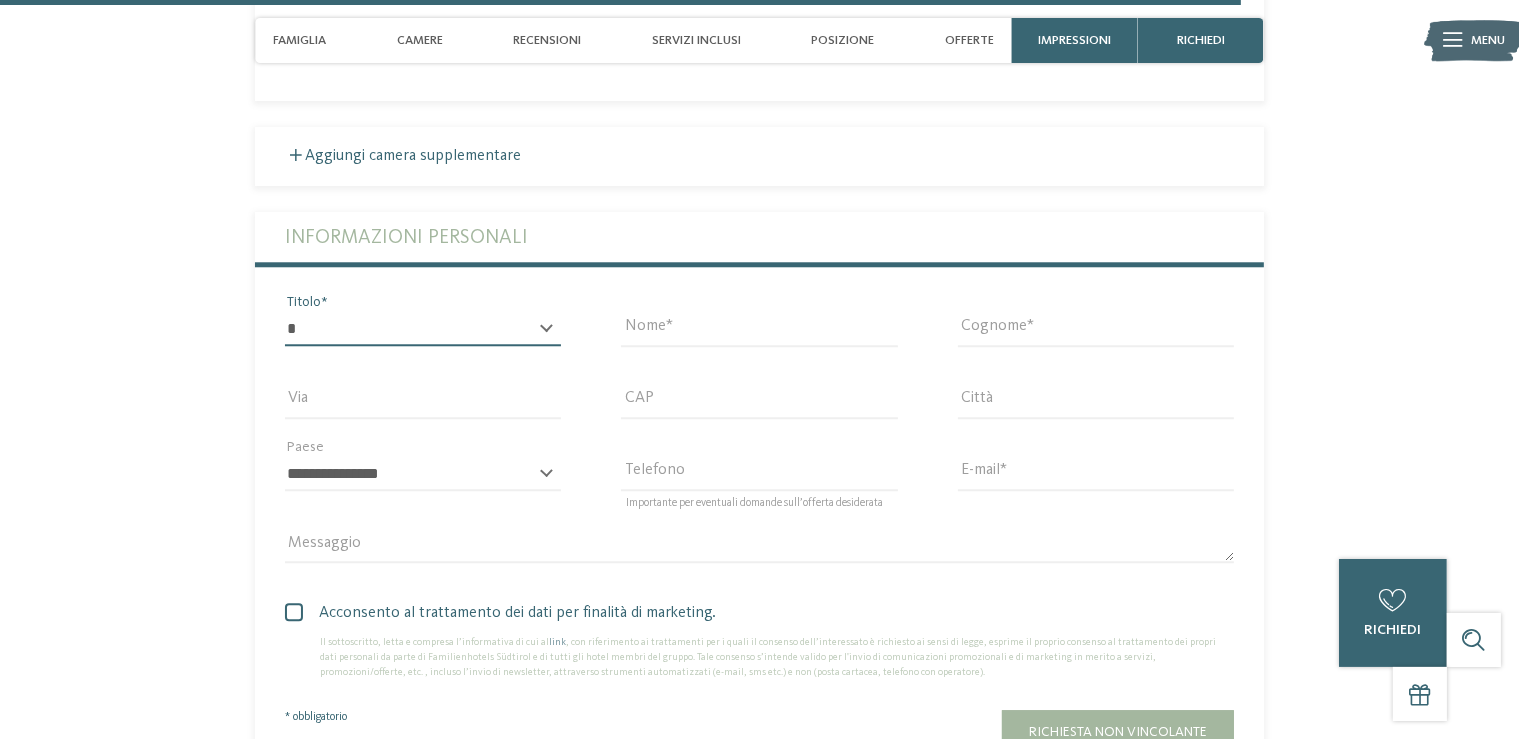 select on "*" 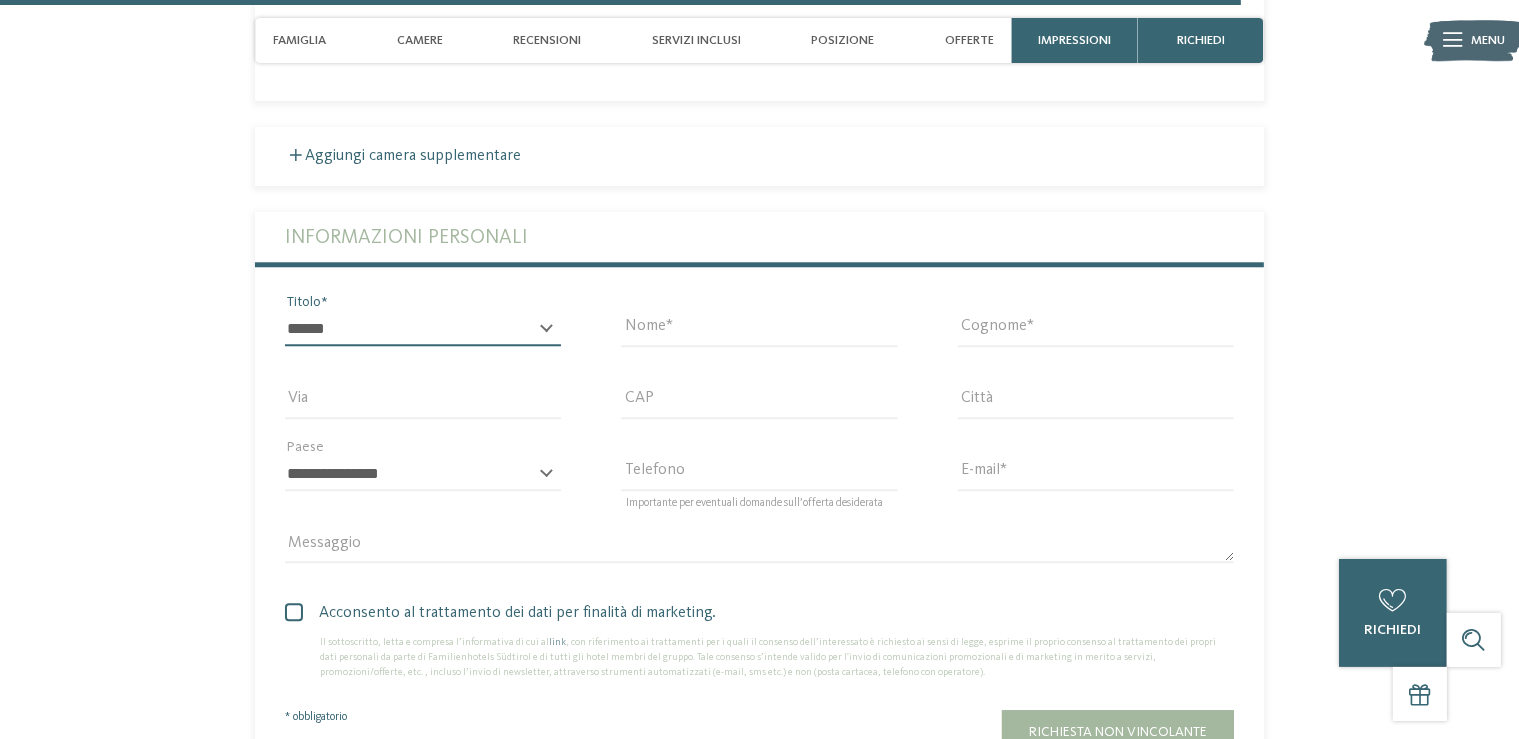 click on "******" at bounding box center (0, 0) 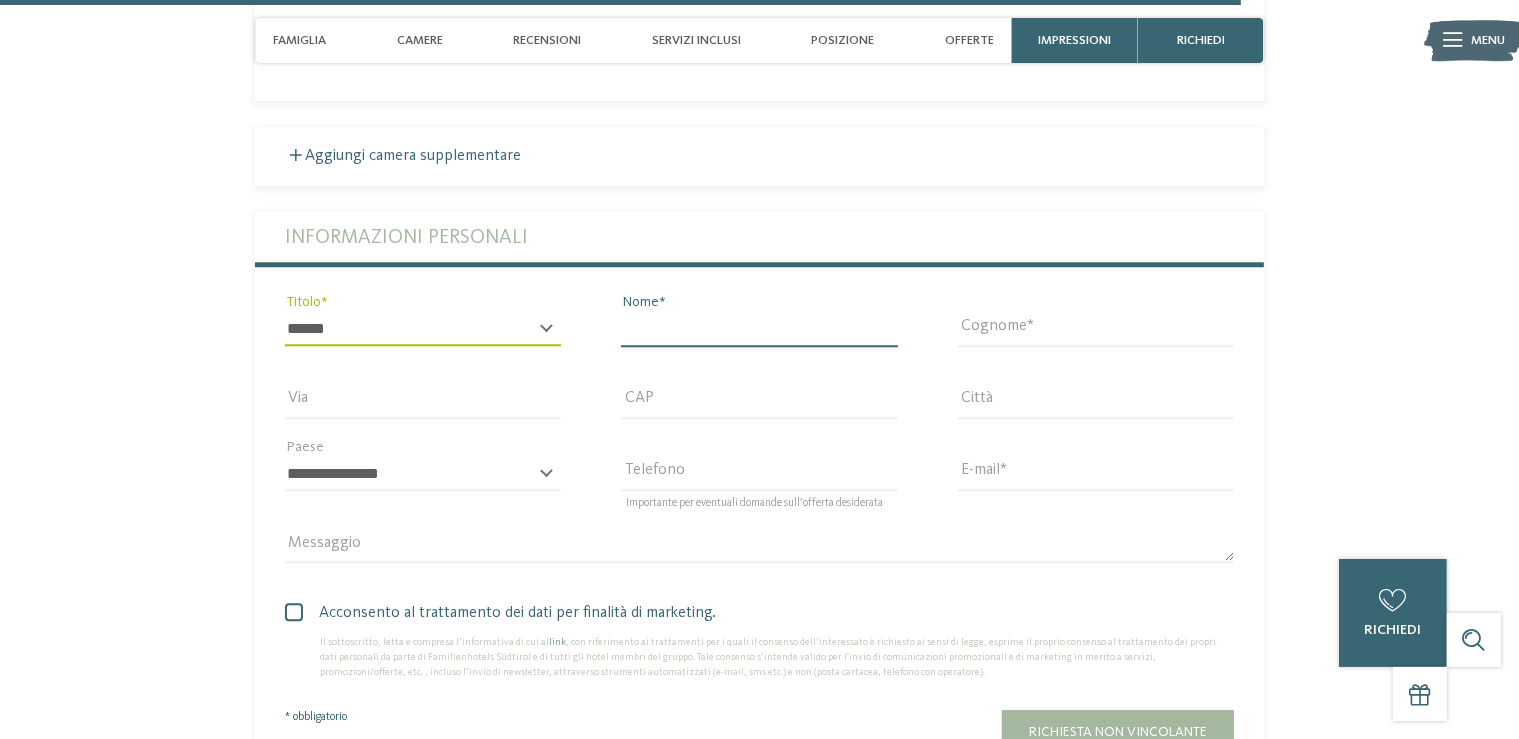 click on "Nome" at bounding box center (759, 329) 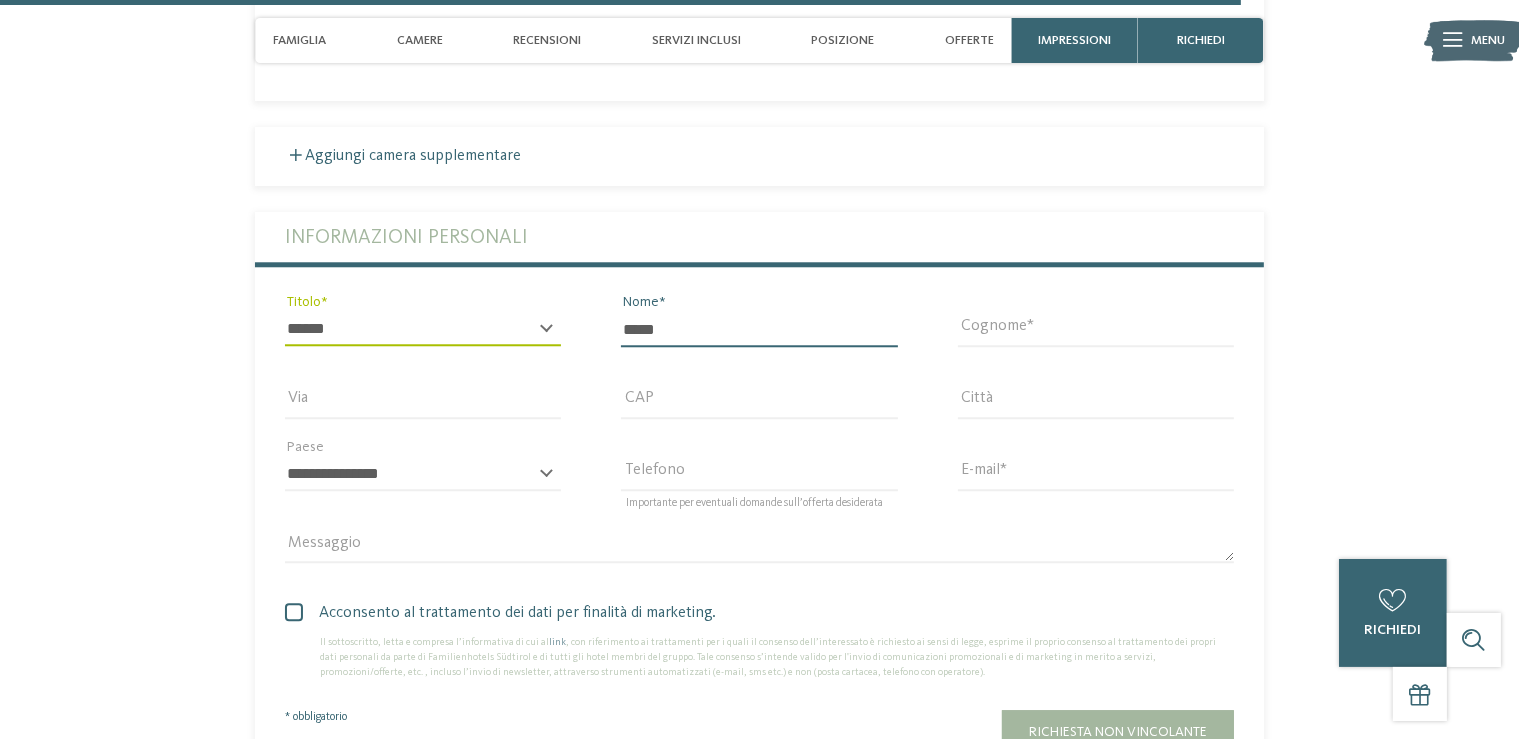 type on "*****" 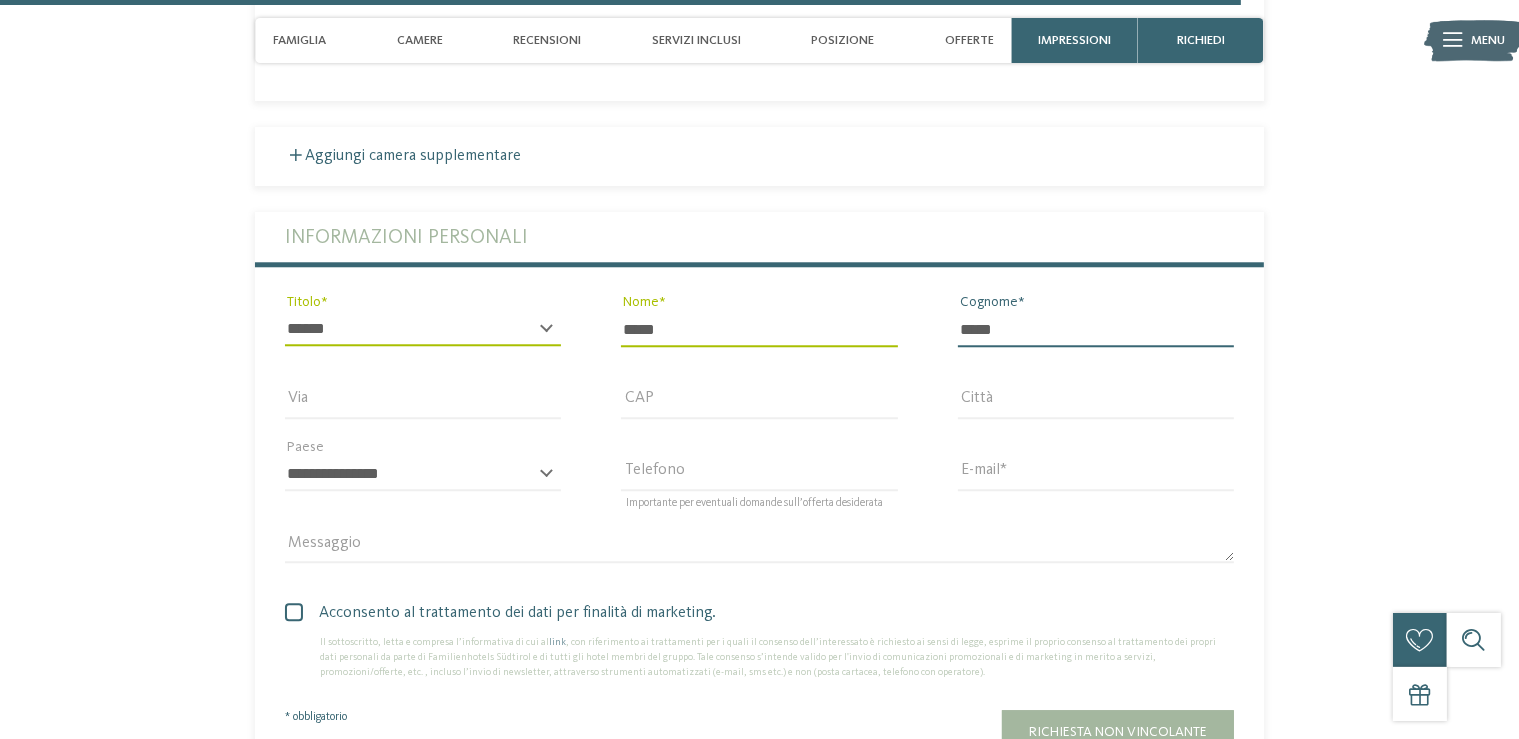 type on "*****" 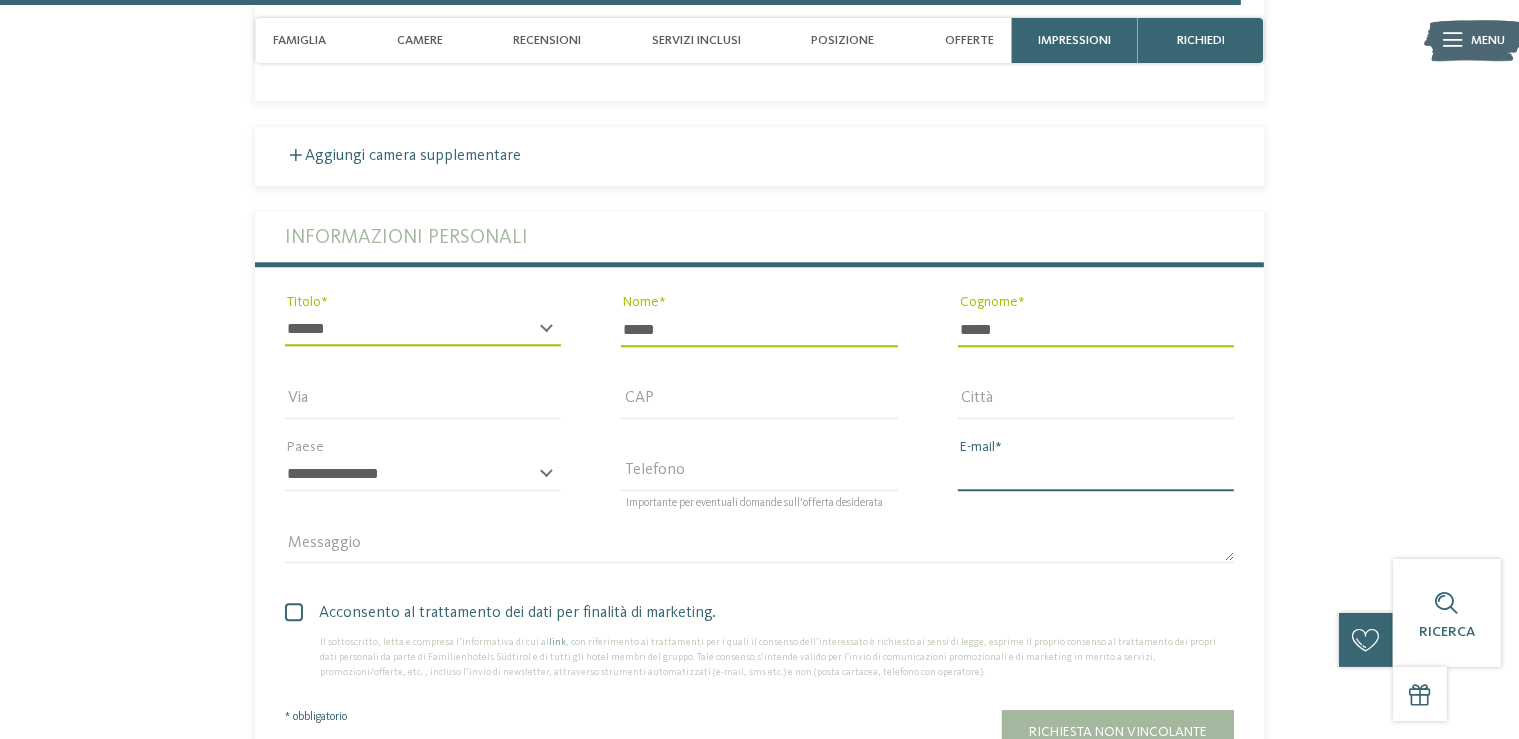click on "E-mail" at bounding box center [1096, 474] 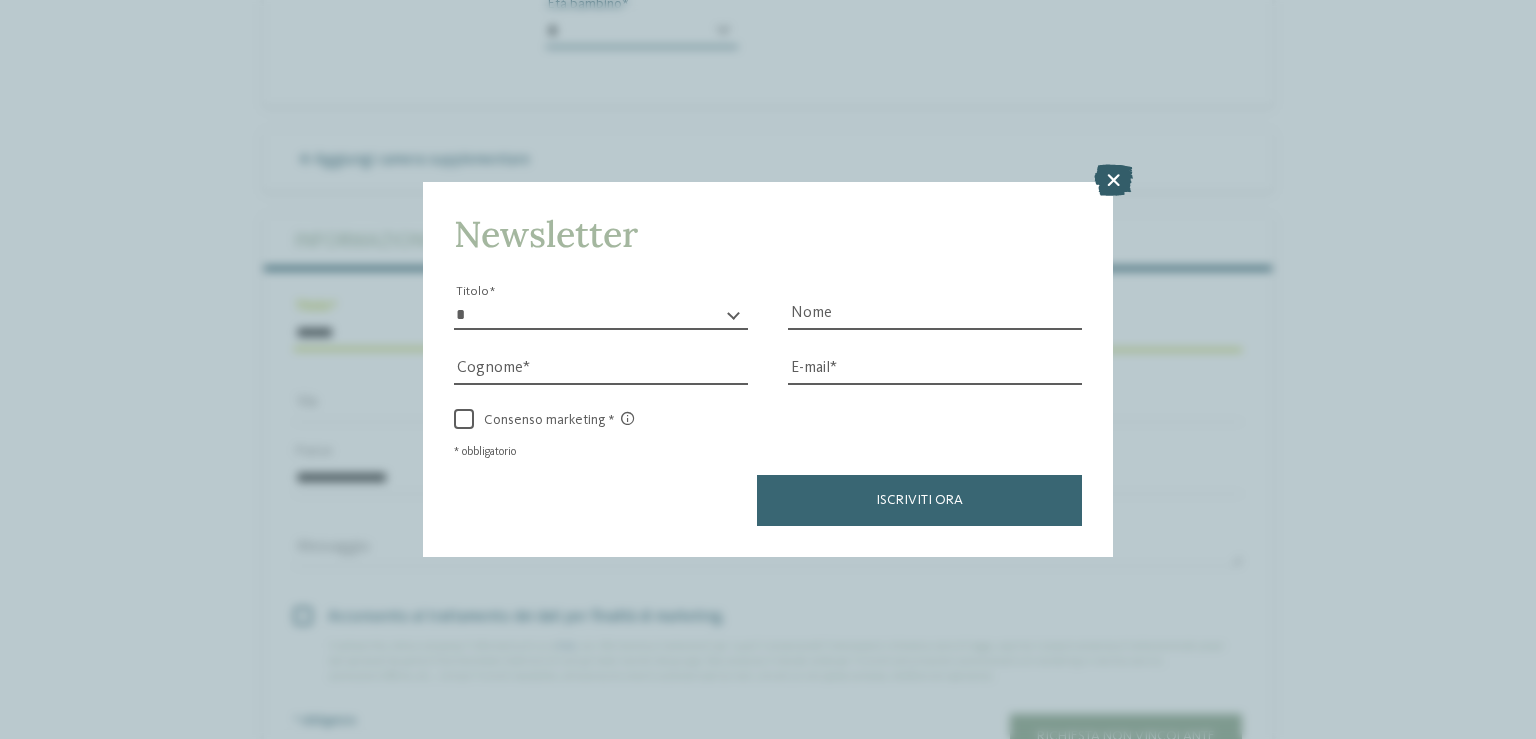 click at bounding box center (1113, 180) 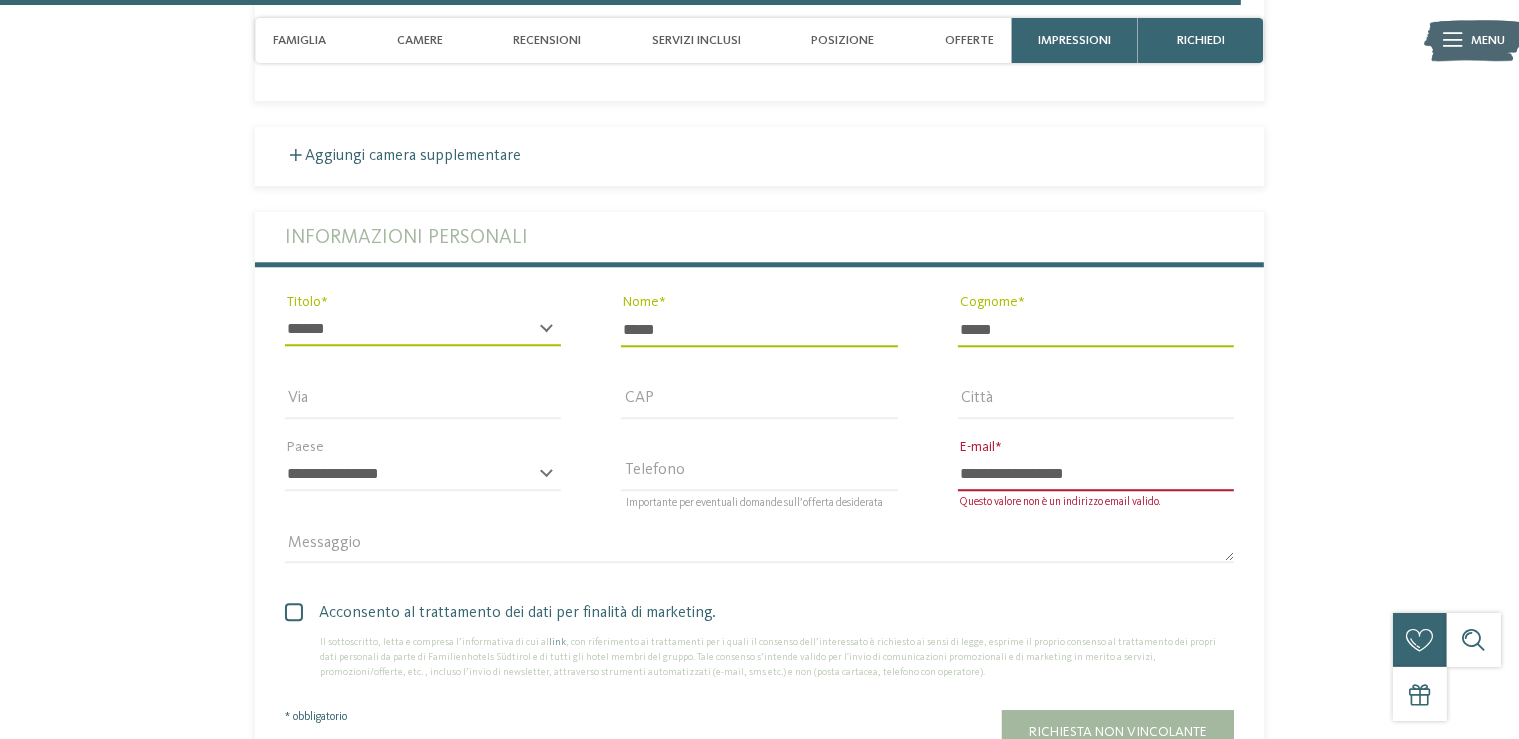 click on "**********" at bounding box center (1096, 474) 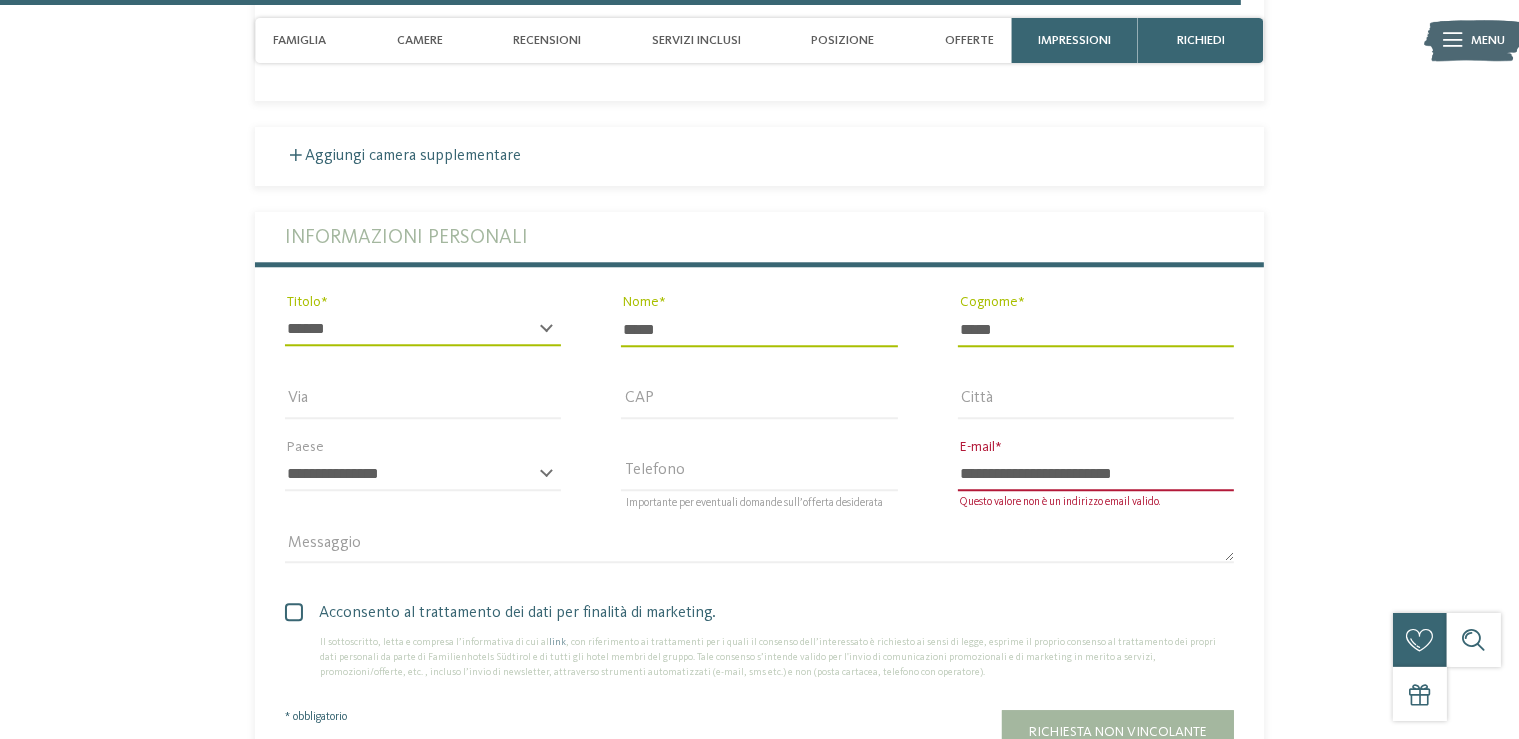click on "**********" at bounding box center (1096, 474) 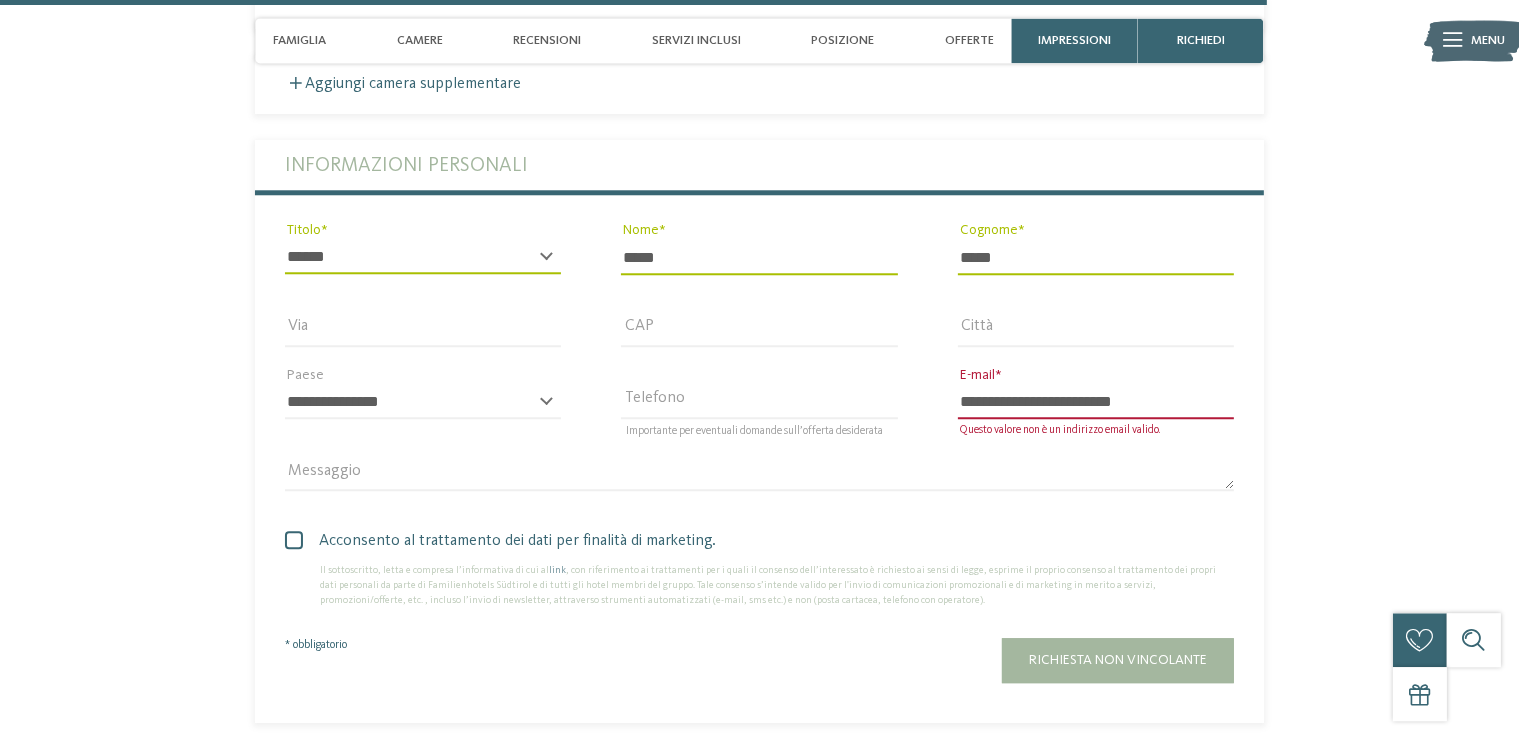 scroll, scrollTop: 5295, scrollLeft: 0, axis: vertical 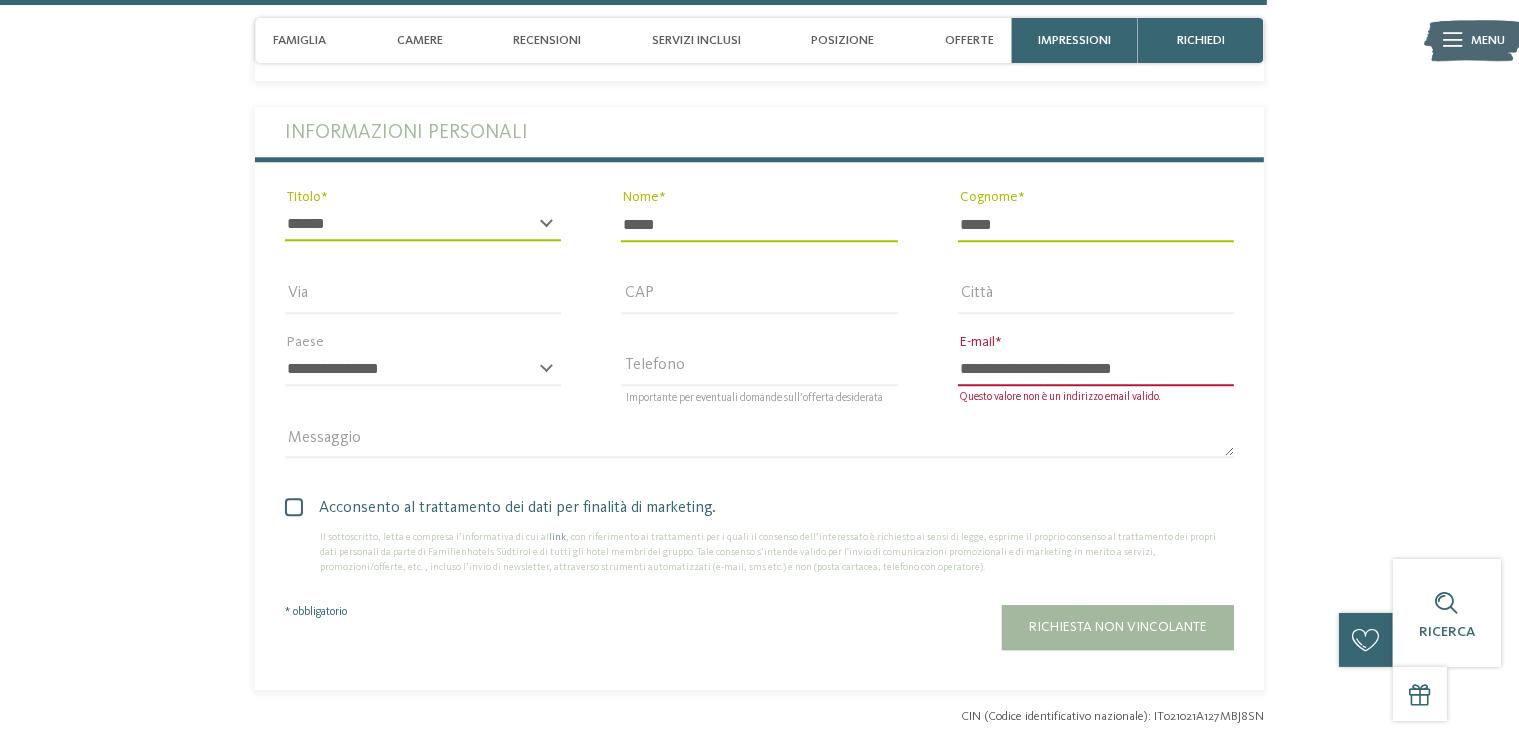type on "**********" 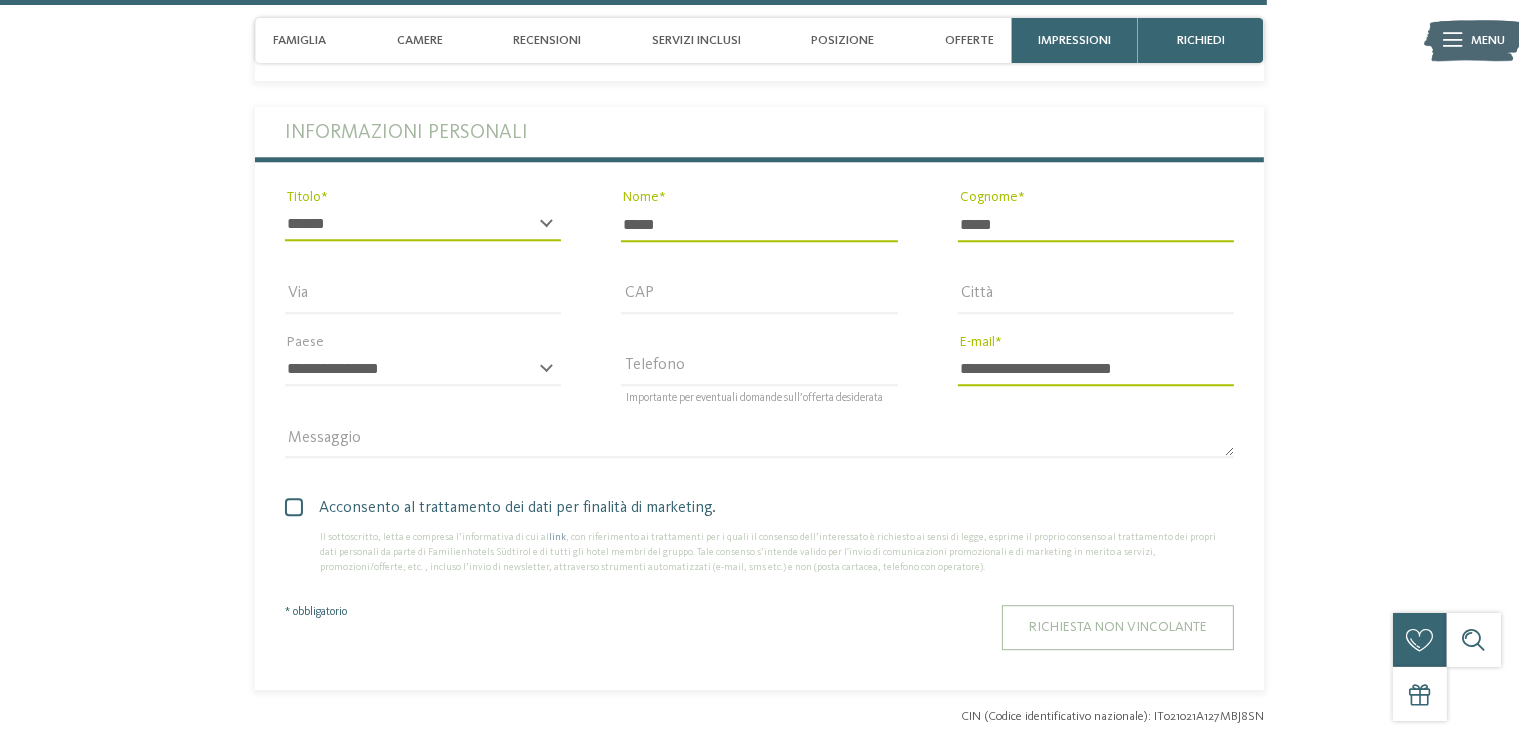 click on "Richiesta non vincolante" at bounding box center (1118, 627) 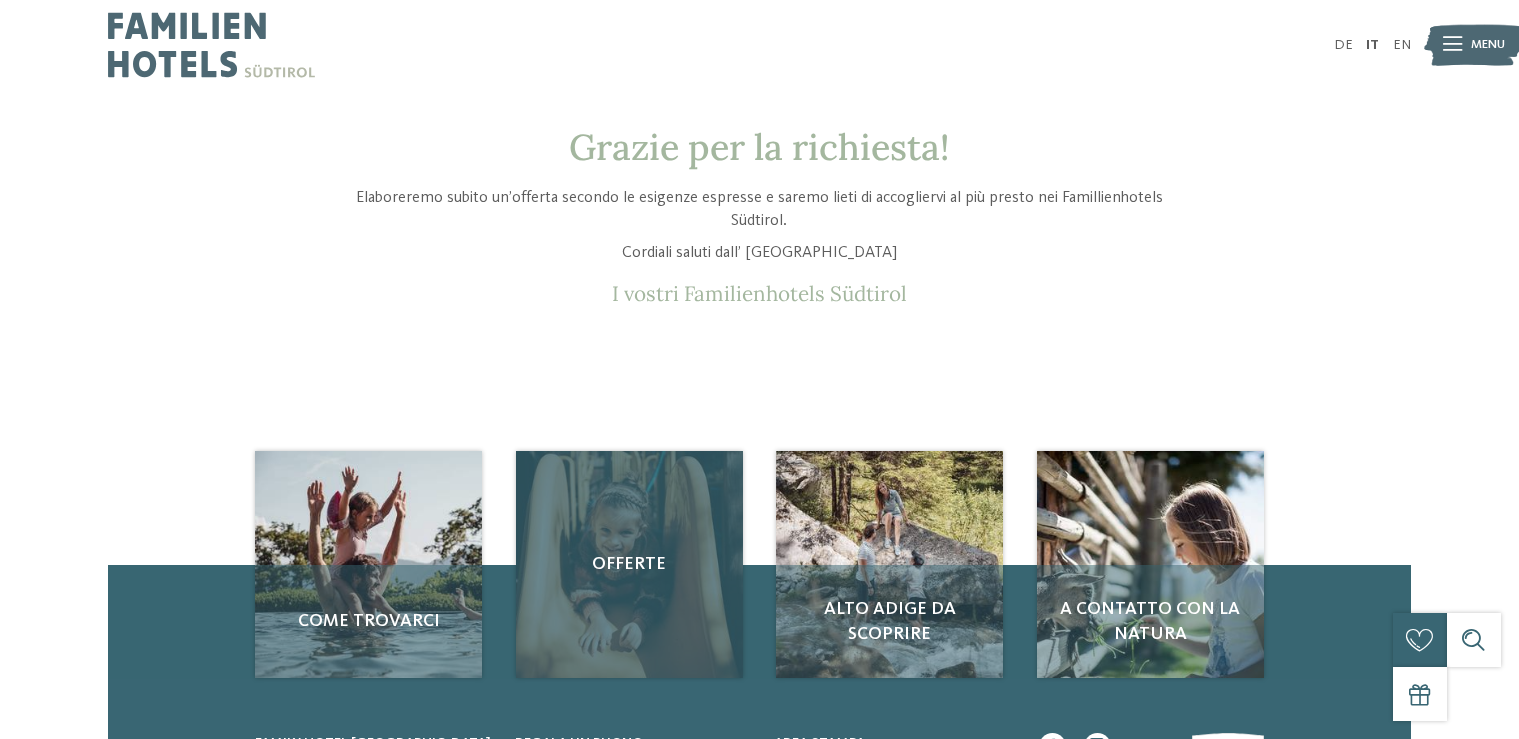scroll, scrollTop: 0, scrollLeft: 0, axis: both 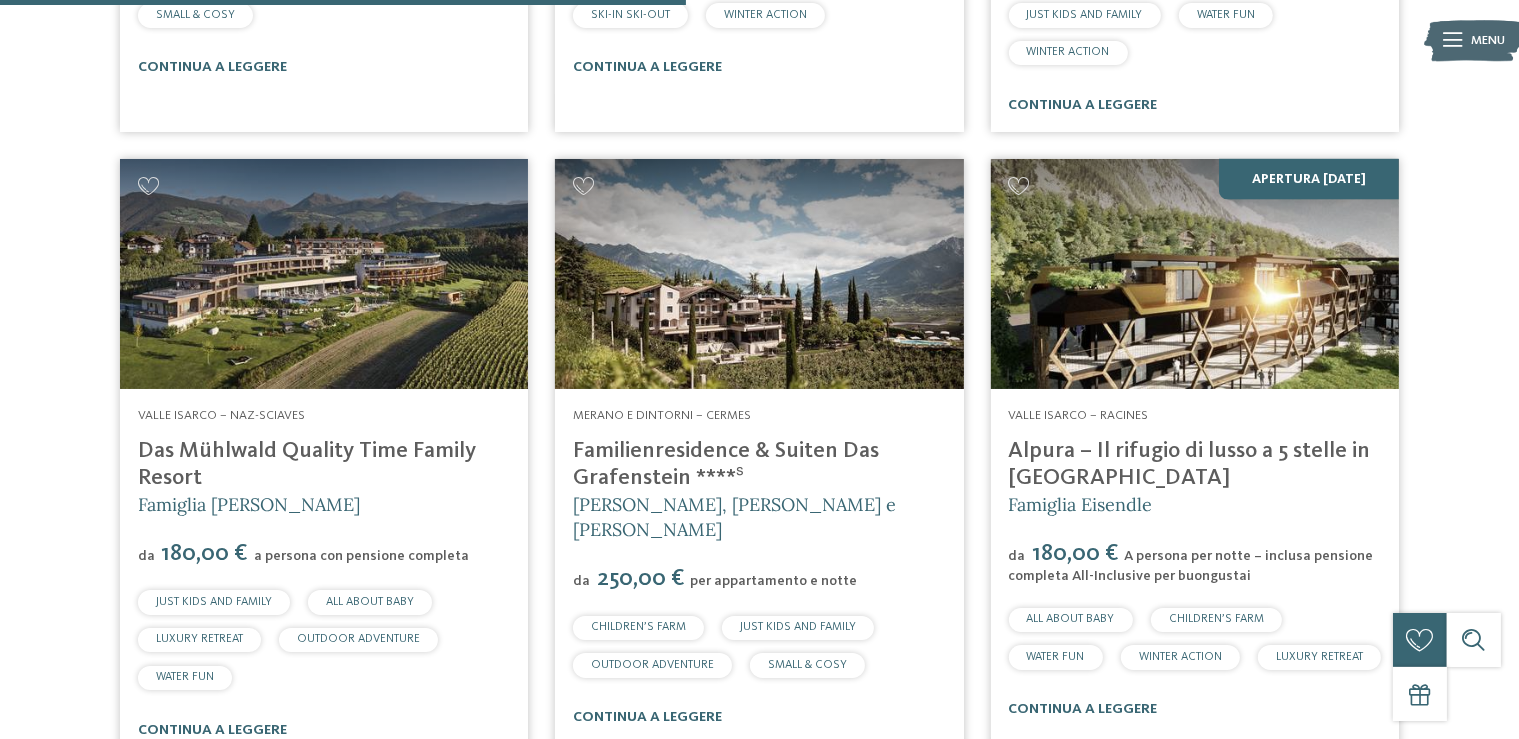 click at bounding box center [1195, 274] 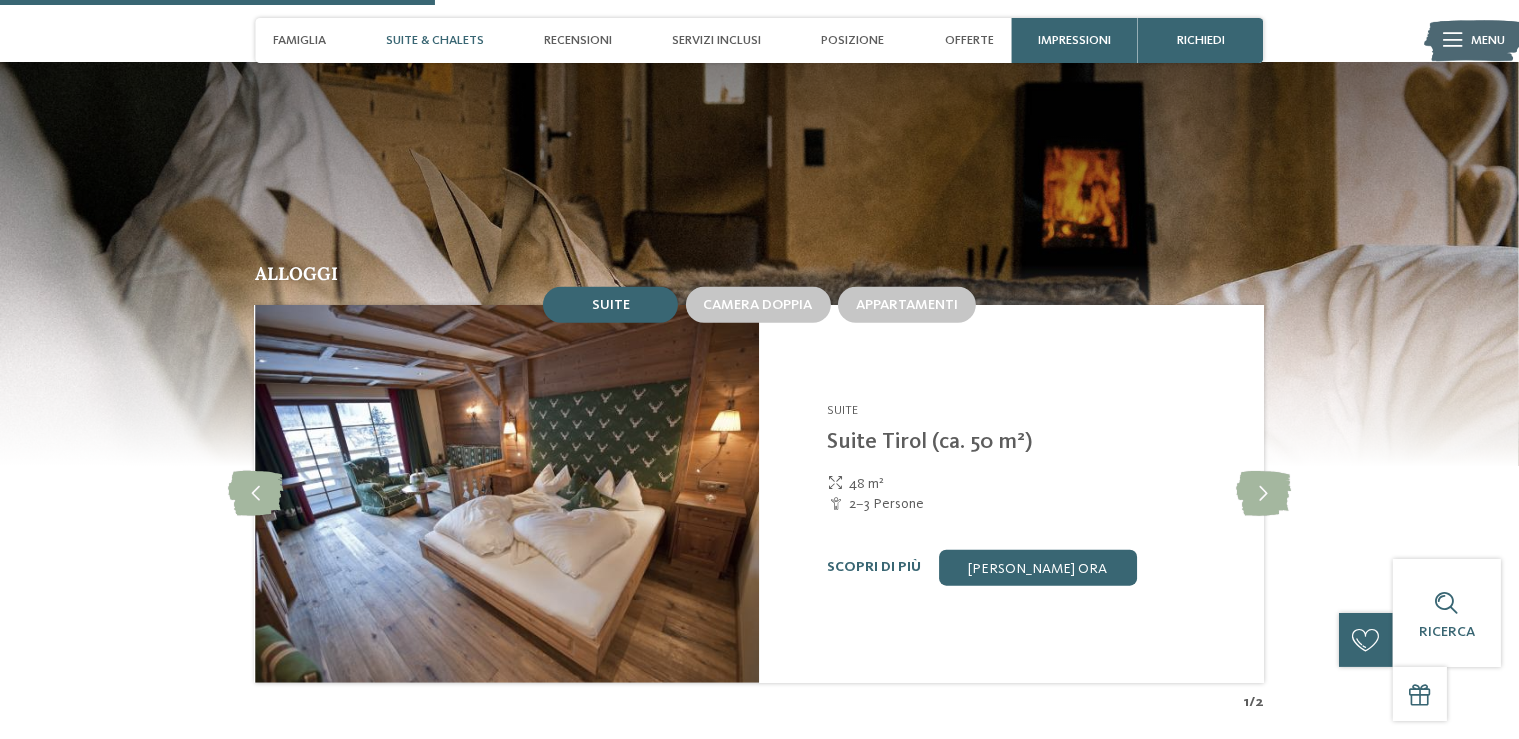 scroll, scrollTop: 1689, scrollLeft: 0, axis: vertical 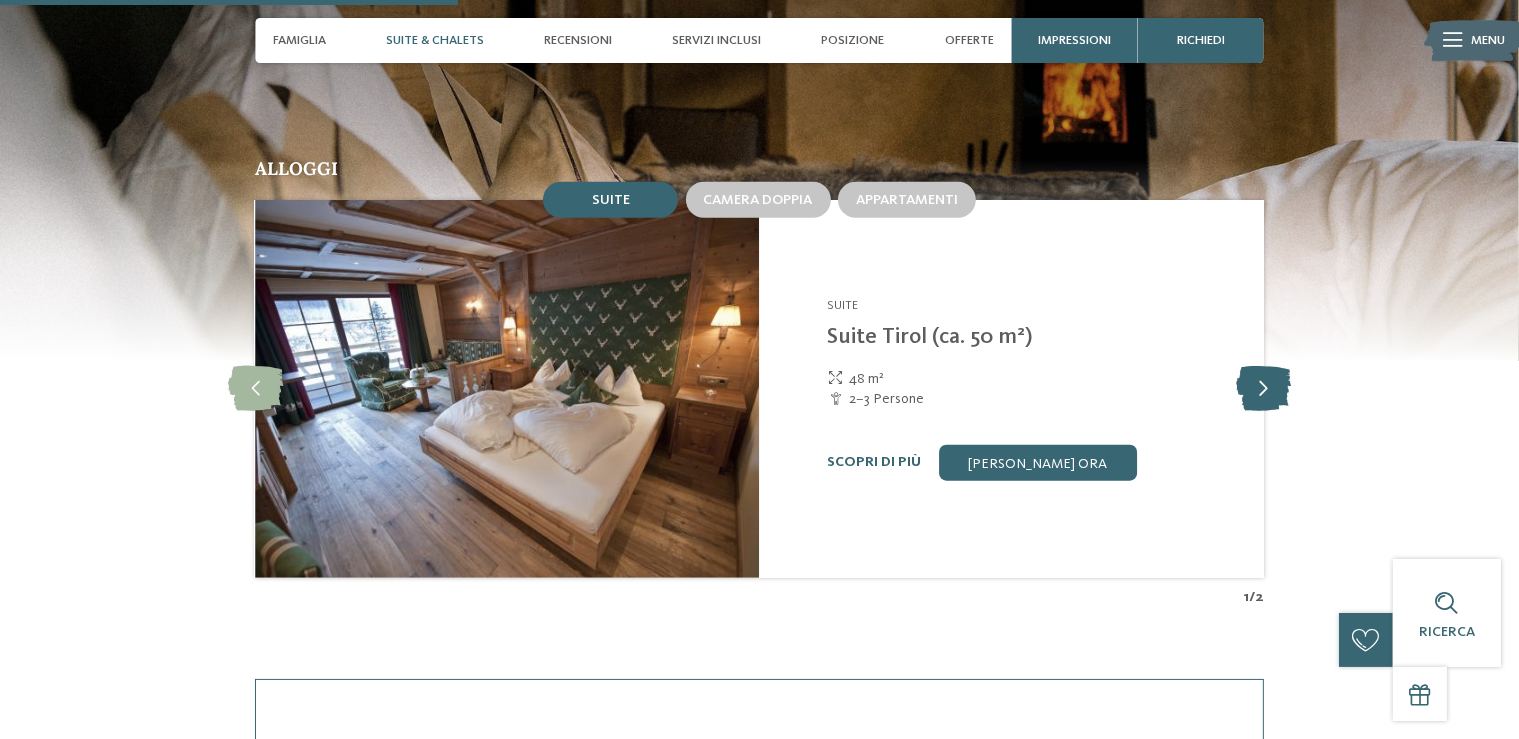 click at bounding box center (1263, 388) 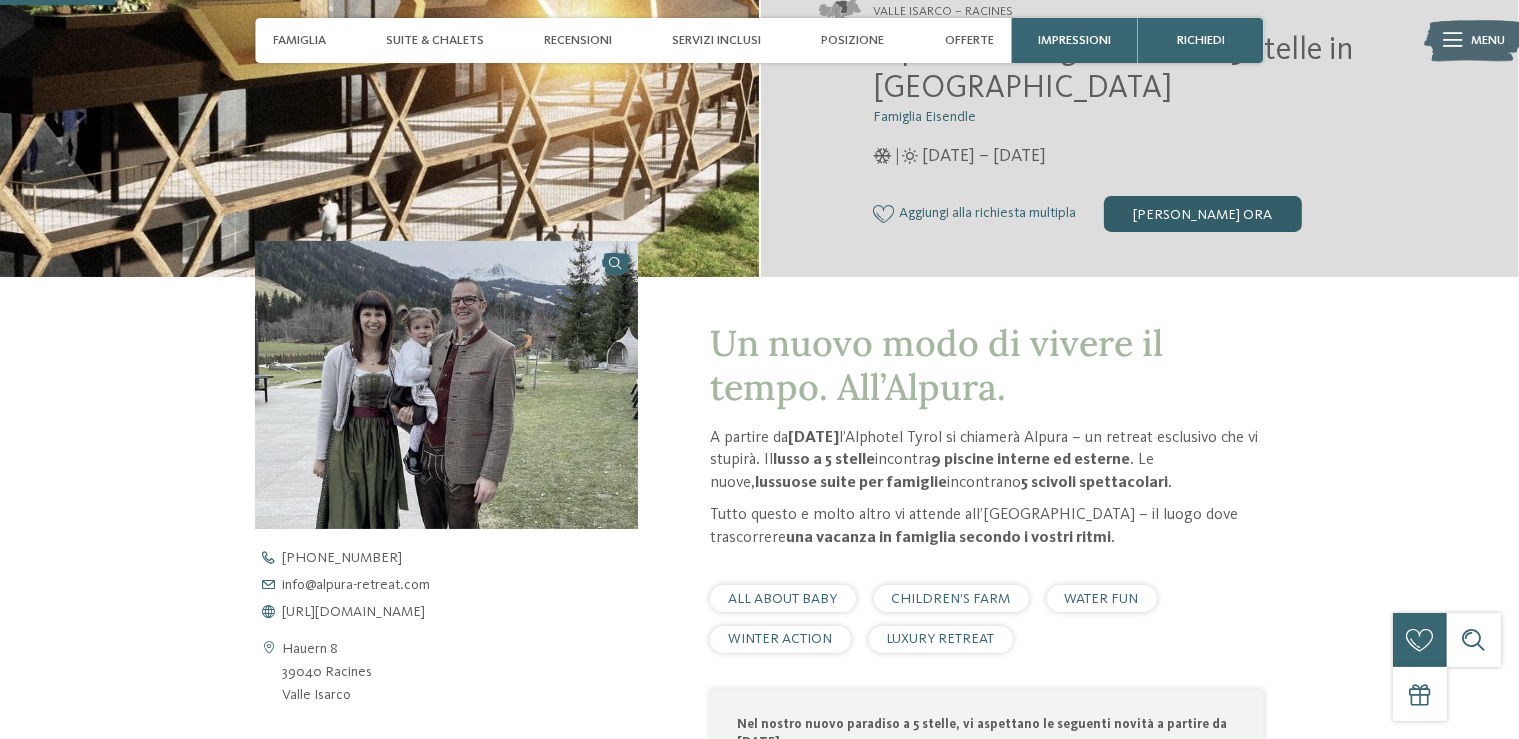 click on "[PERSON_NAME] ora" at bounding box center (1203, 214) 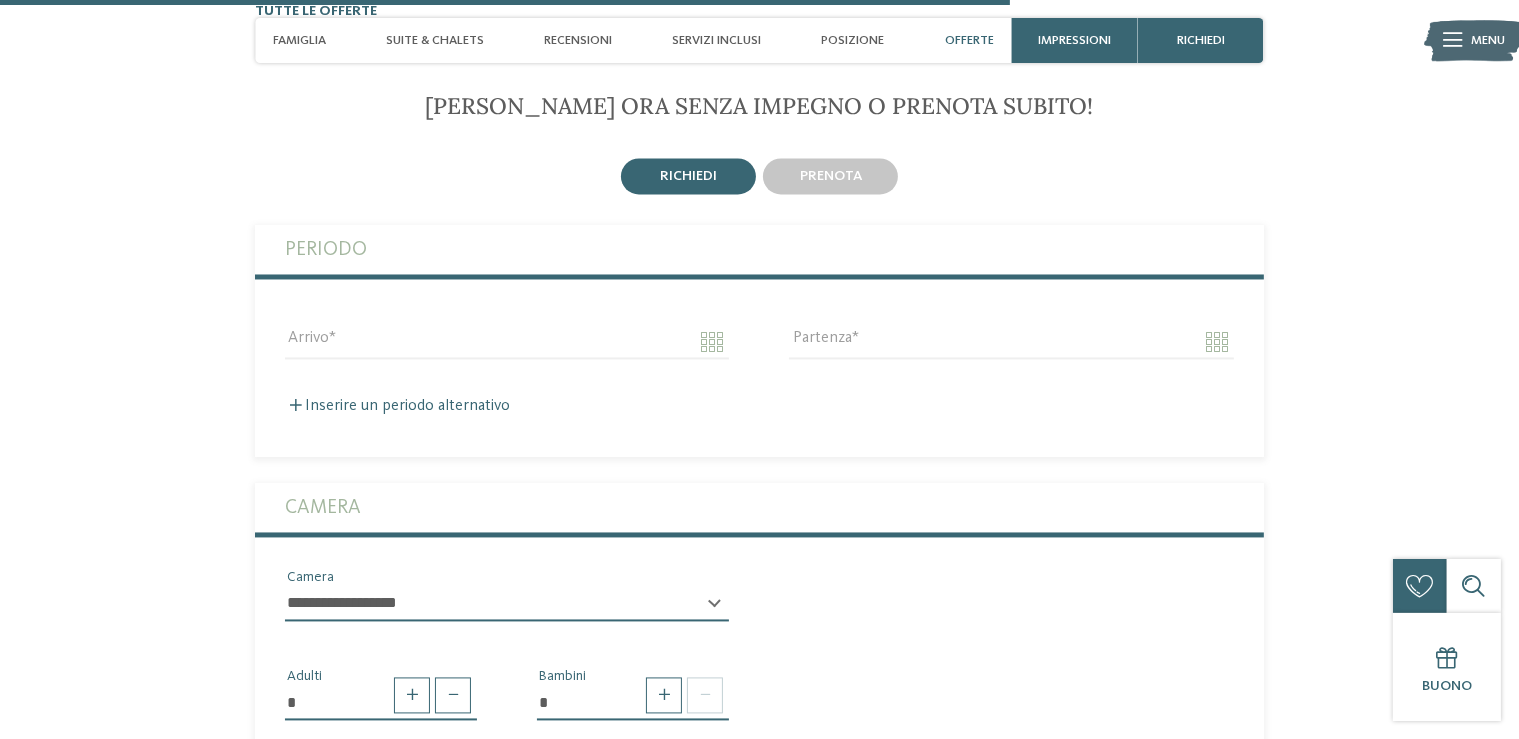 scroll, scrollTop: 3726, scrollLeft: 0, axis: vertical 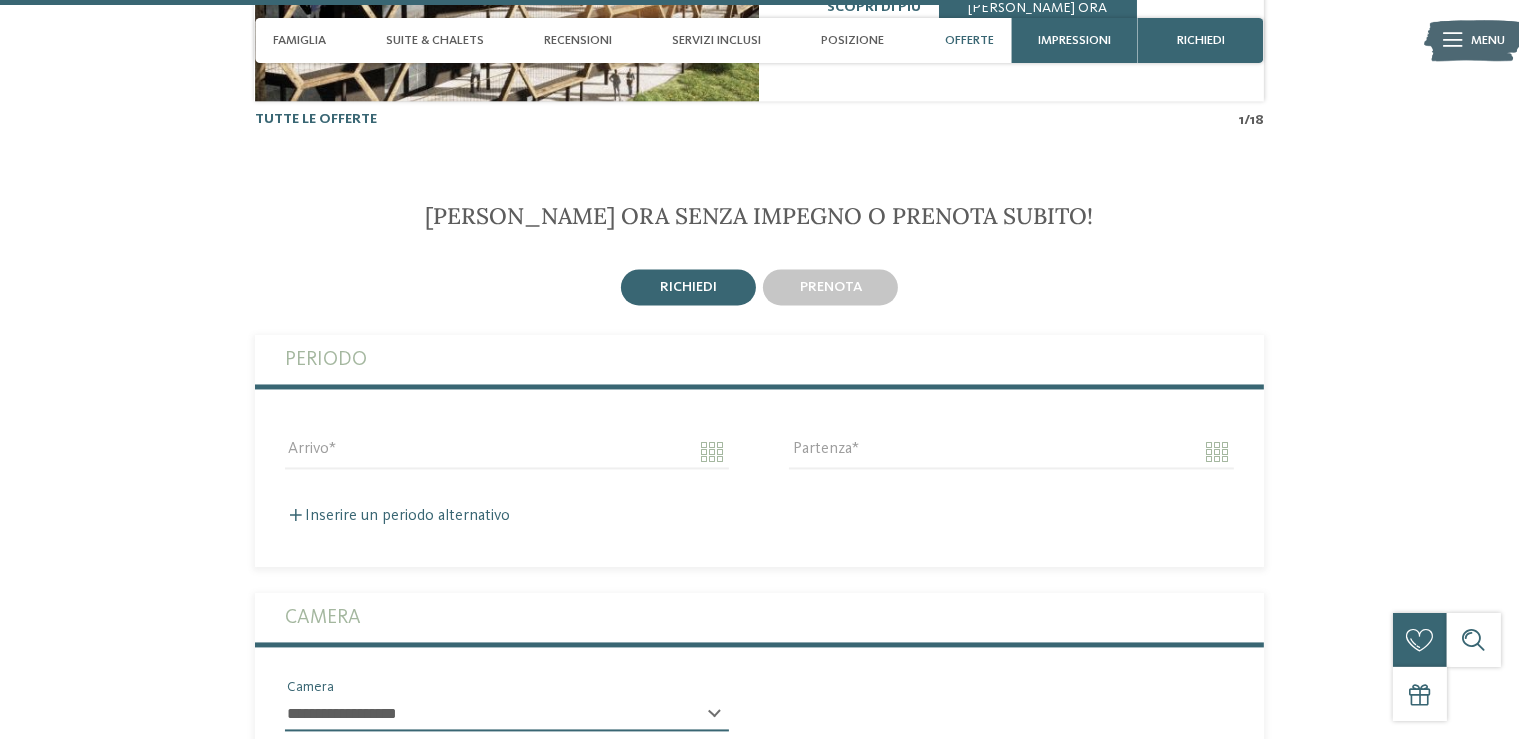 click on "Arrivo" at bounding box center (507, 462) 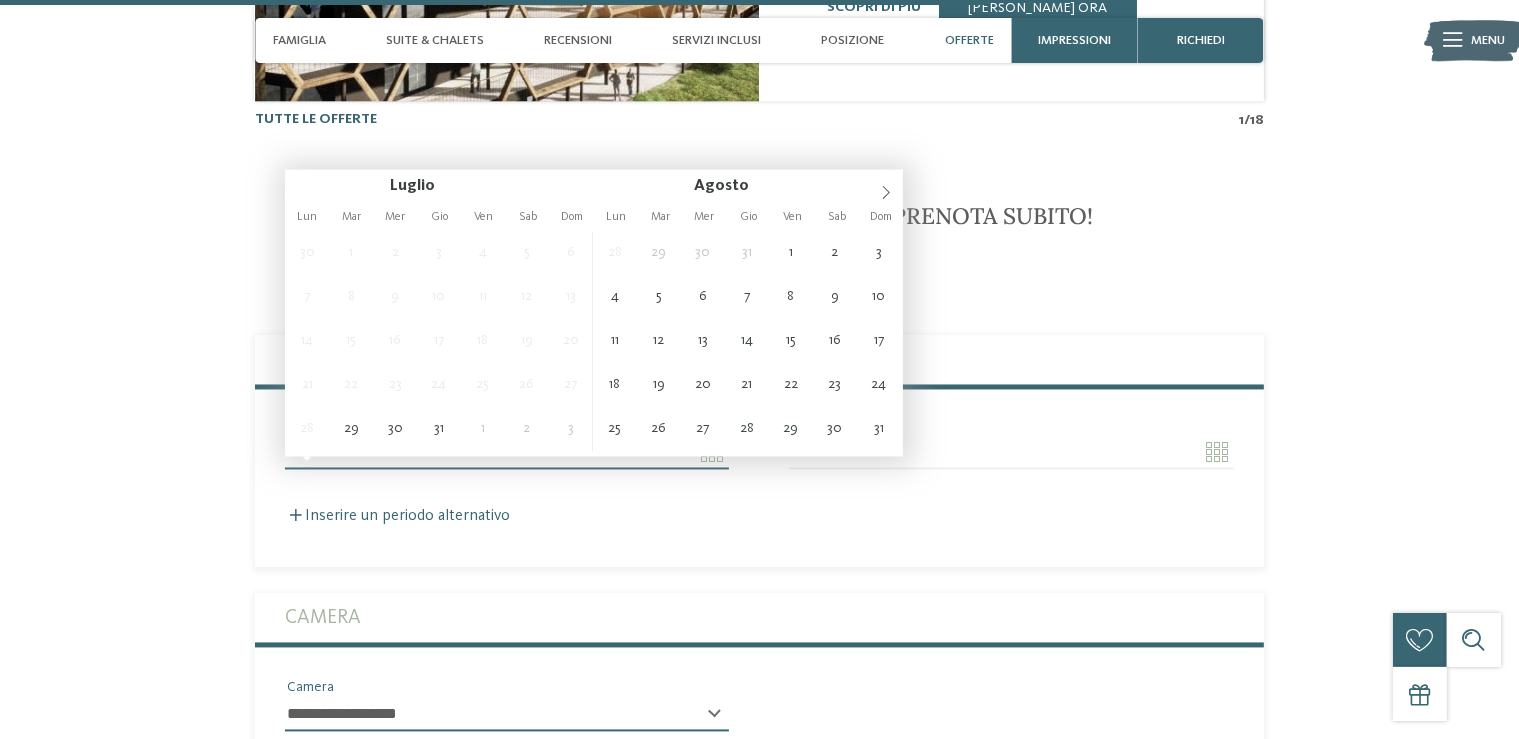 click on "Arrivo" at bounding box center (507, 453) 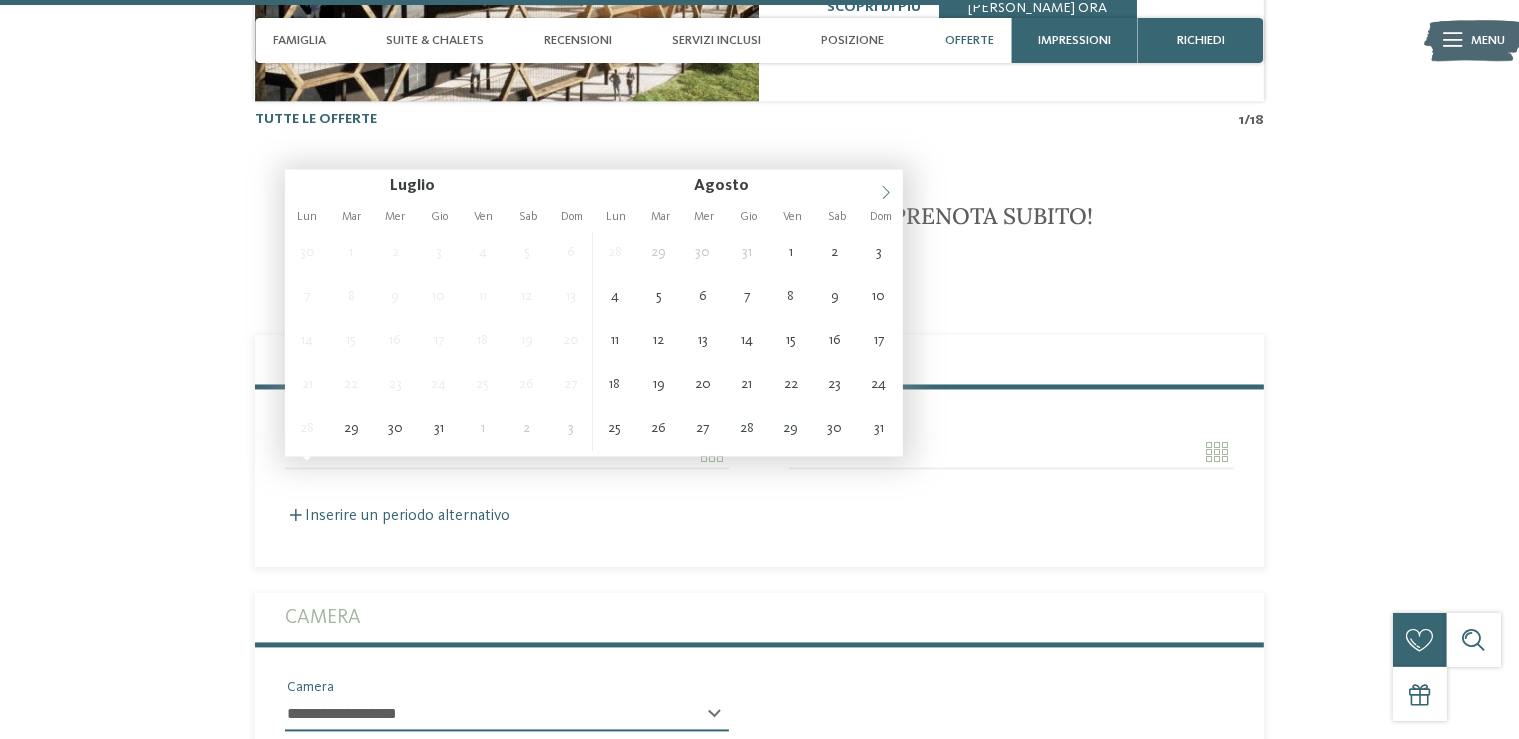 click 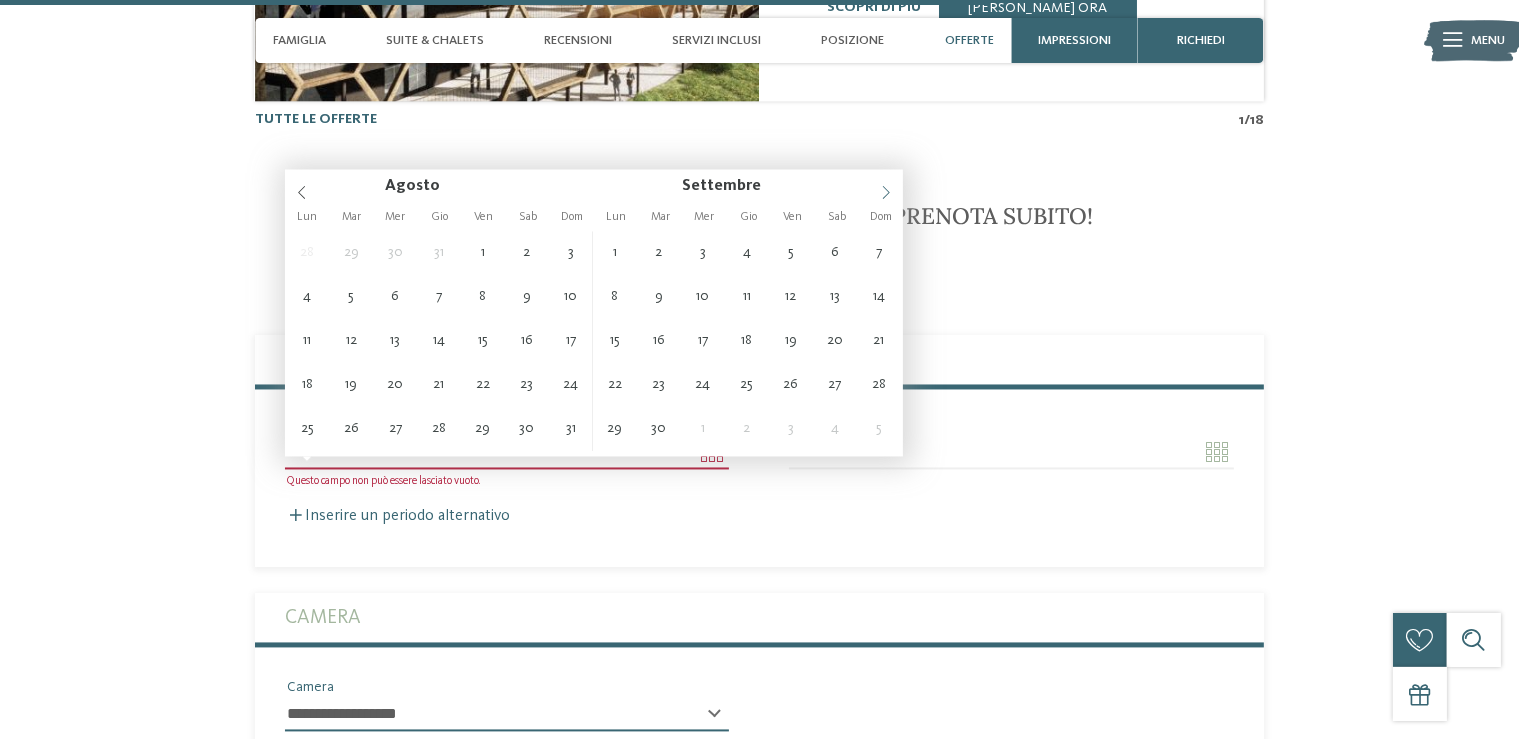 click 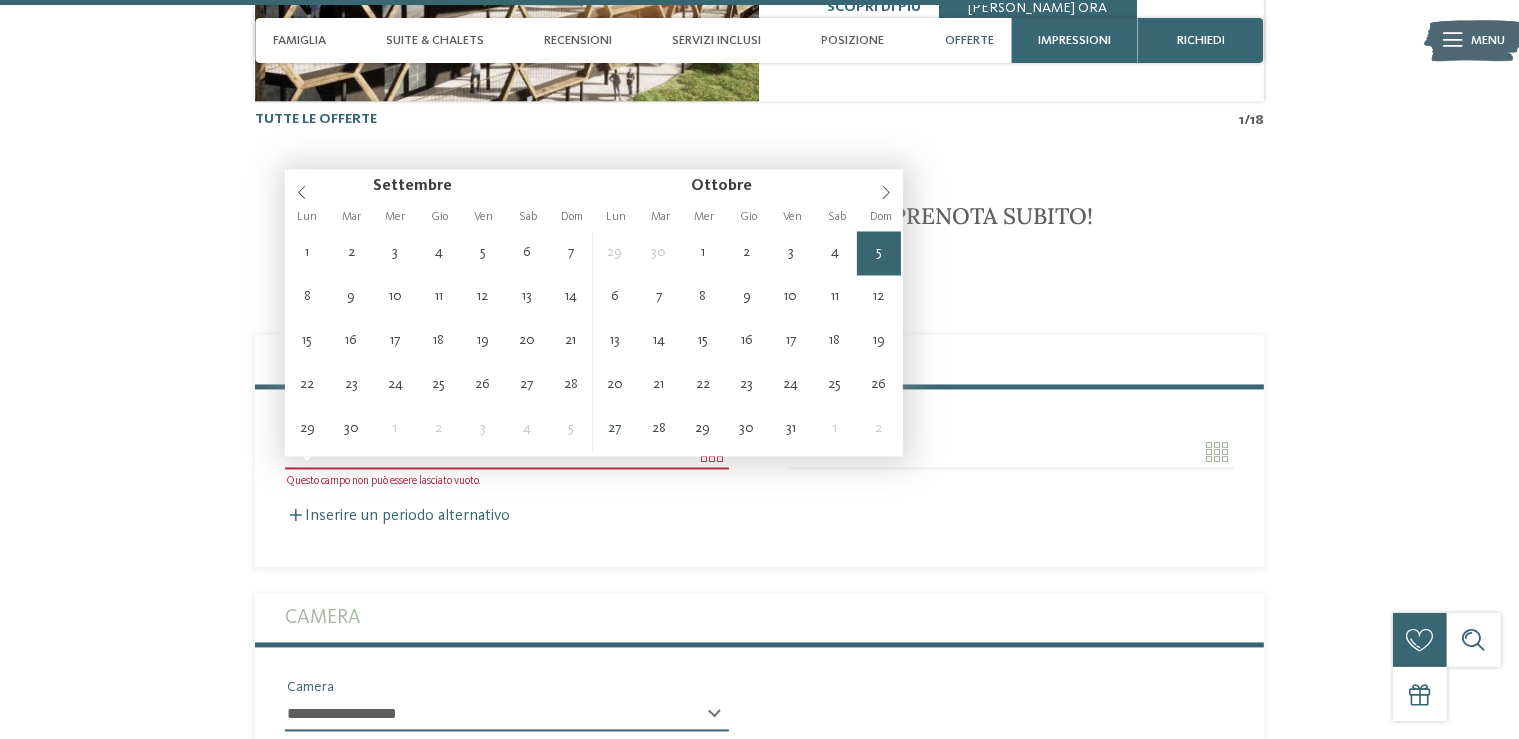 type on "**********" 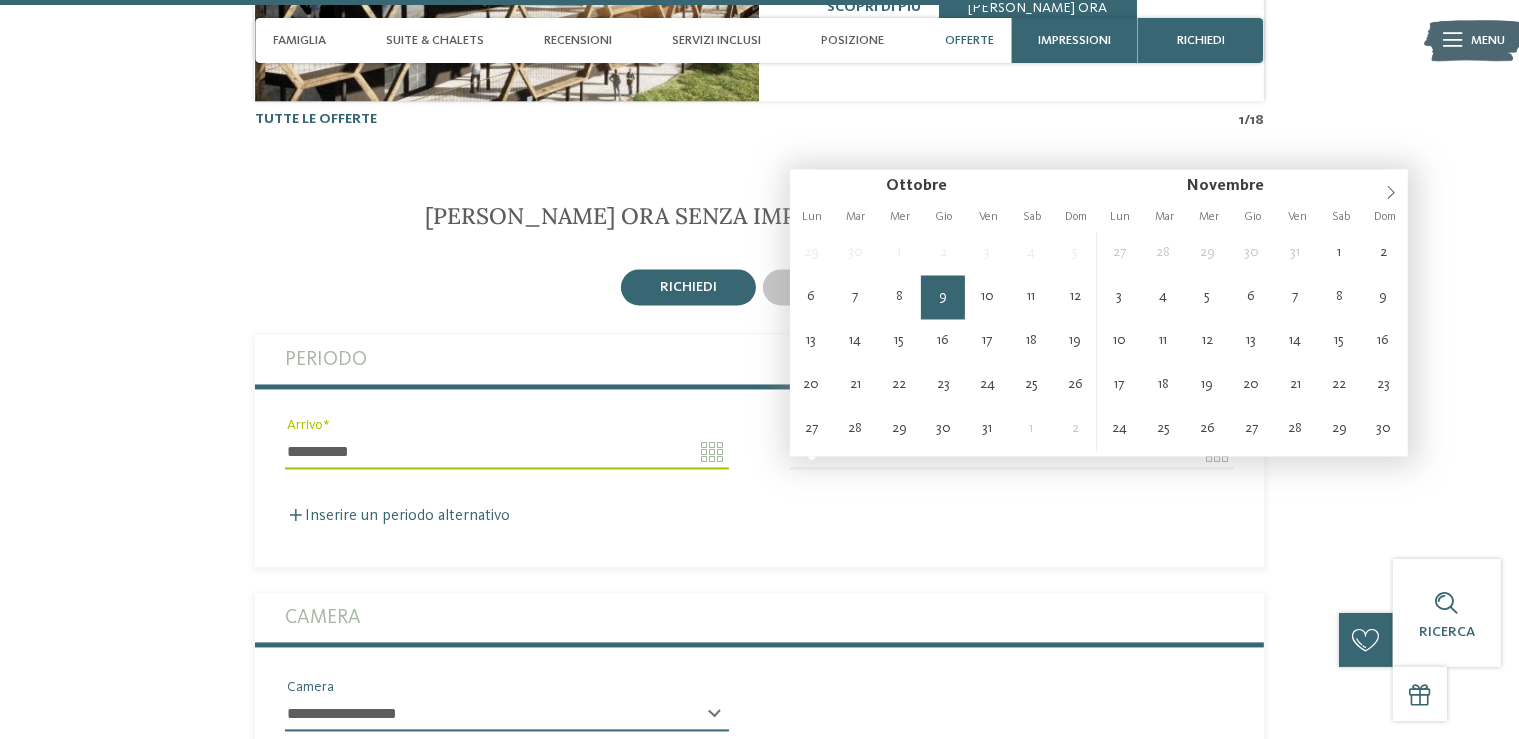 type on "**********" 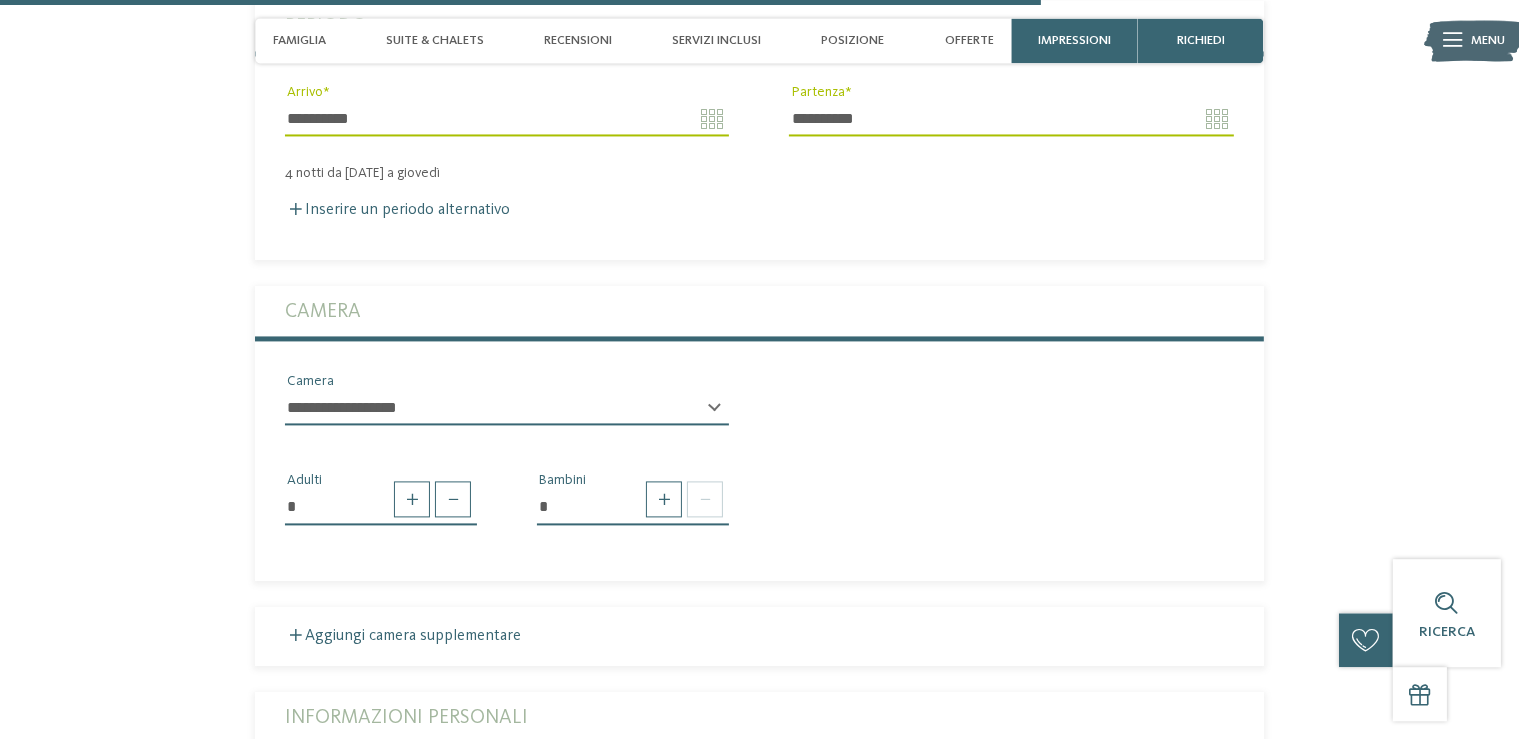 scroll, scrollTop: 4148, scrollLeft: 0, axis: vertical 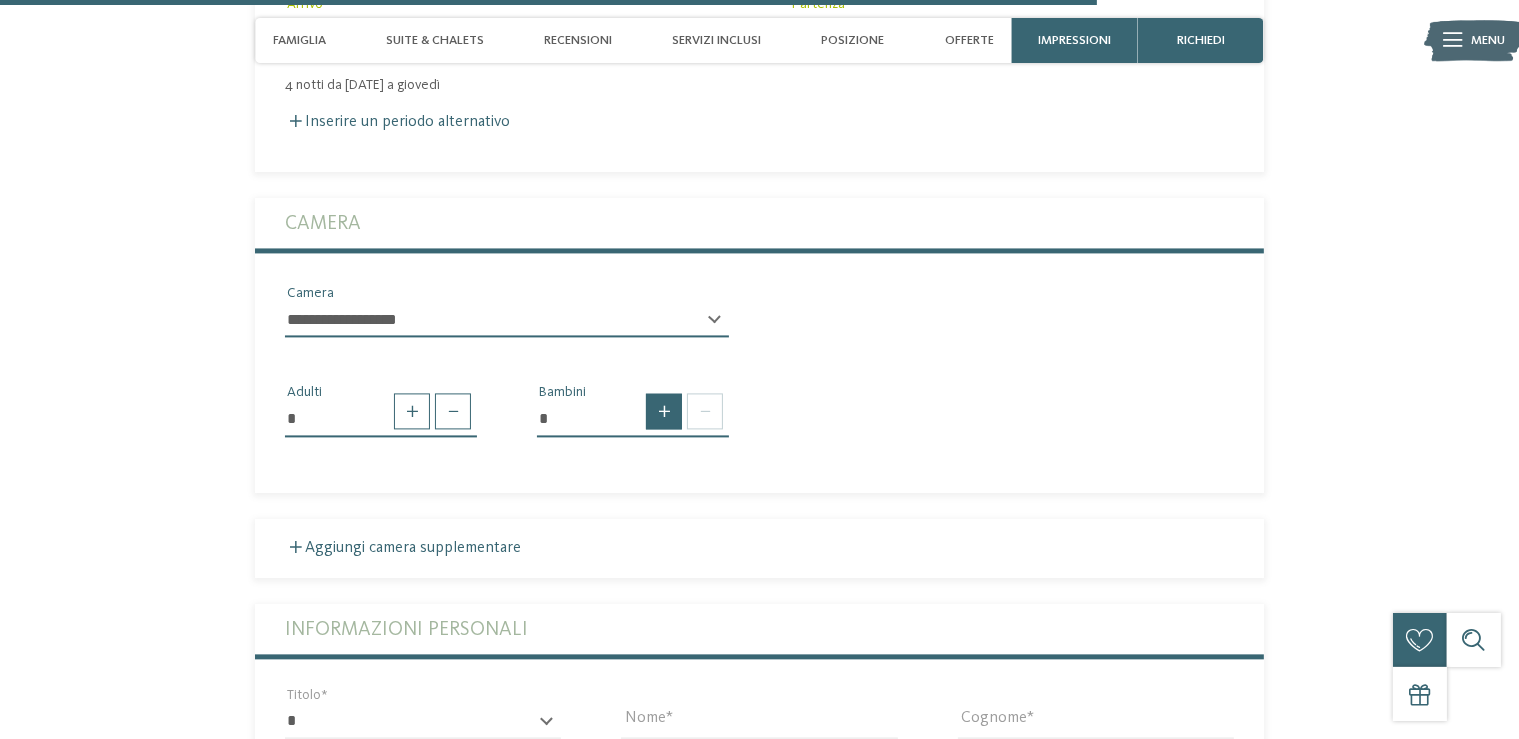 click at bounding box center (664, 411) 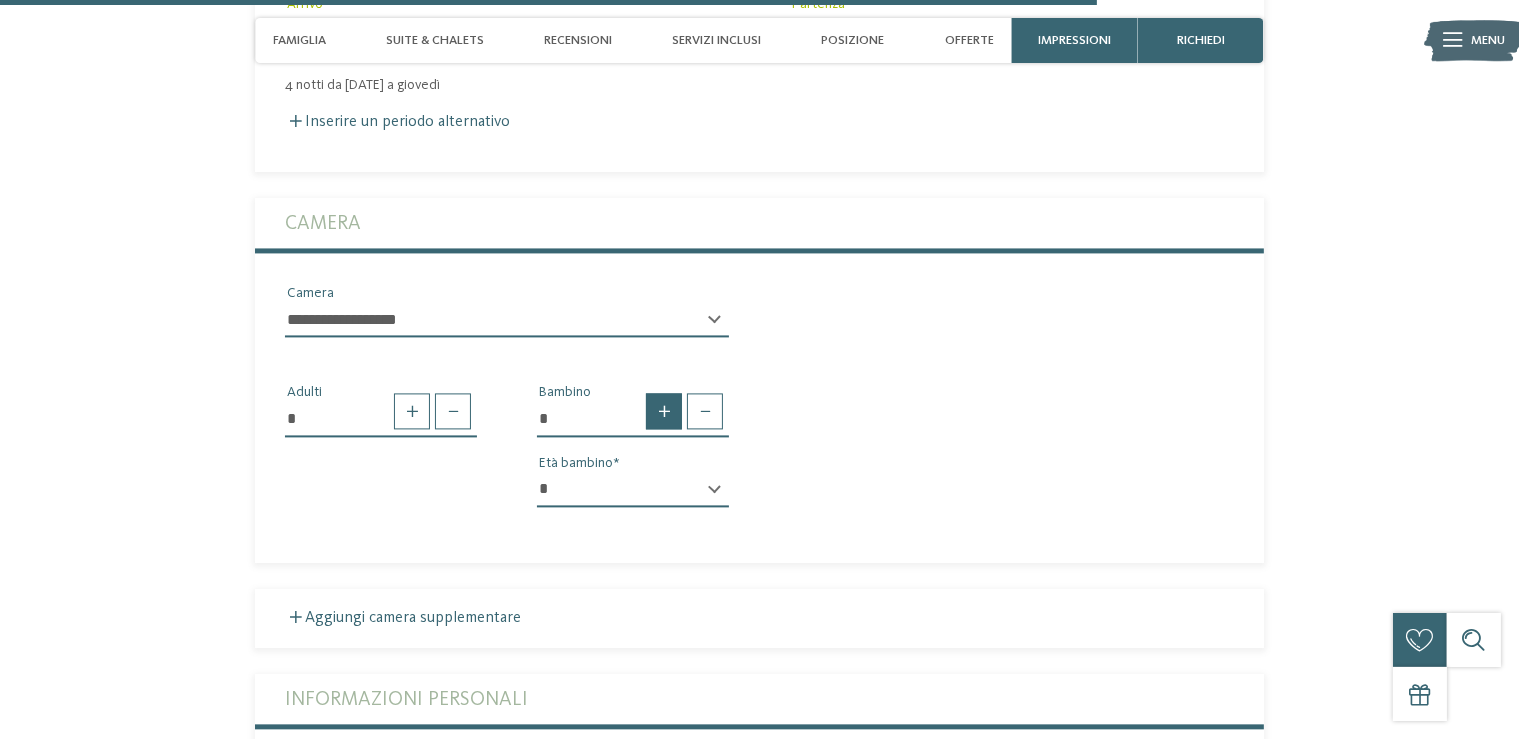 click at bounding box center (664, 411) 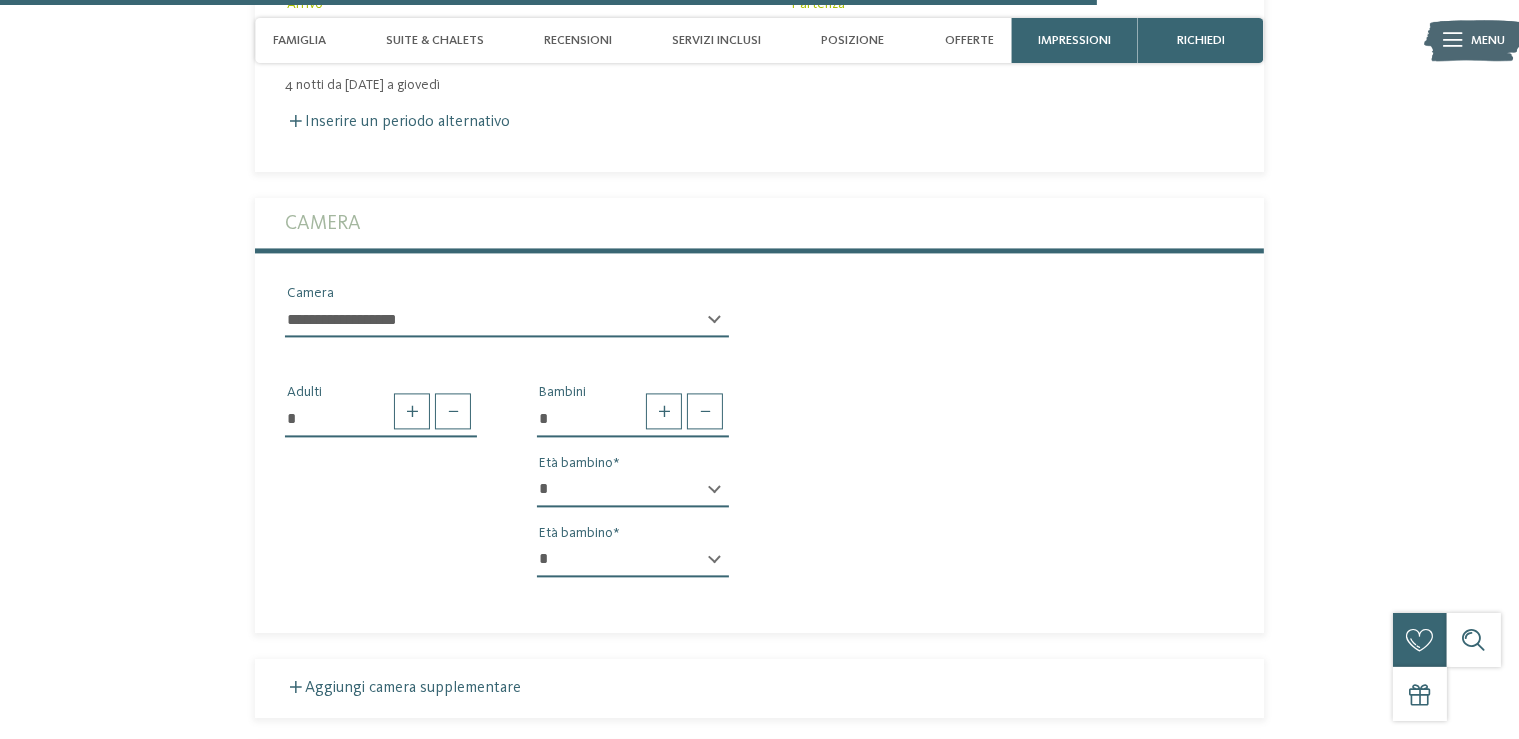 click on "* * * * * * * * * * * ** ** ** ** ** ** ** **" at bounding box center (633, 490) 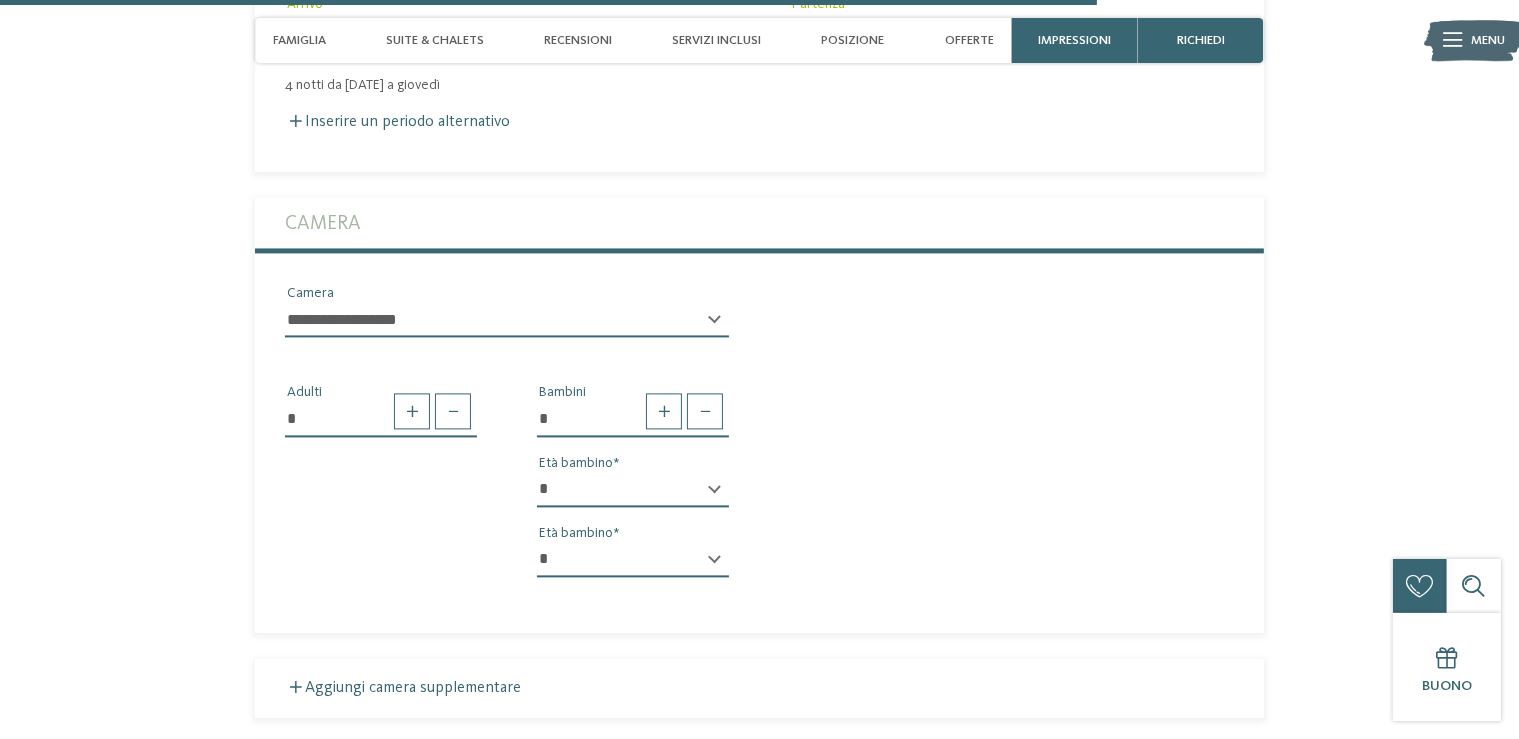 select on "*" 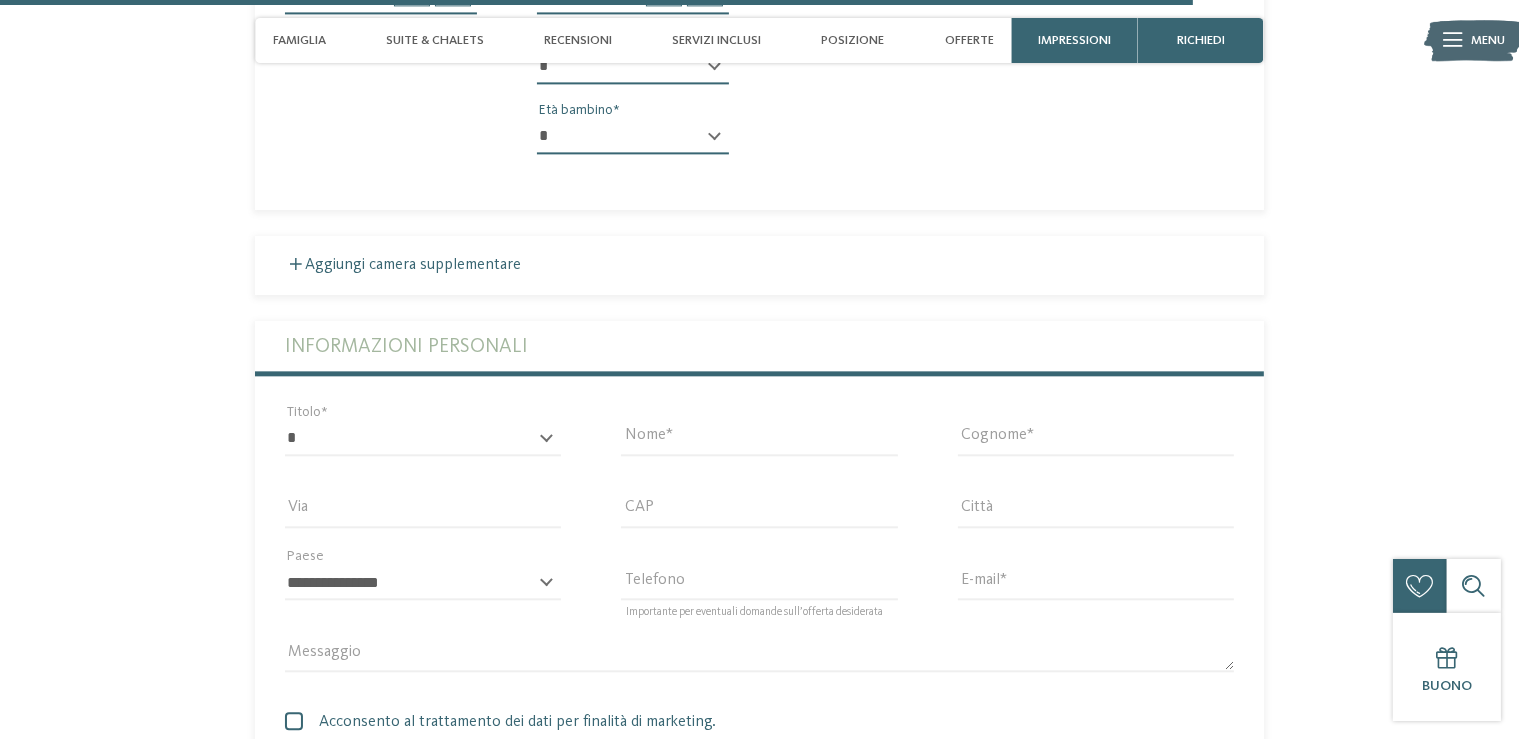 scroll, scrollTop: 4676, scrollLeft: 0, axis: vertical 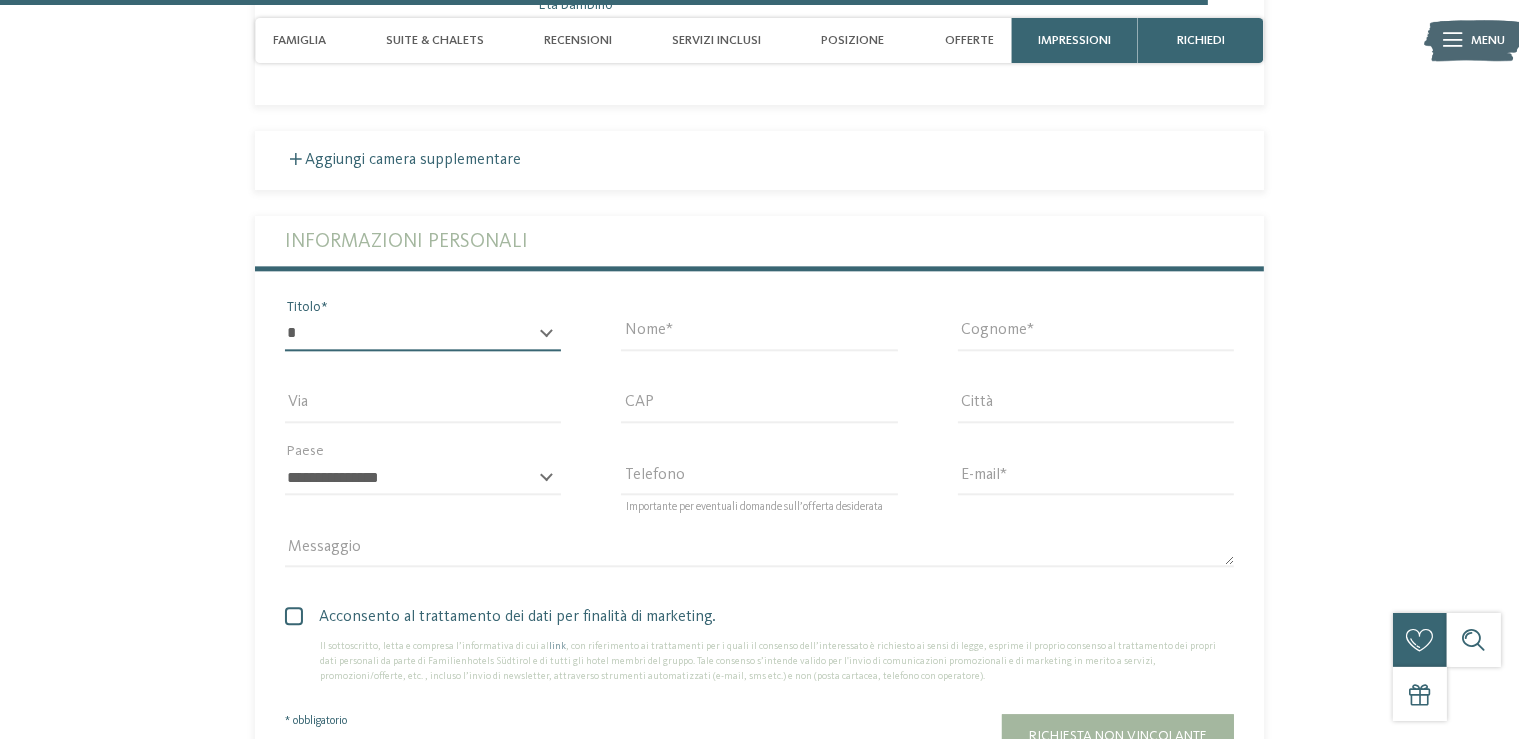click on "* ****** ******* ******** ******" at bounding box center (423, 334) 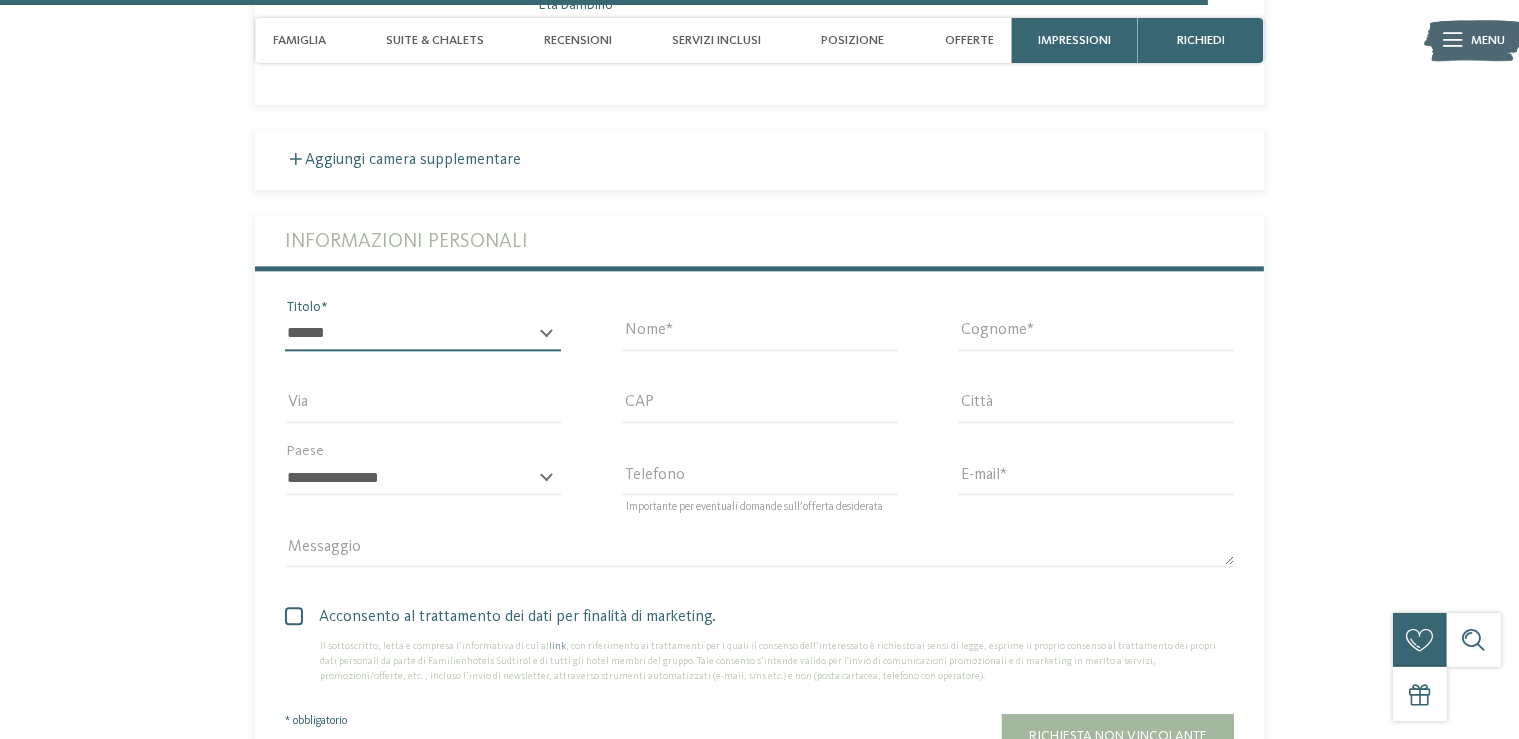 click on "******" at bounding box center (0, 0) 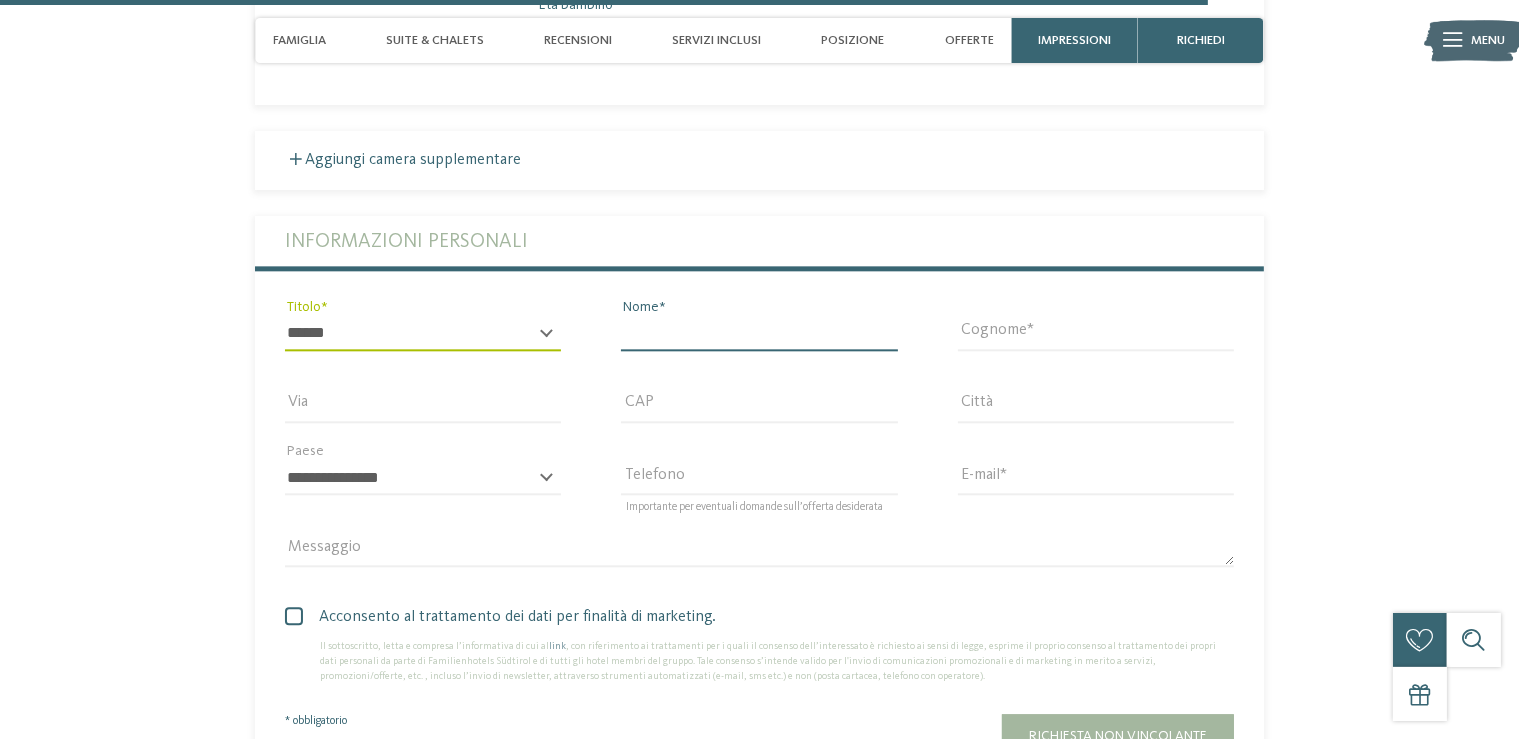 click on "Nome" at bounding box center (759, 334) 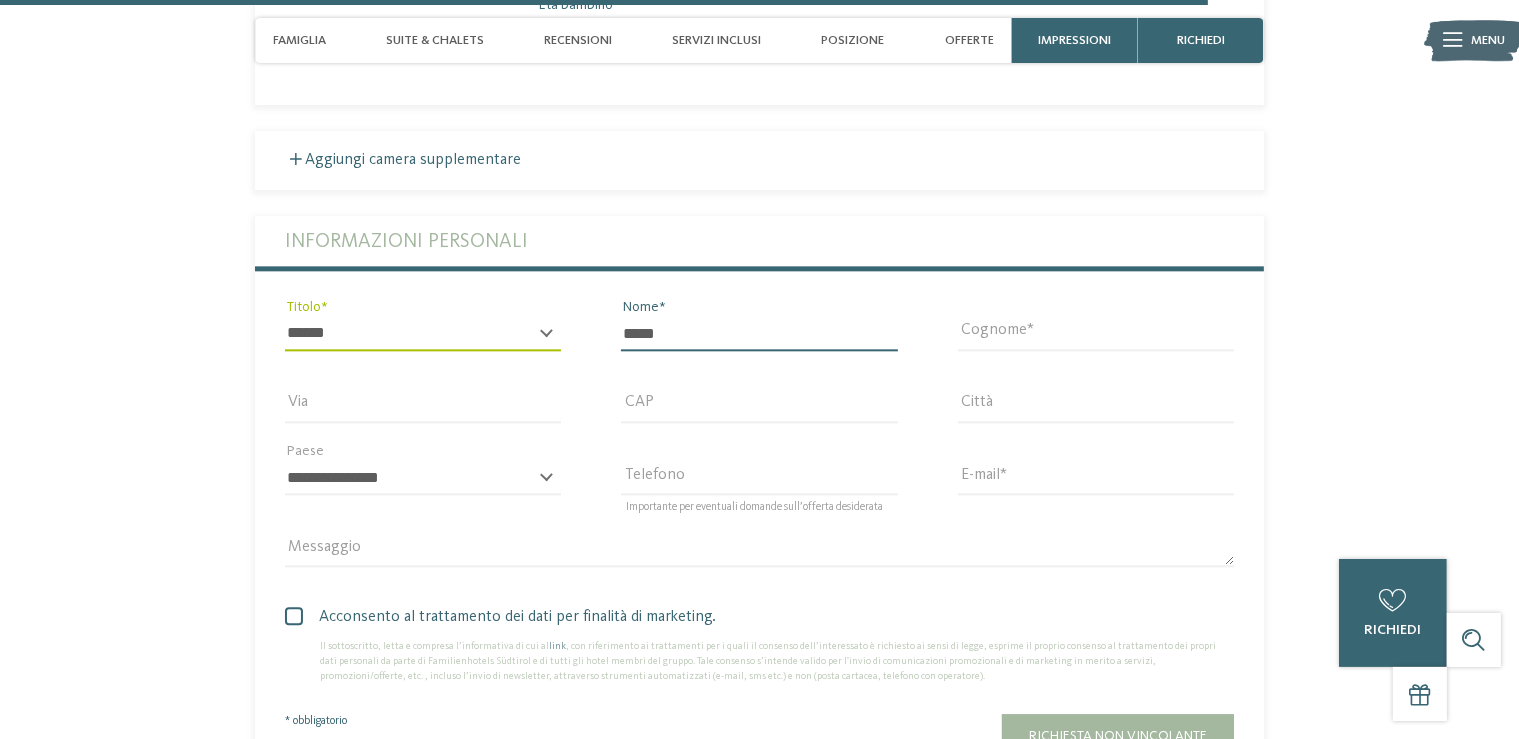 type on "*****" 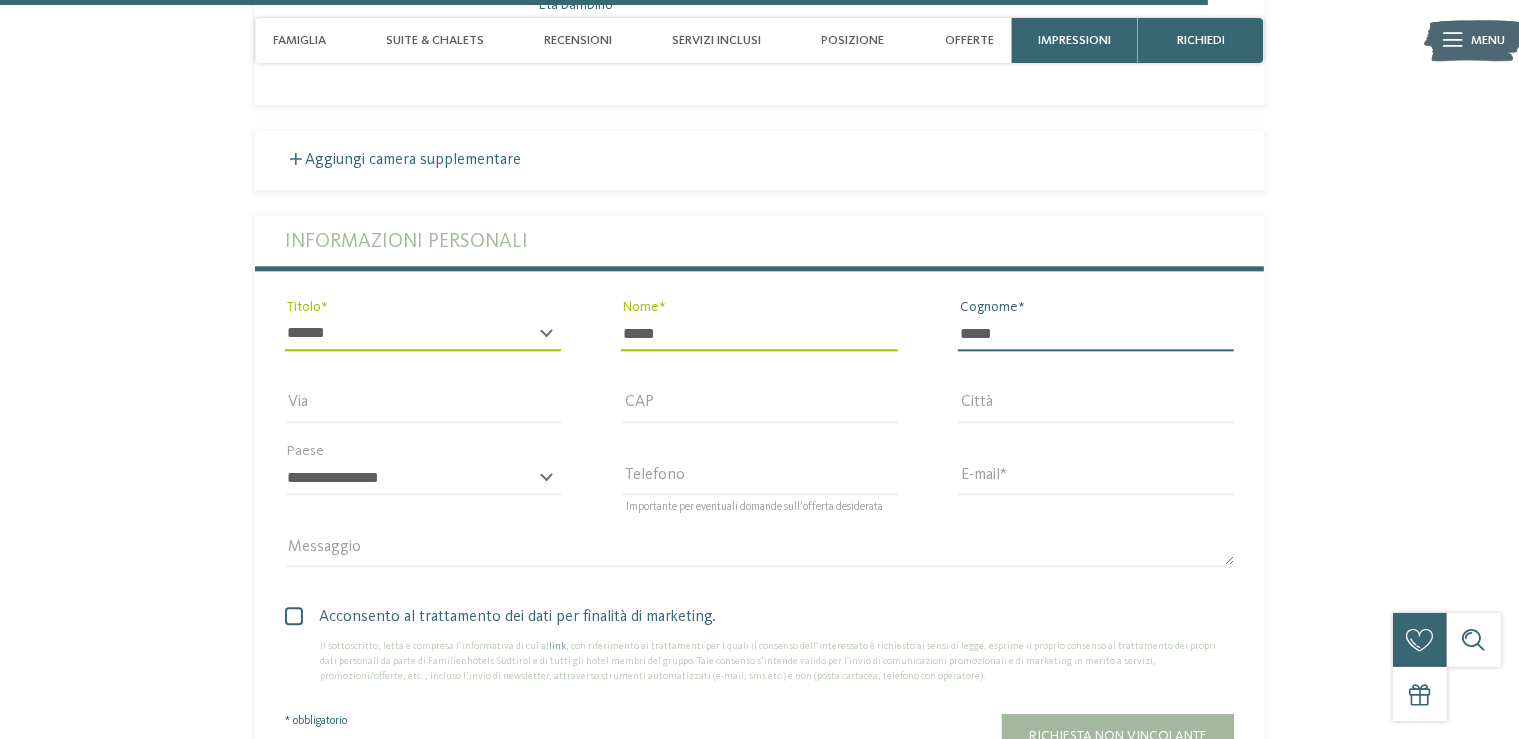 type on "*****" 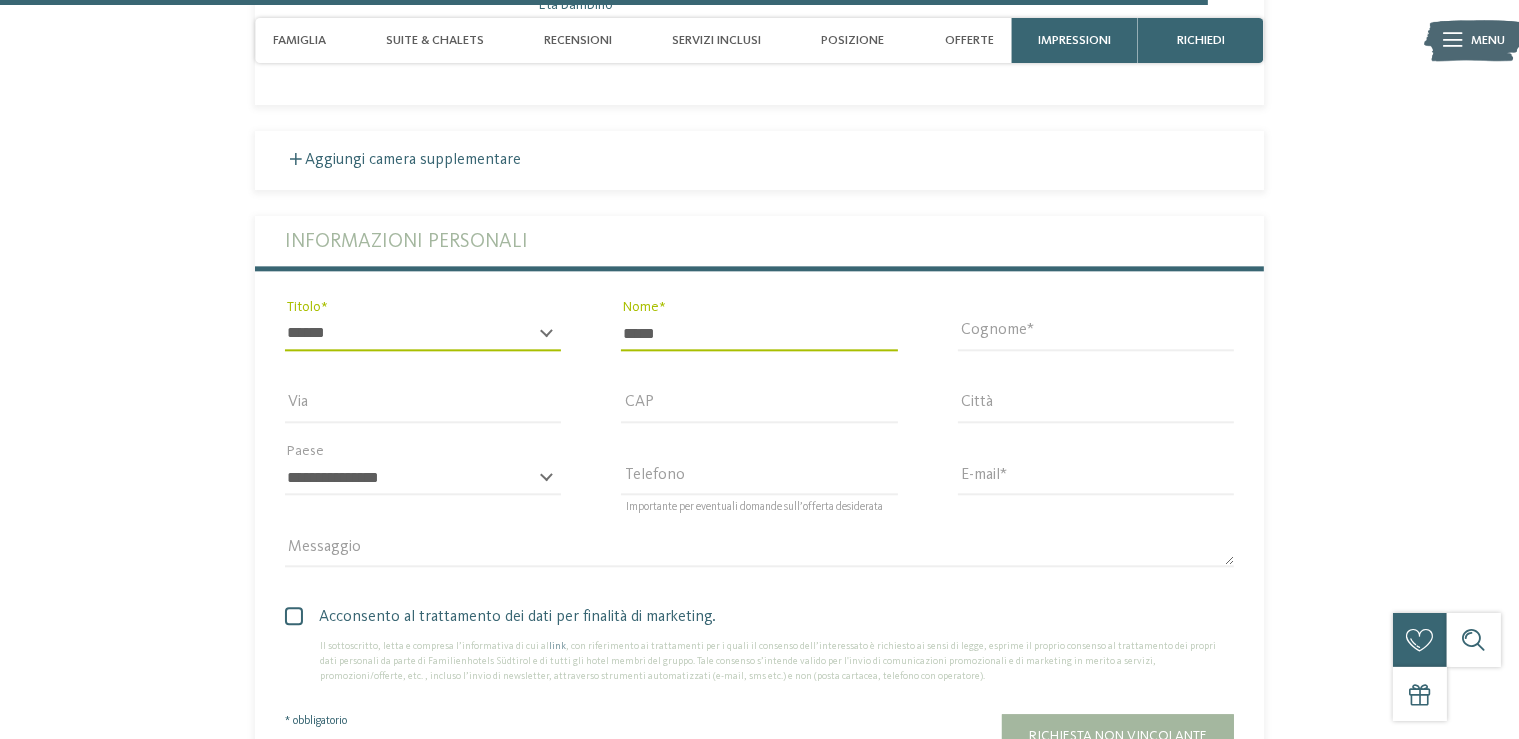 click on "E-mail" at bounding box center (1096, 487) 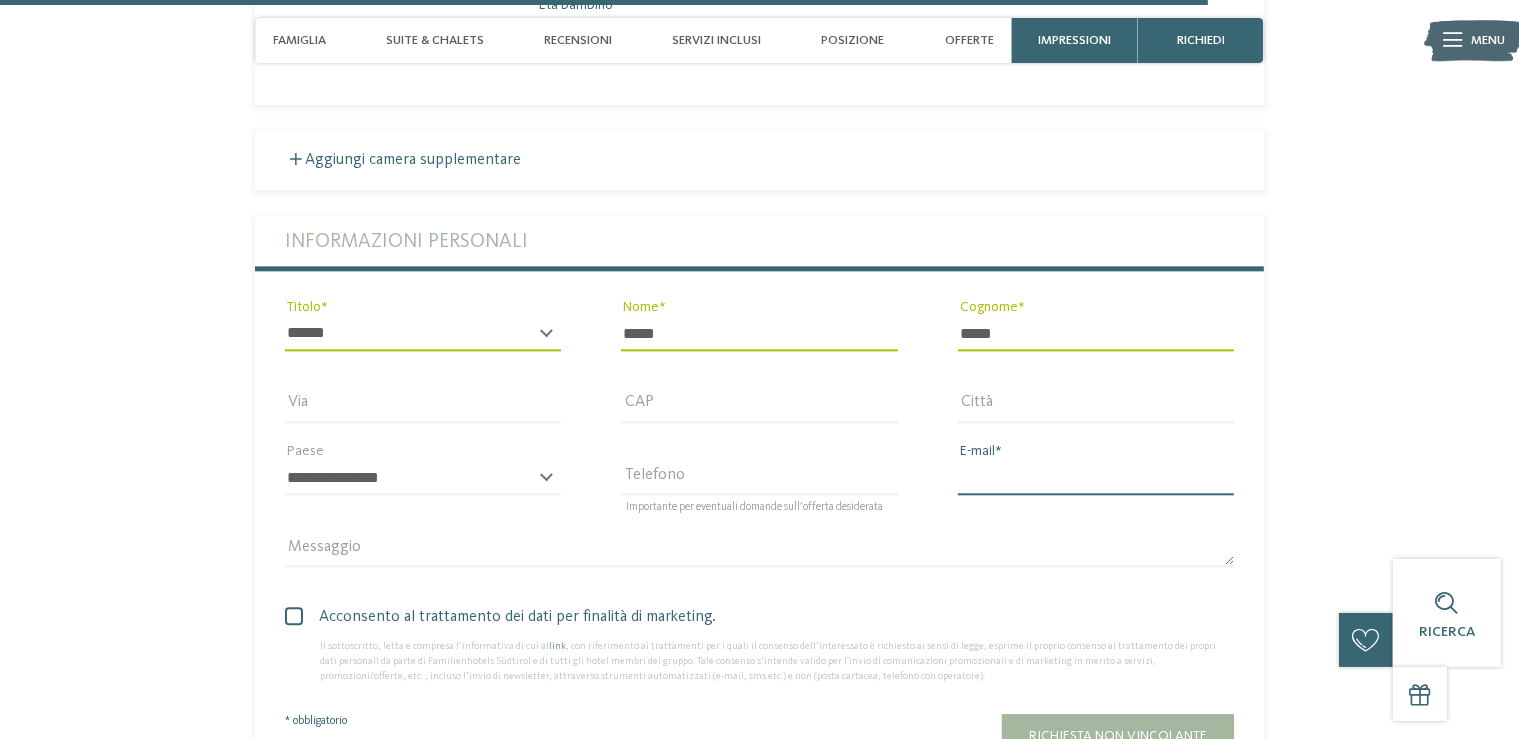 click on "E-mail" at bounding box center [1096, 478] 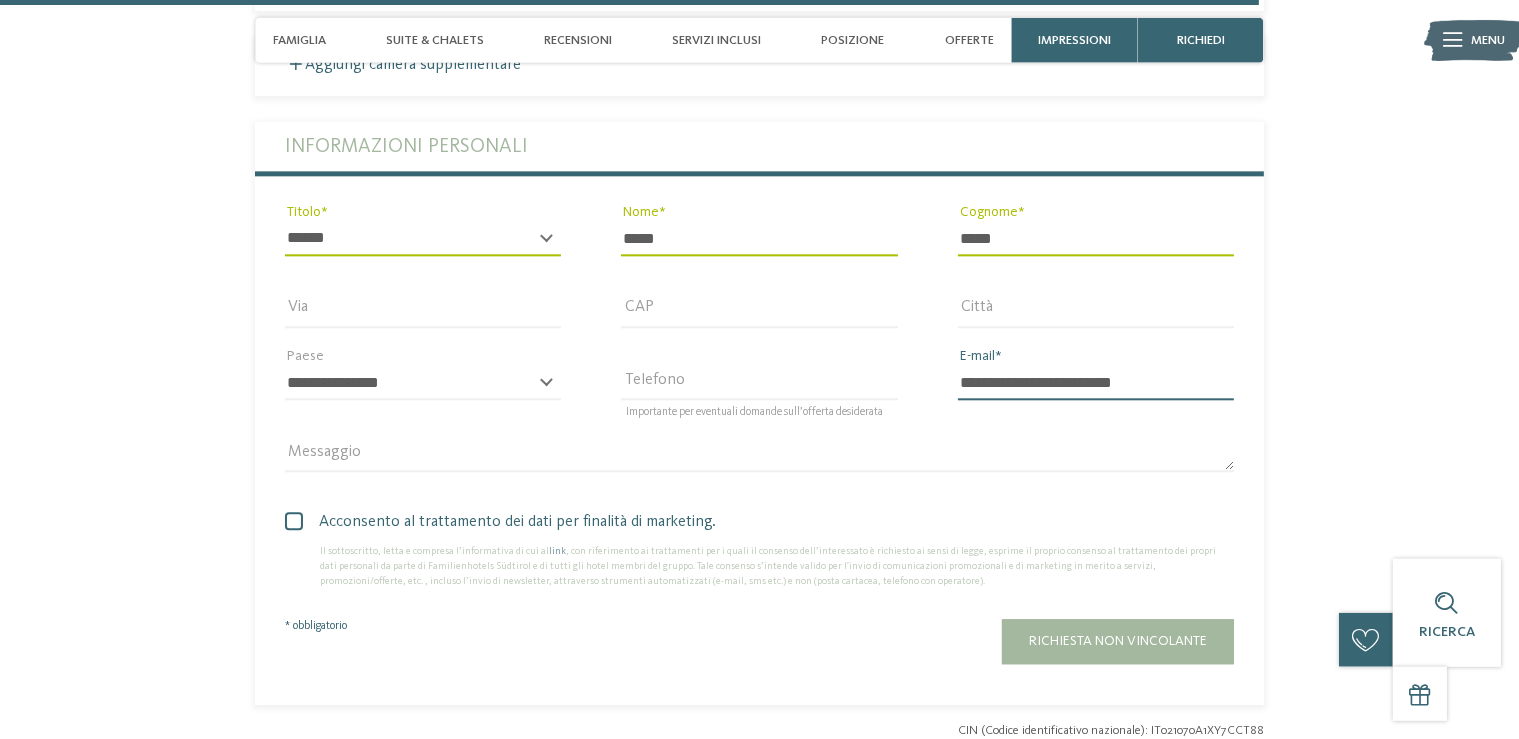 scroll, scrollTop: 4887, scrollLeft: 0, axis: vertical 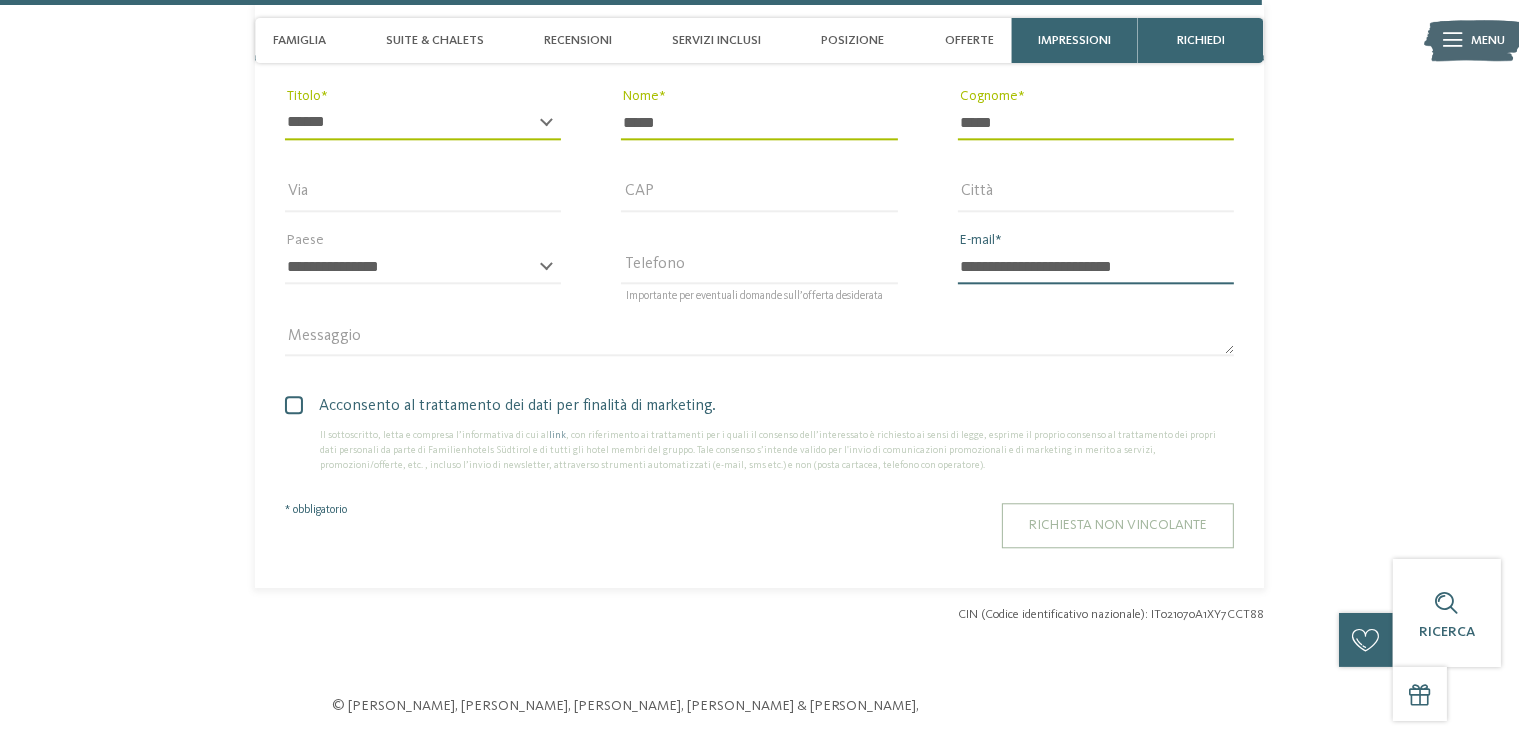 type on "**********" 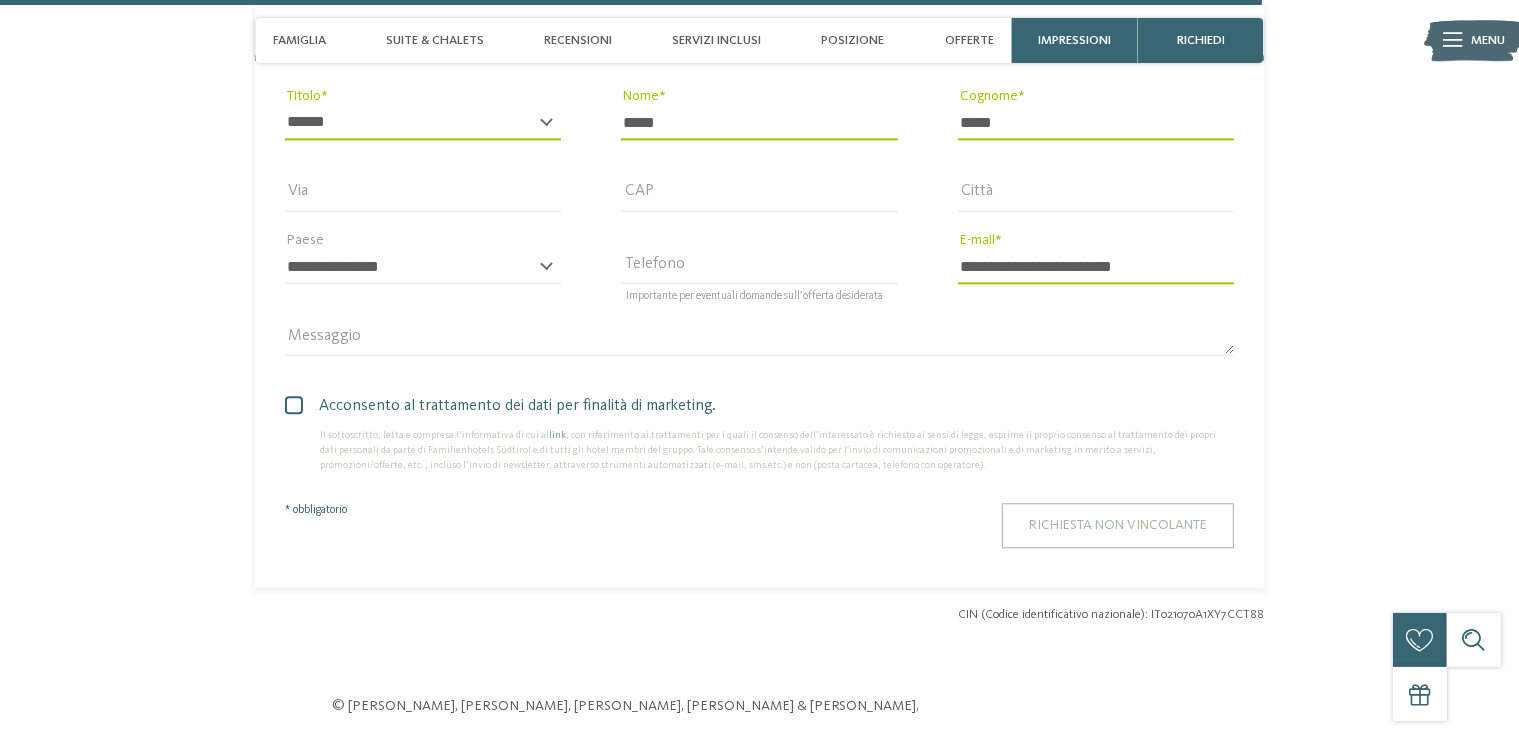 click on "Richiesta non vincolante" at bounding box center (1118, 525) 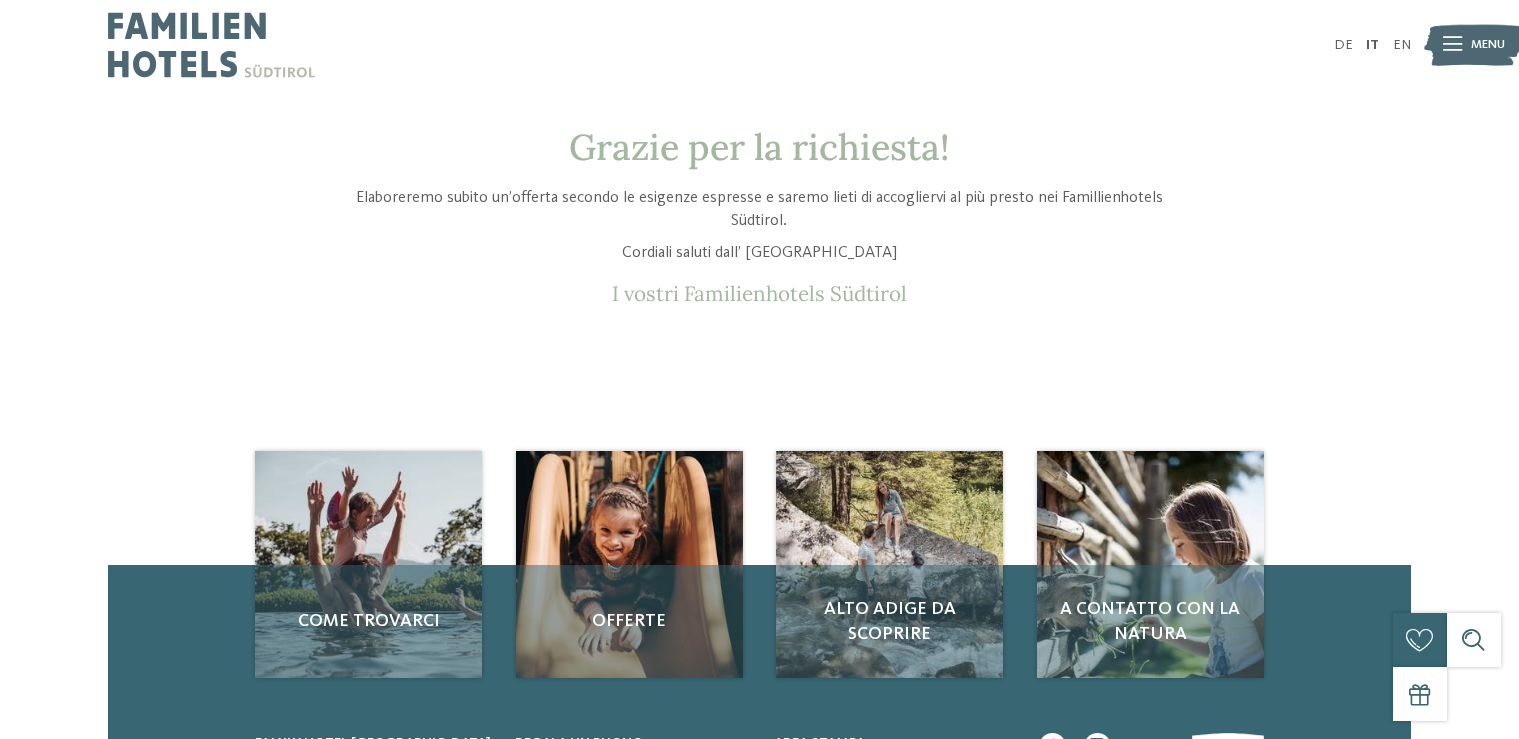 scroll, scrollTop: 0, scrollLeft: 0, axis: both 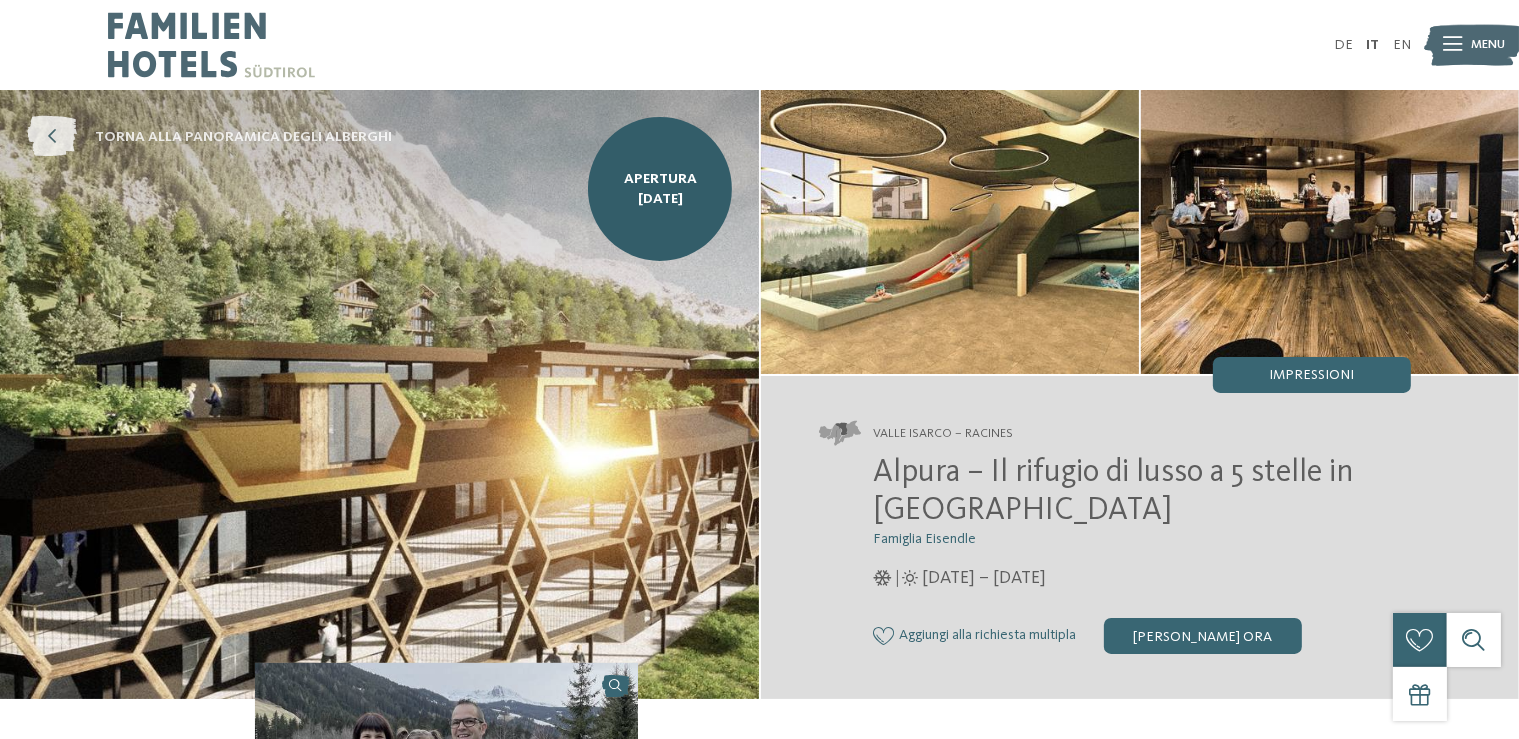 click on "torna alla panoramica degli alberghi" at bounding box center (243, 137) 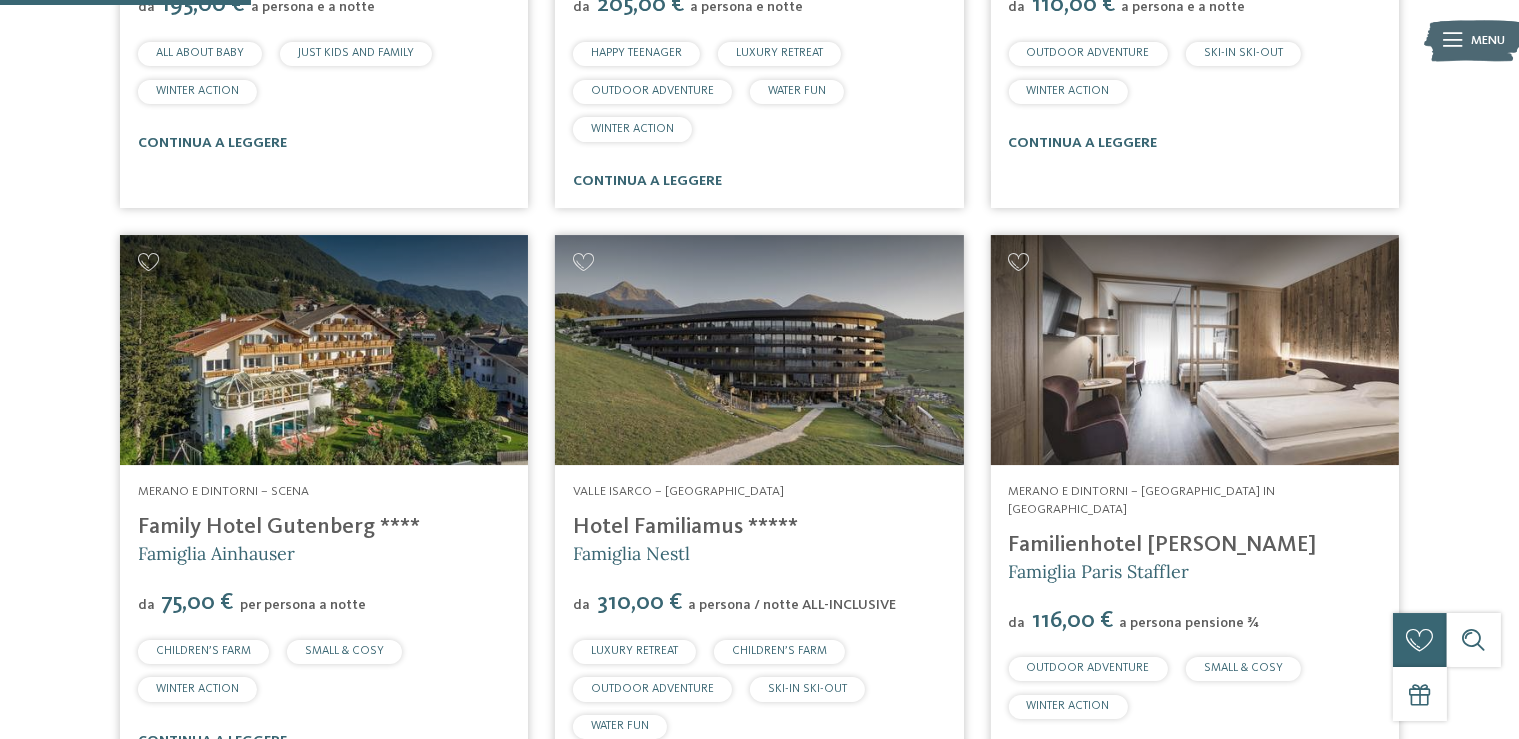 scroll, scrollTop: 1056, scrollLeft: 0, axis: vertical 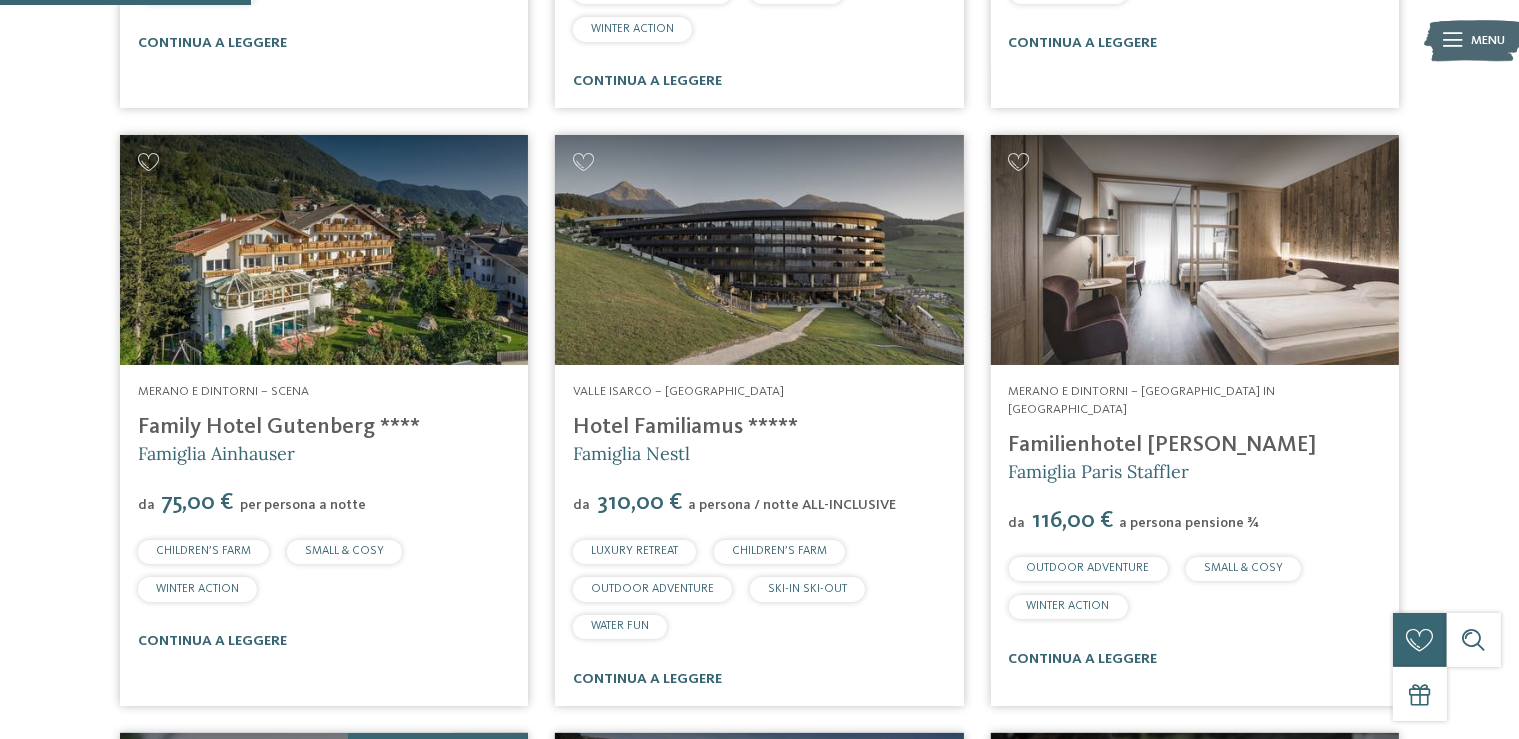 click at bounding box center [759, 250] 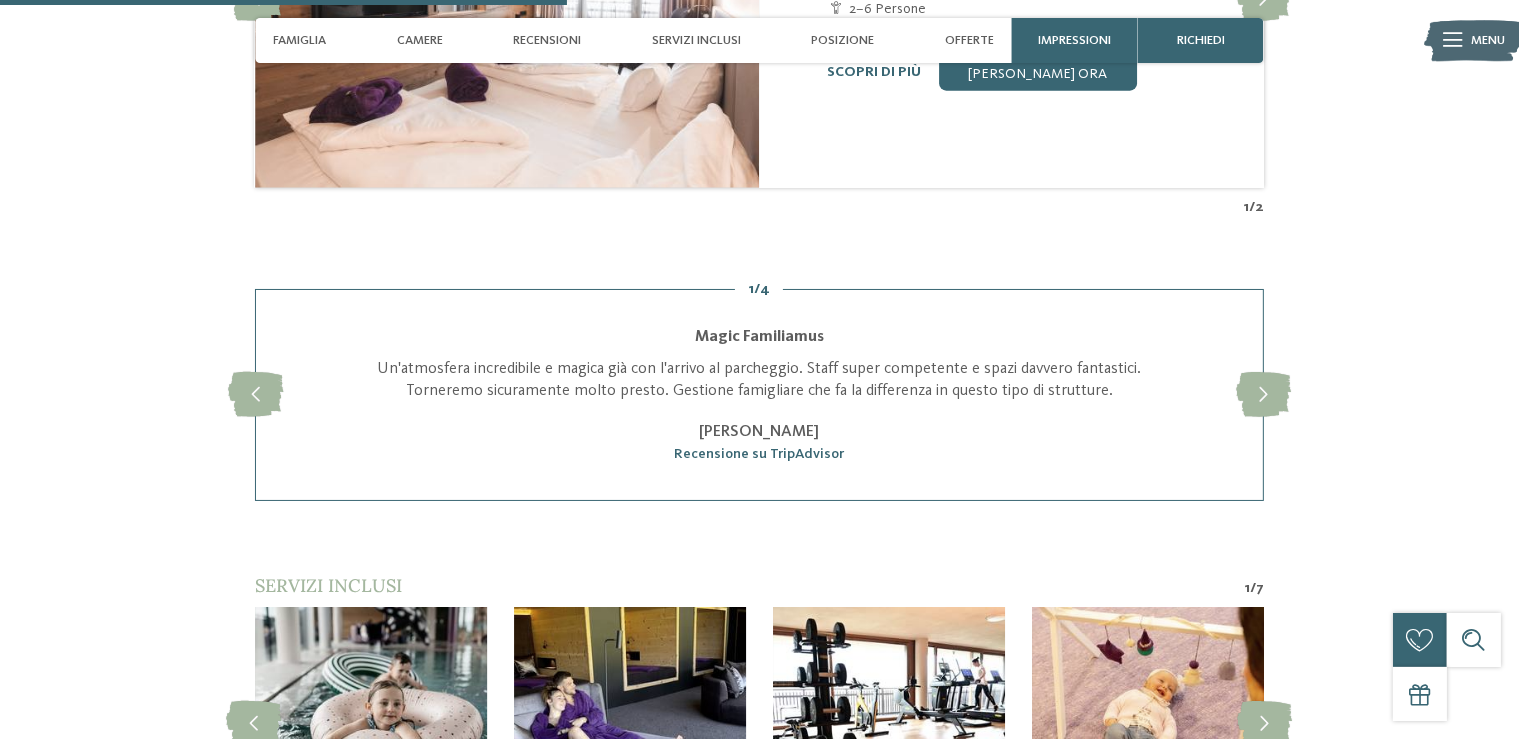 scroll, scrollTop: 2112, scrollLeft: 0, axis: vertical 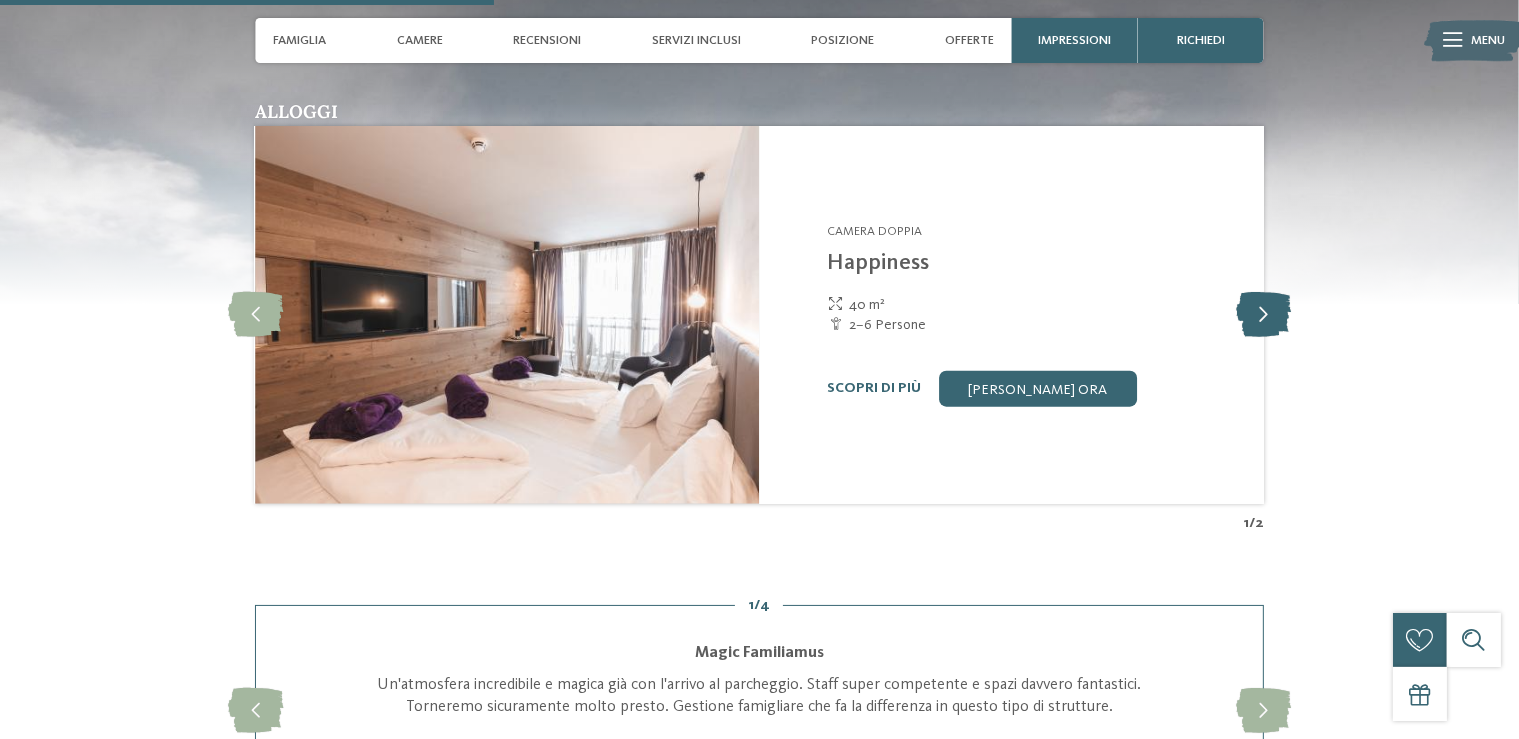 click at bounding box center [1263, 314] 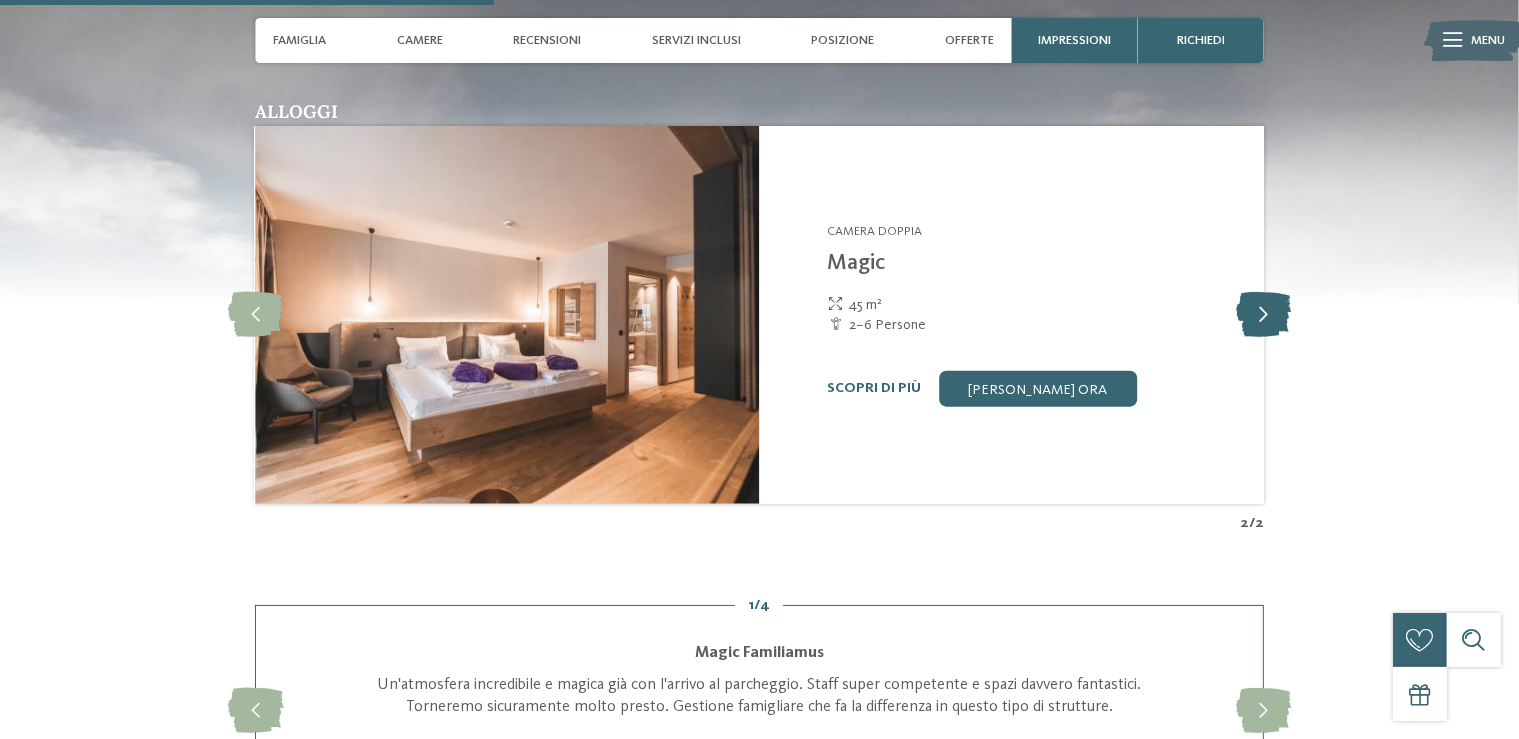 click at bounding box center (1263, 314) 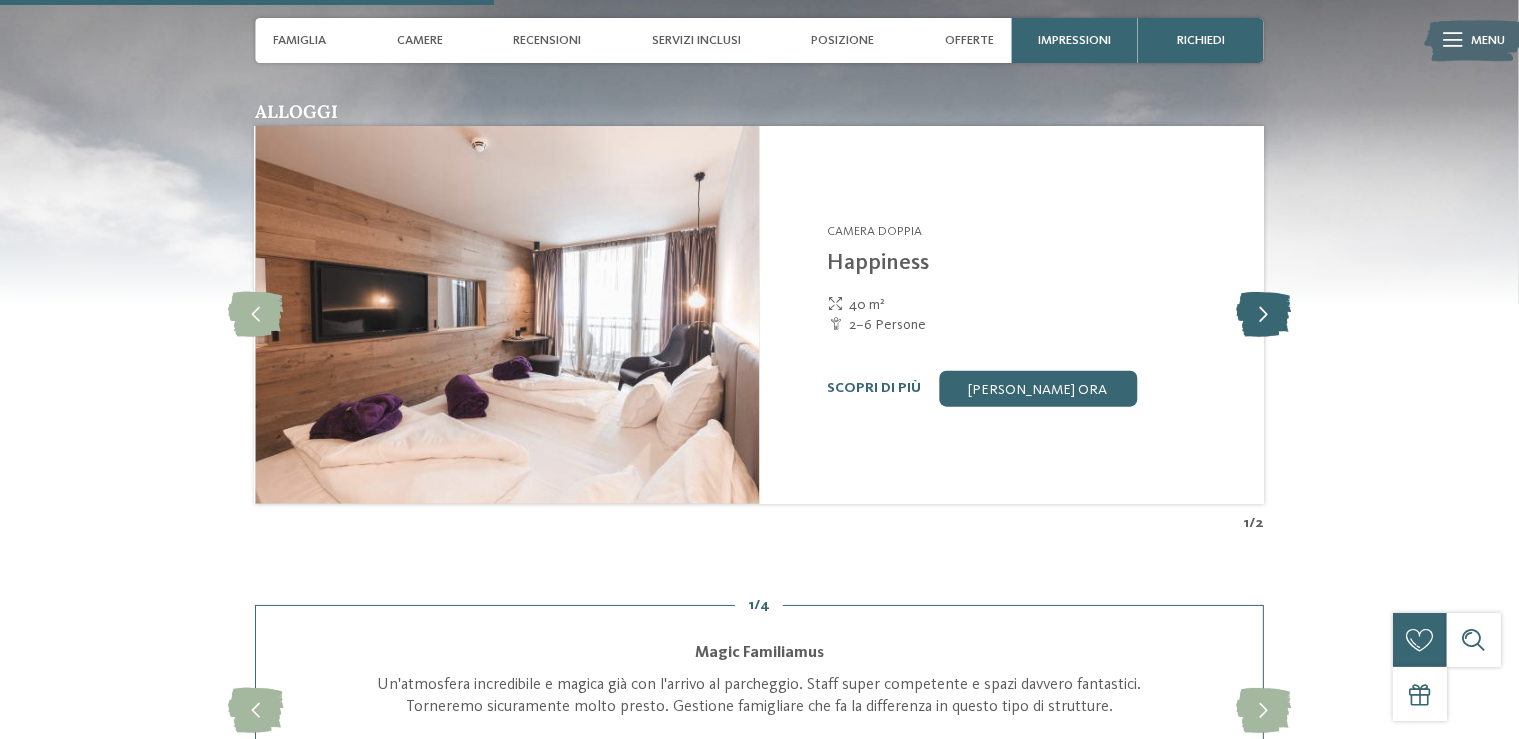 click at bounding box center (1263, 314) 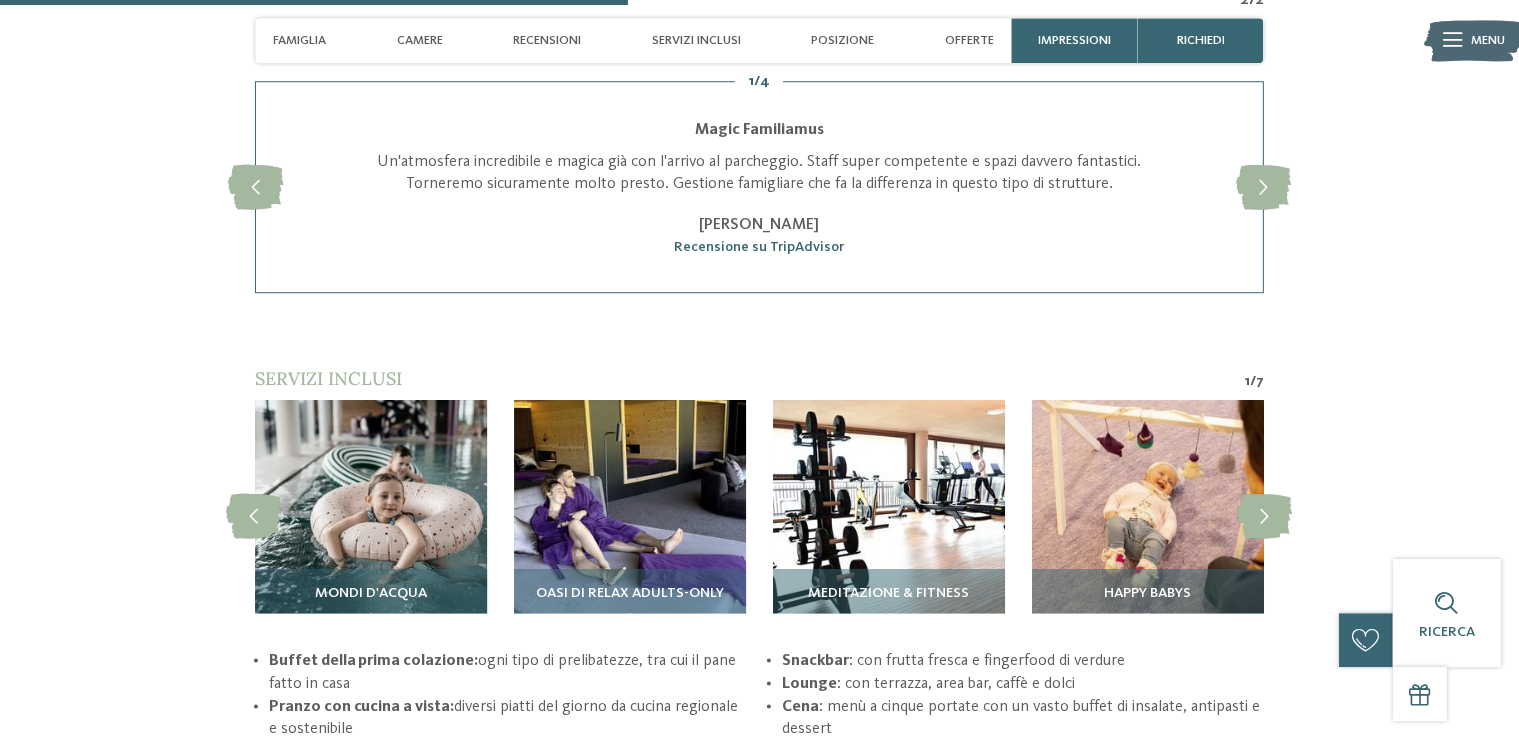 scroll, scrollTop: 2745, scrollLeft: 0, axis: vertical 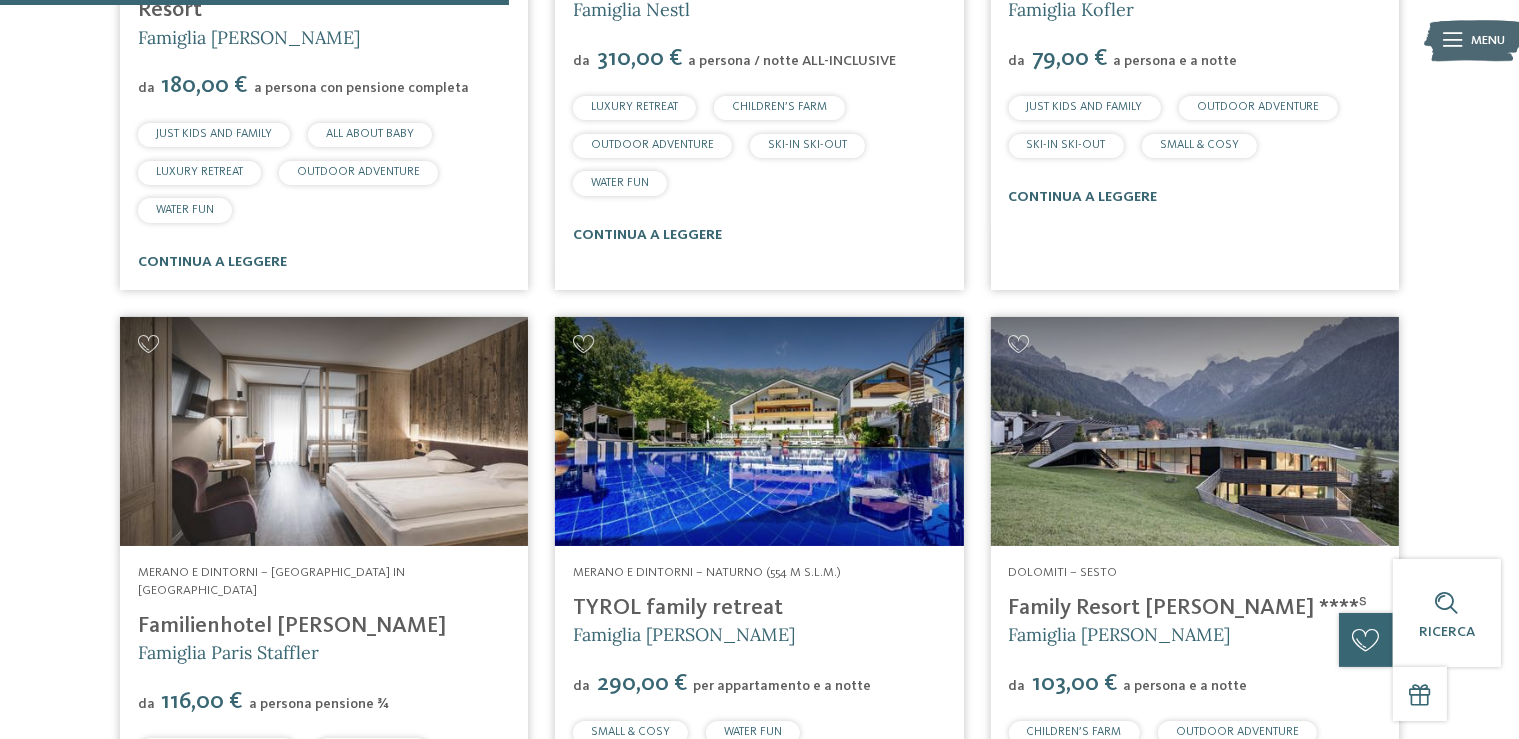click at bounding box center (1195, 432) 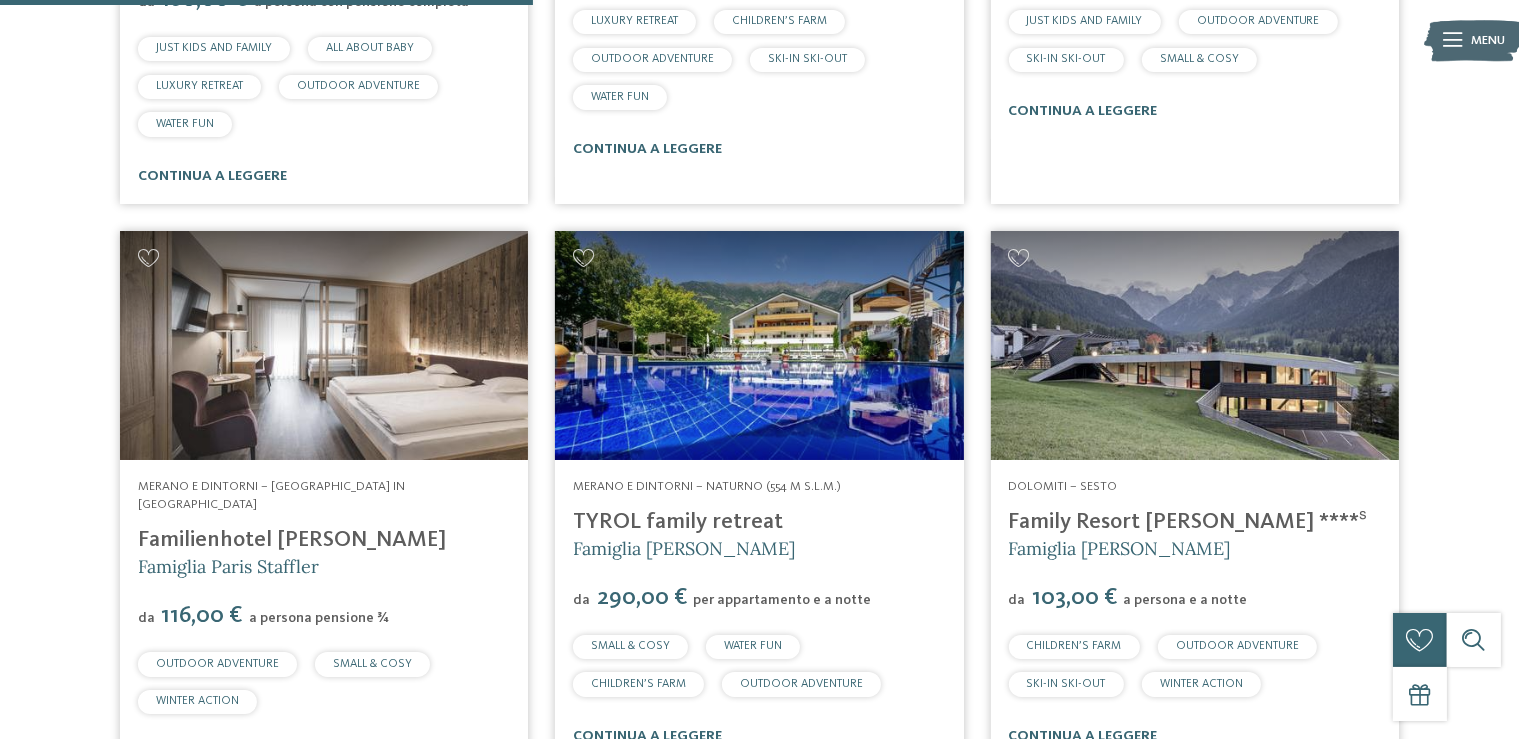 scroll, scrollTop: 2217, scrollLeft: 0, axis: vertical 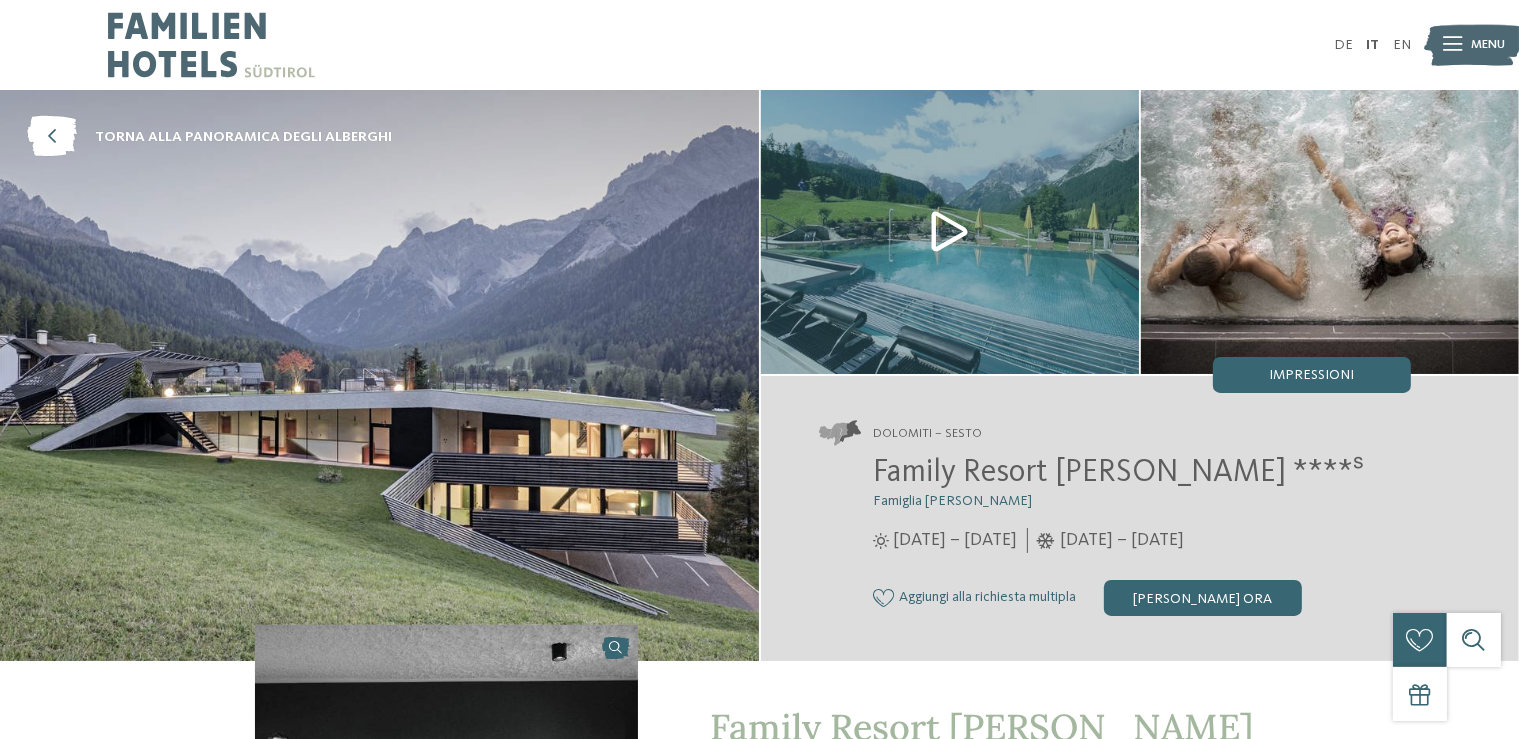 click at bounding box center [950, 232] 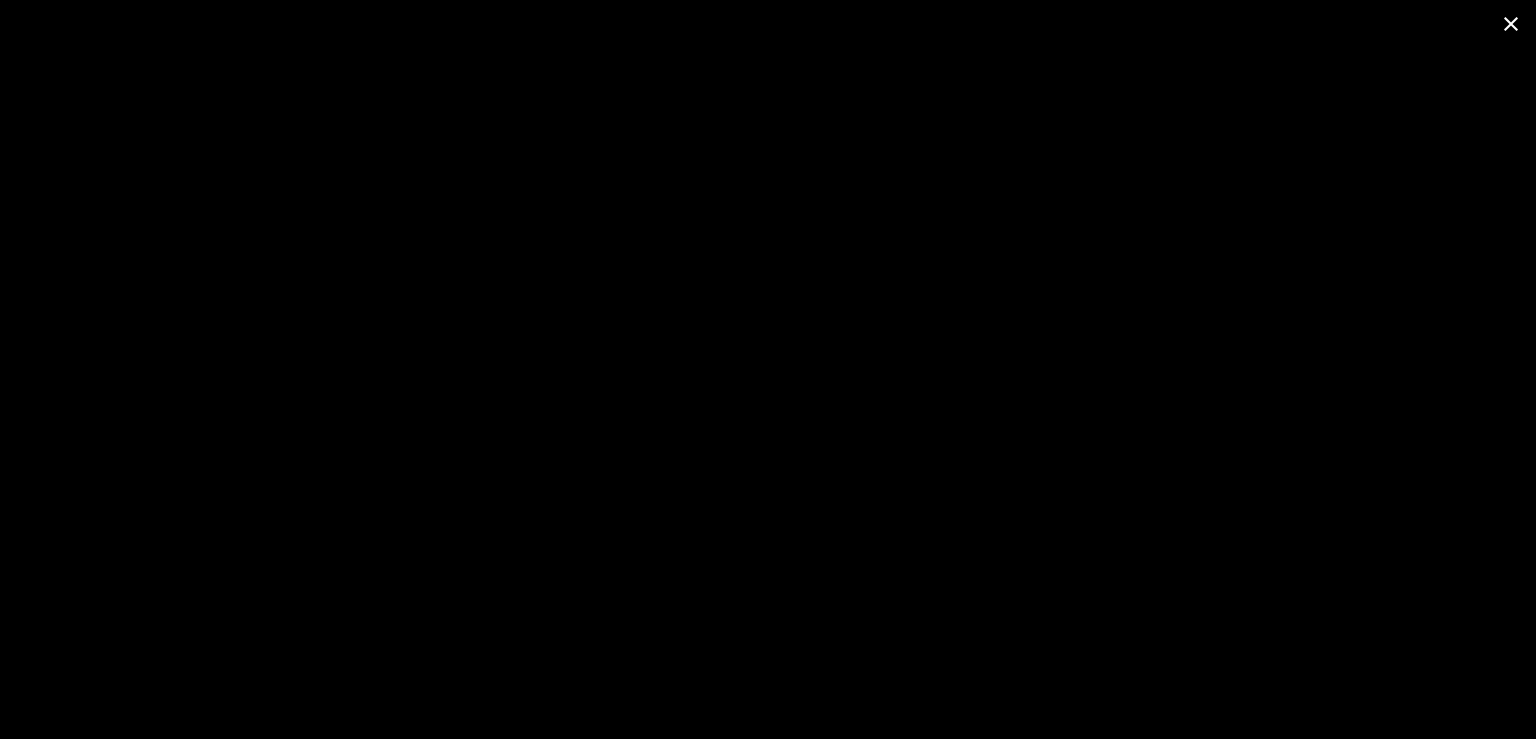 click at bounding box center [1511, 23] 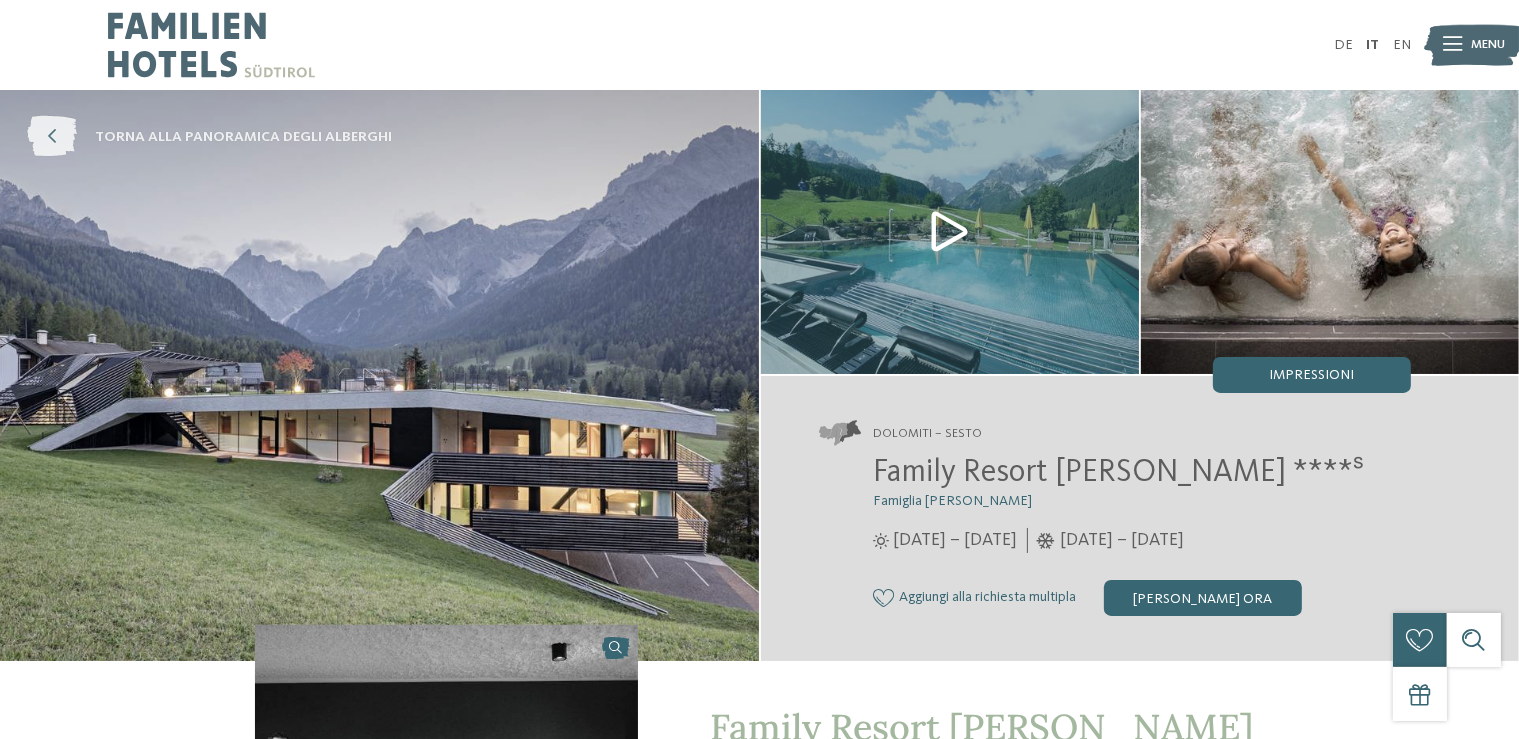 click on "torna alla panoramica degli alberghi" at bounding box center (209, 137) 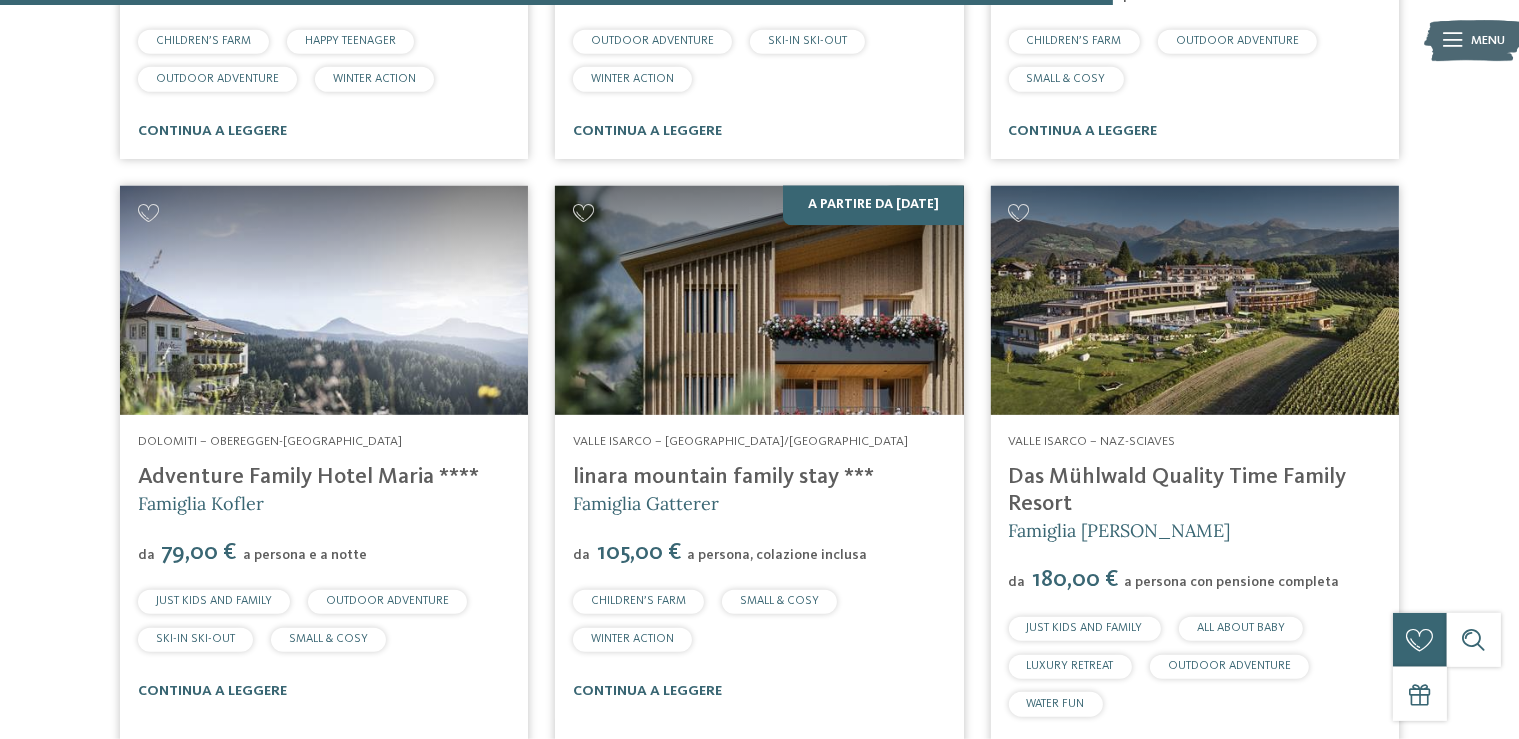 scroll, scrollTop: 4646, scrollLeft: 0, axis: vertical 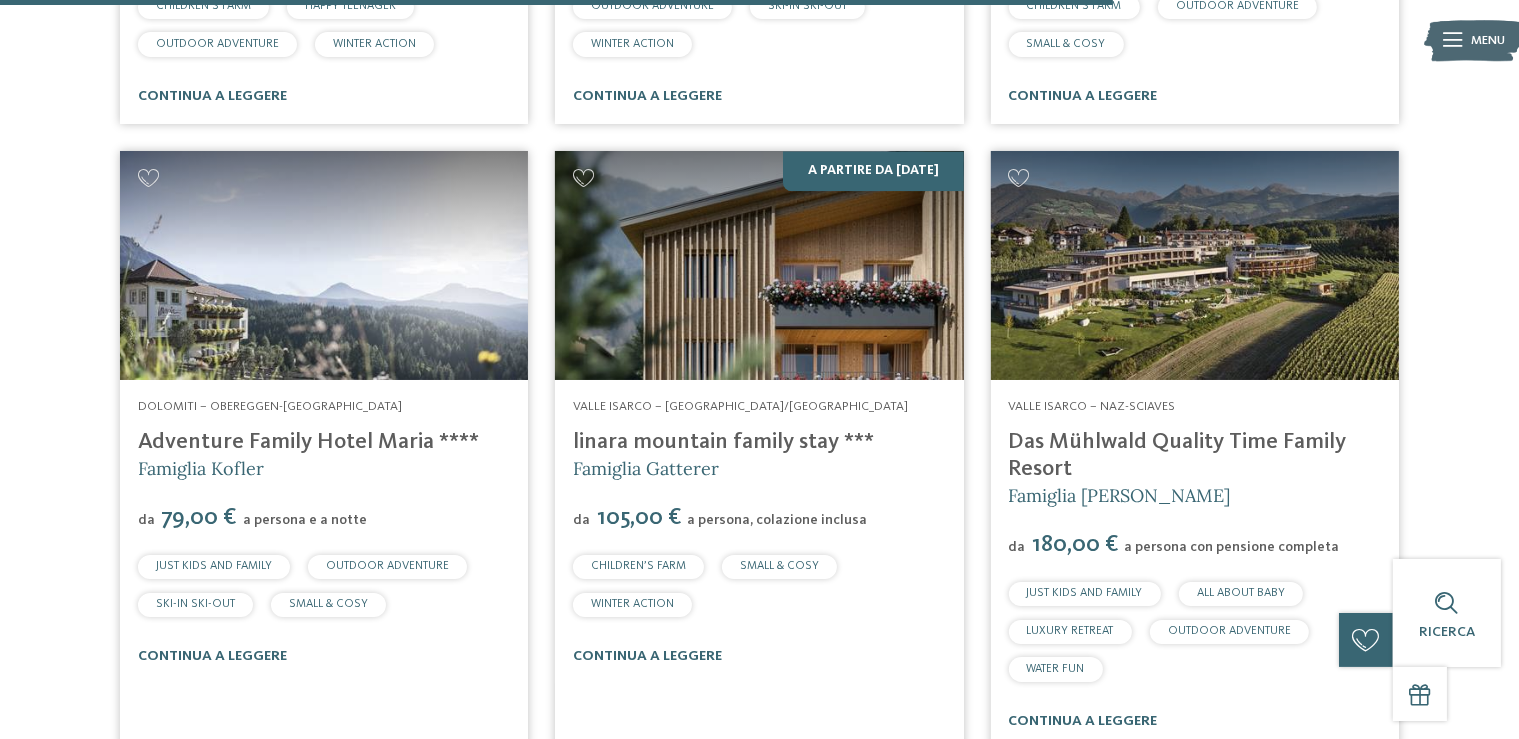 click at bounding box center (1195, 266) 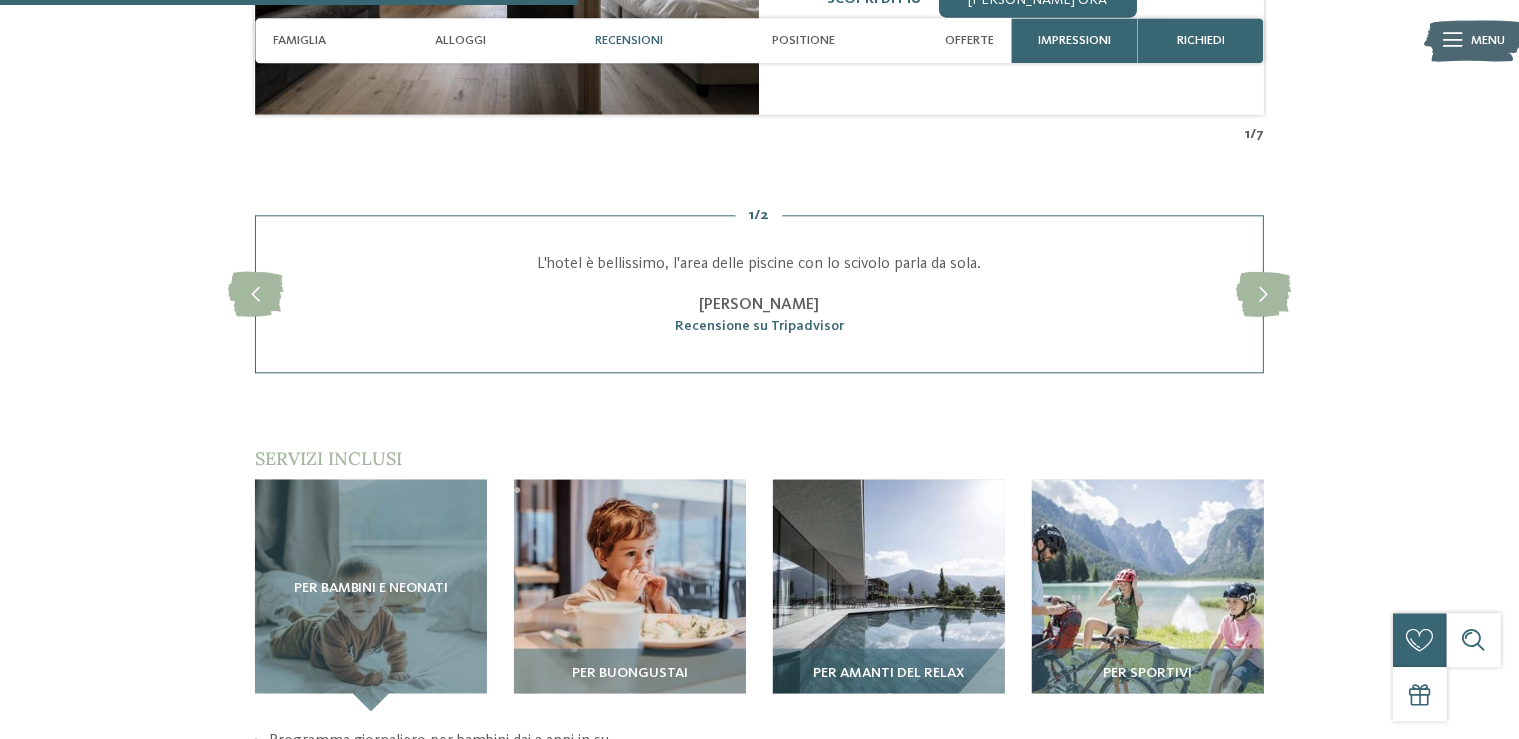 scroll, scrollTop: 2428, scrollLeft: 0, axis: vertical 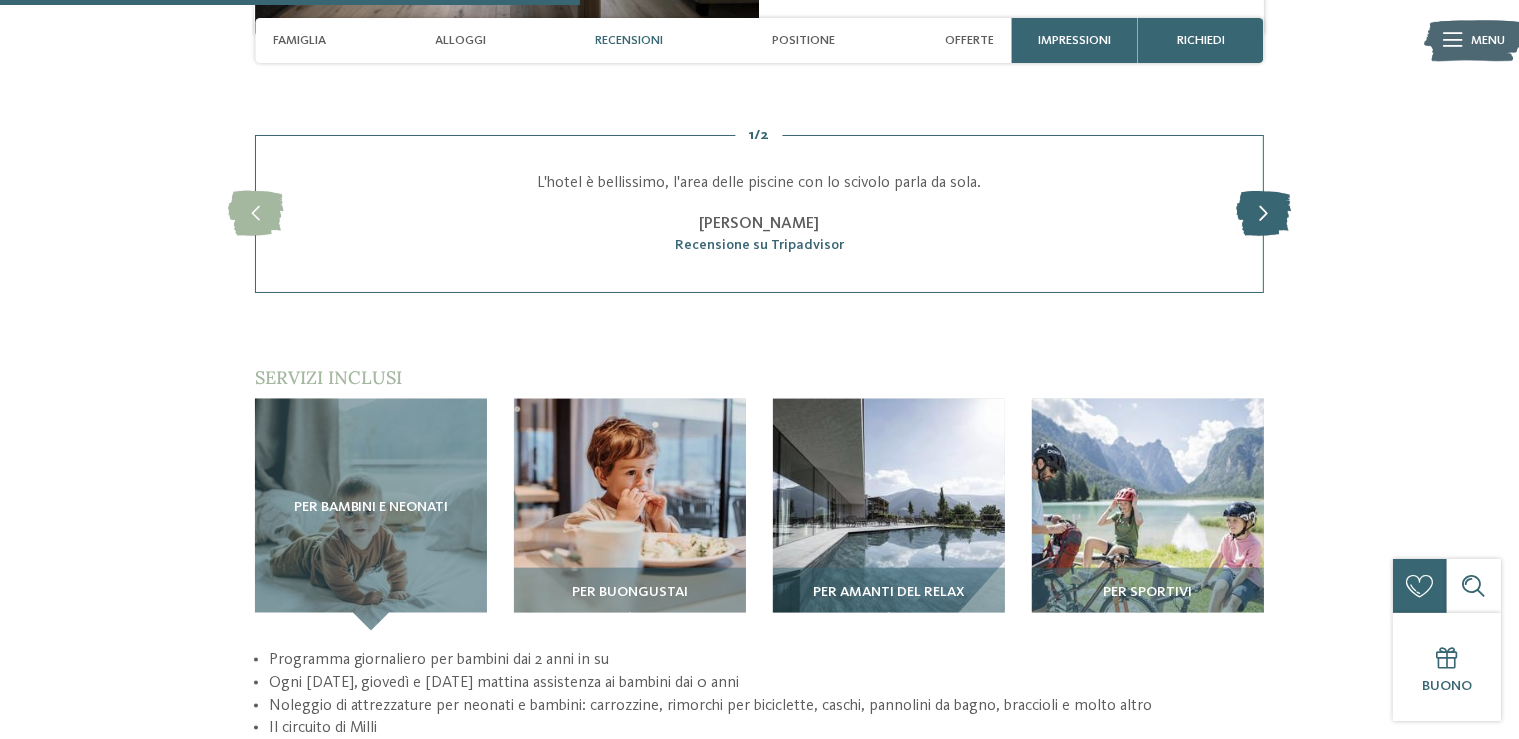 click at bounding box center [1263, 213] 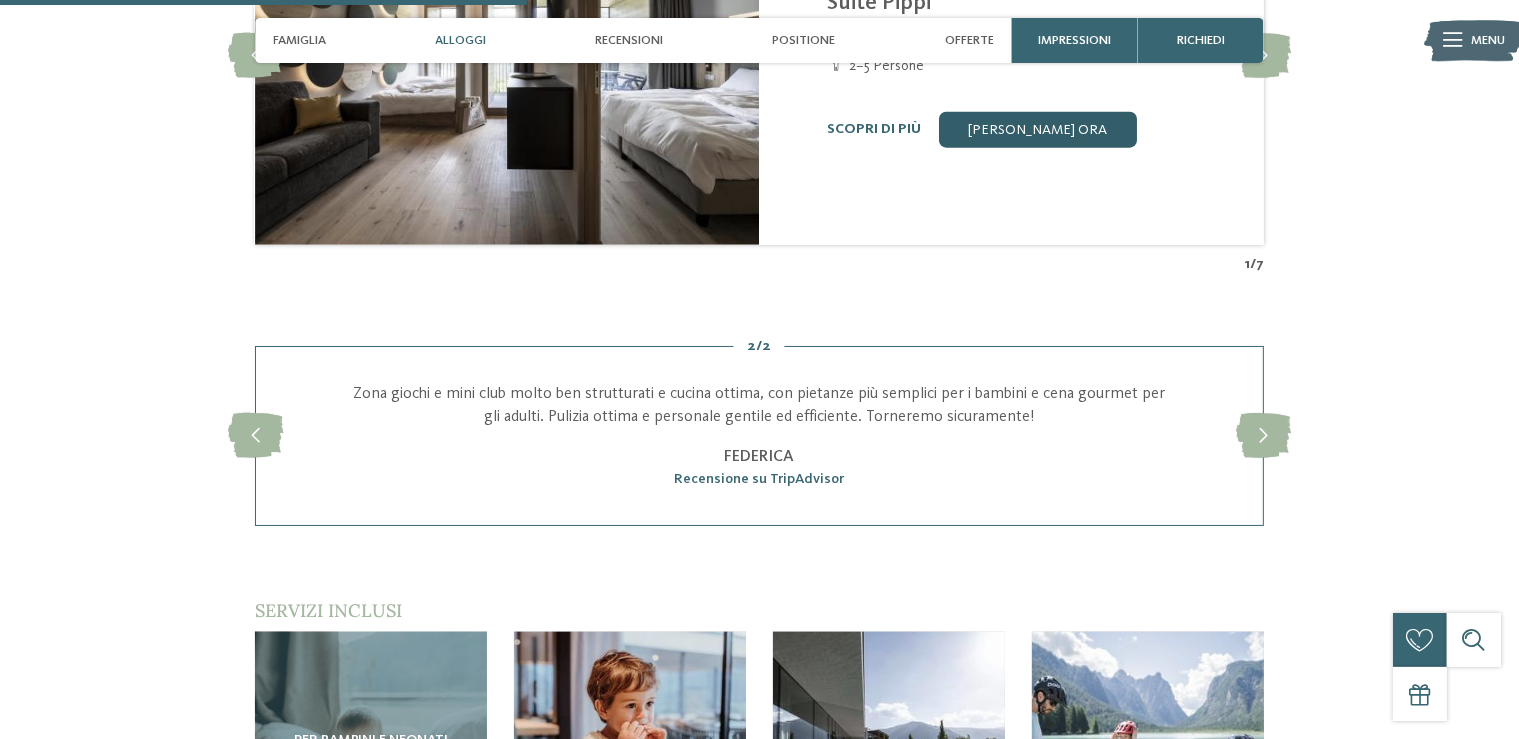 click on "[PERSON_NAME] ora" at bounding box center (1038, 130) 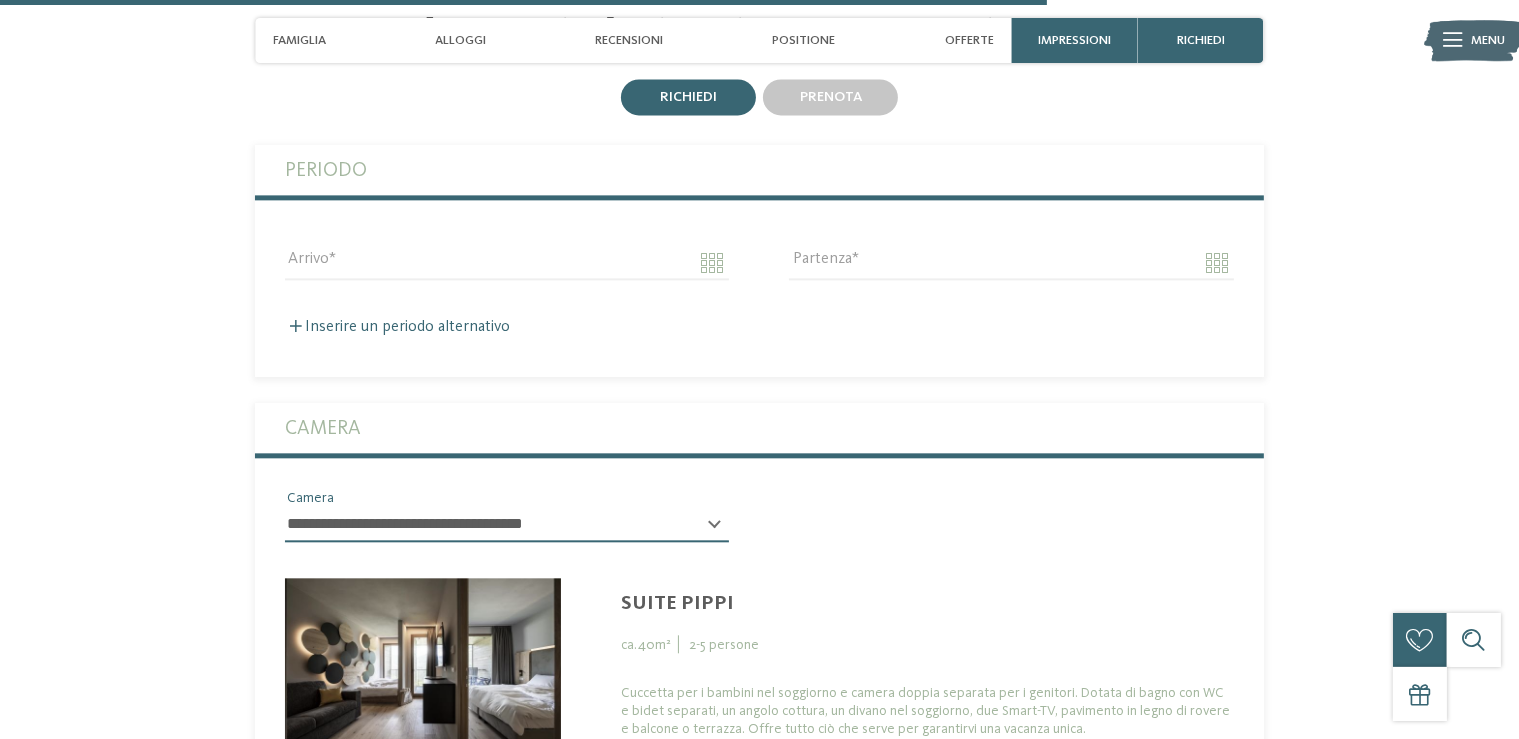 scroll, scrollTop: 4572, scrollLeft: 0, axis: vertical 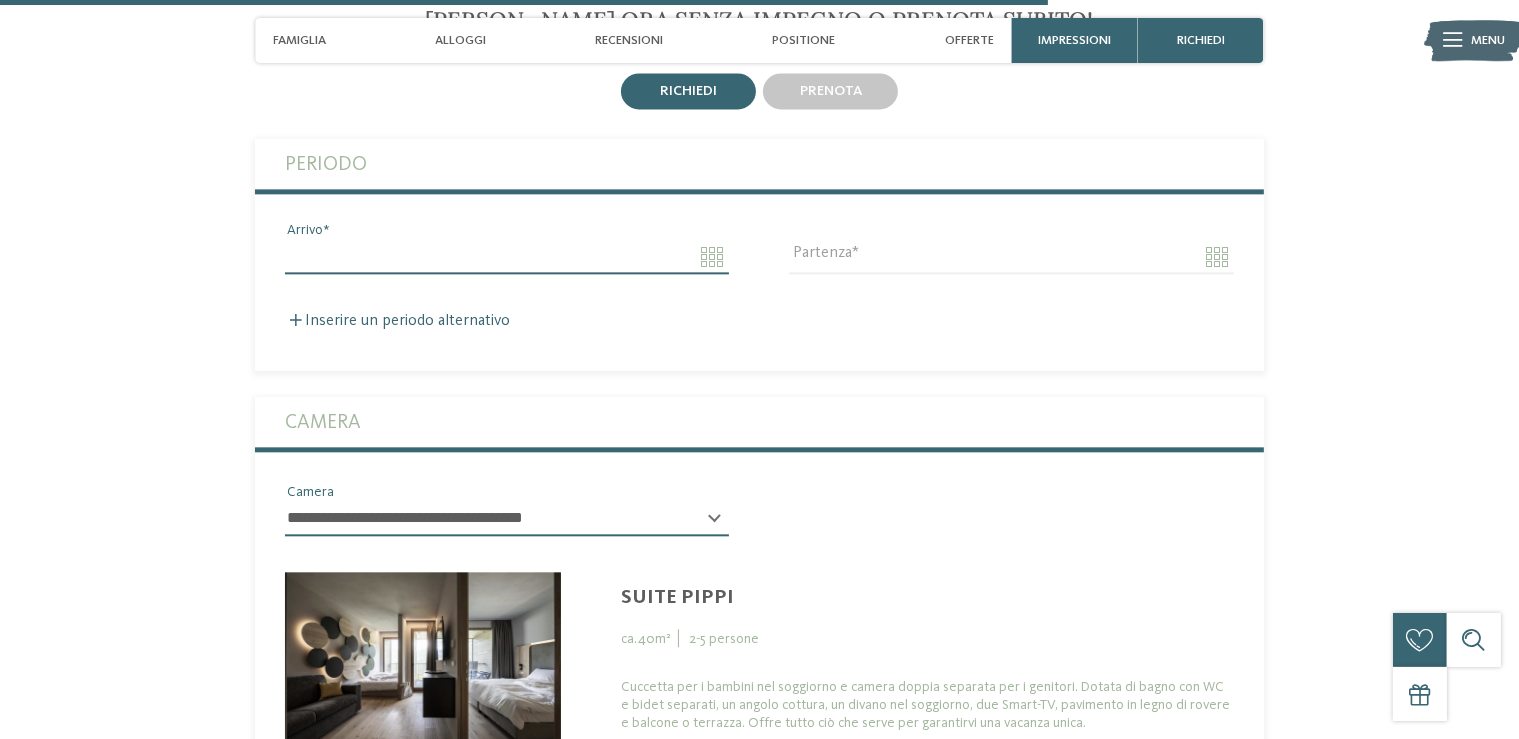 click on "Arrivo" at bounding box center [507, 257] 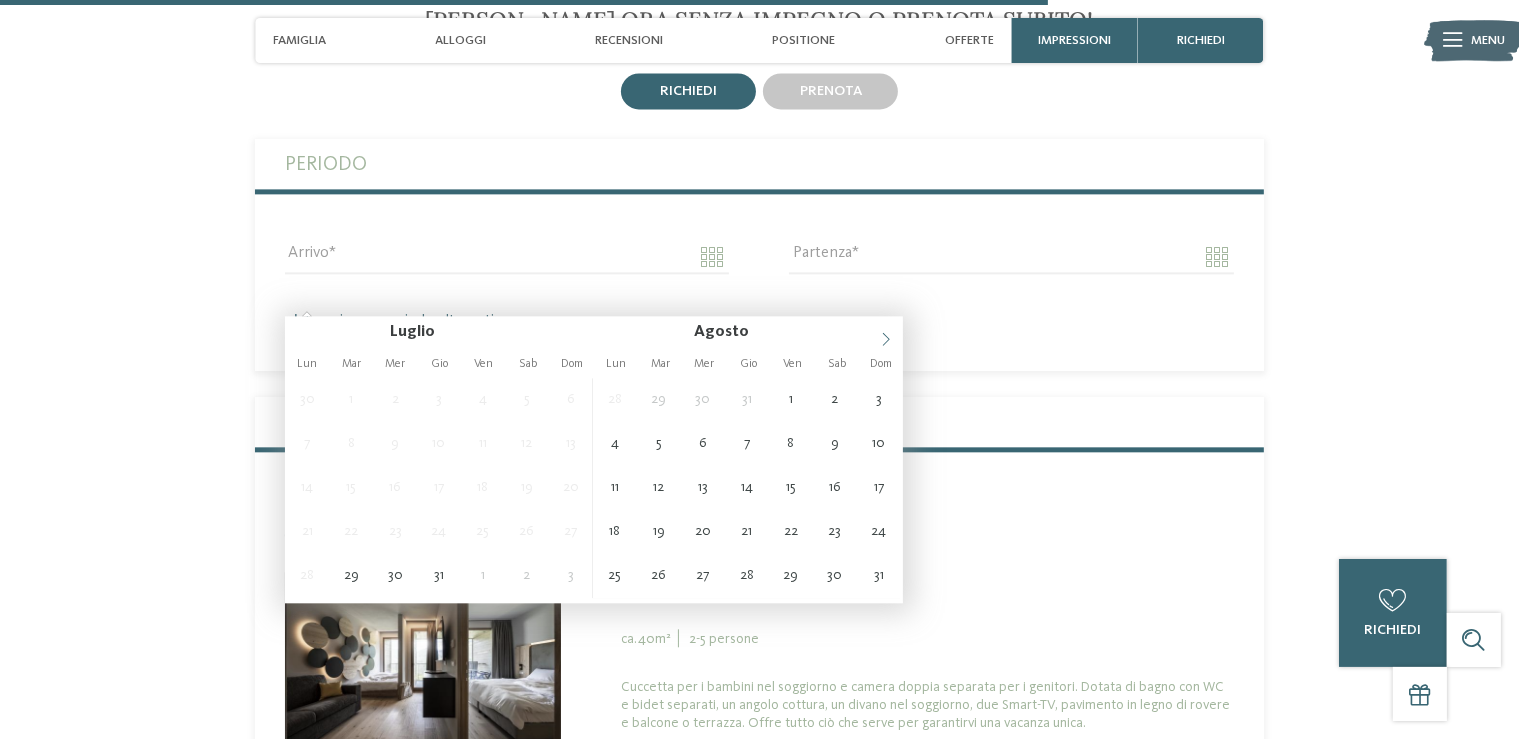 click at bounding box center [886, 333] 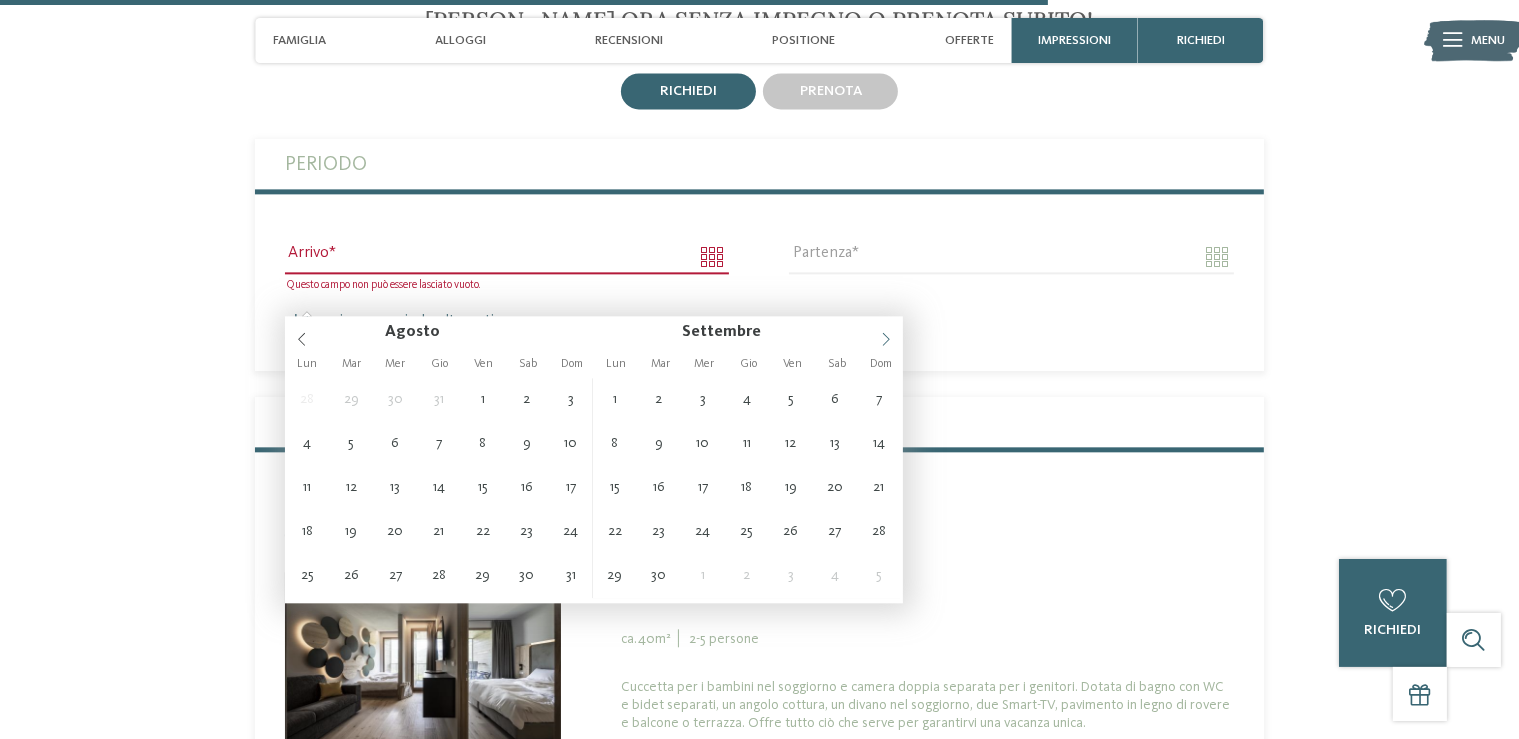 click at bounding box center [886, 333] 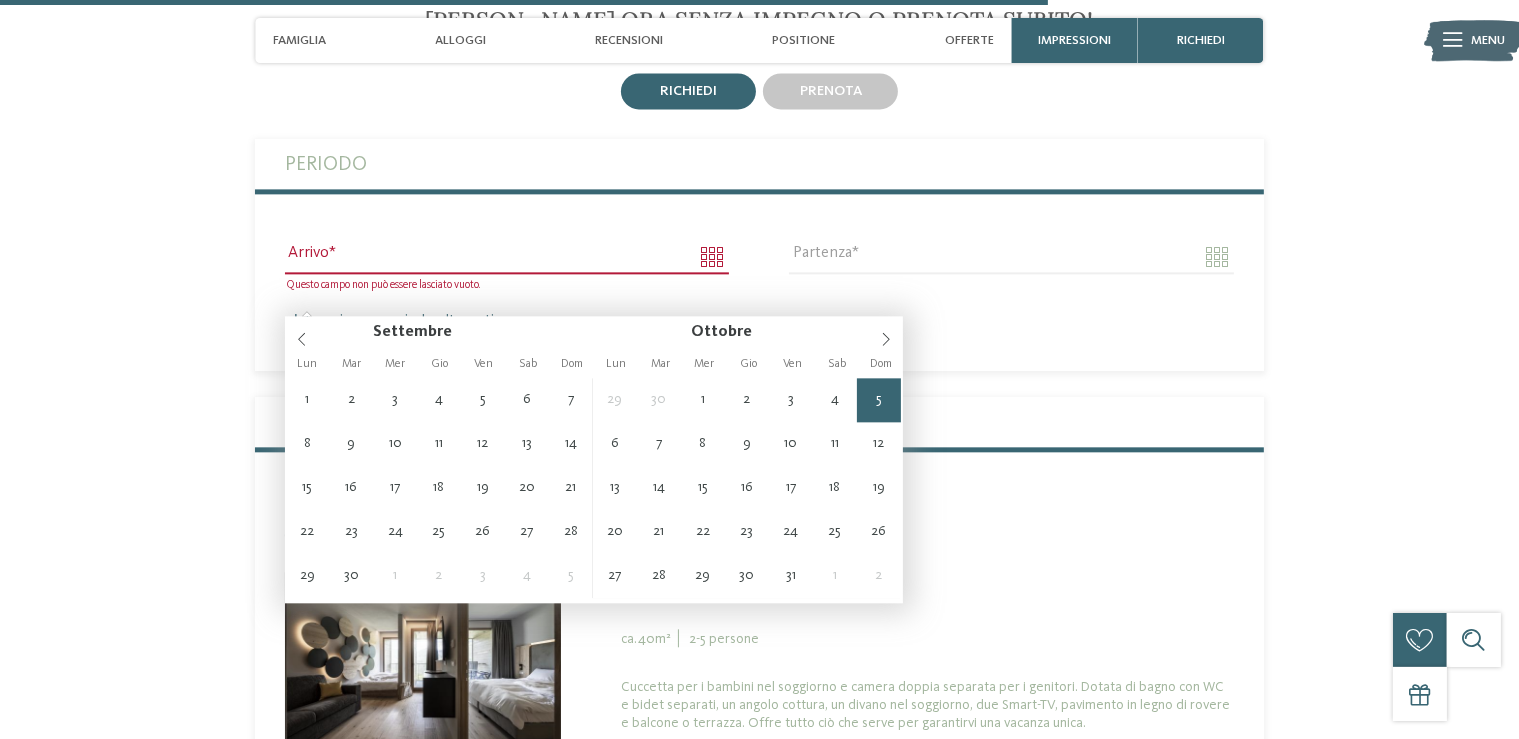 type on "**********" 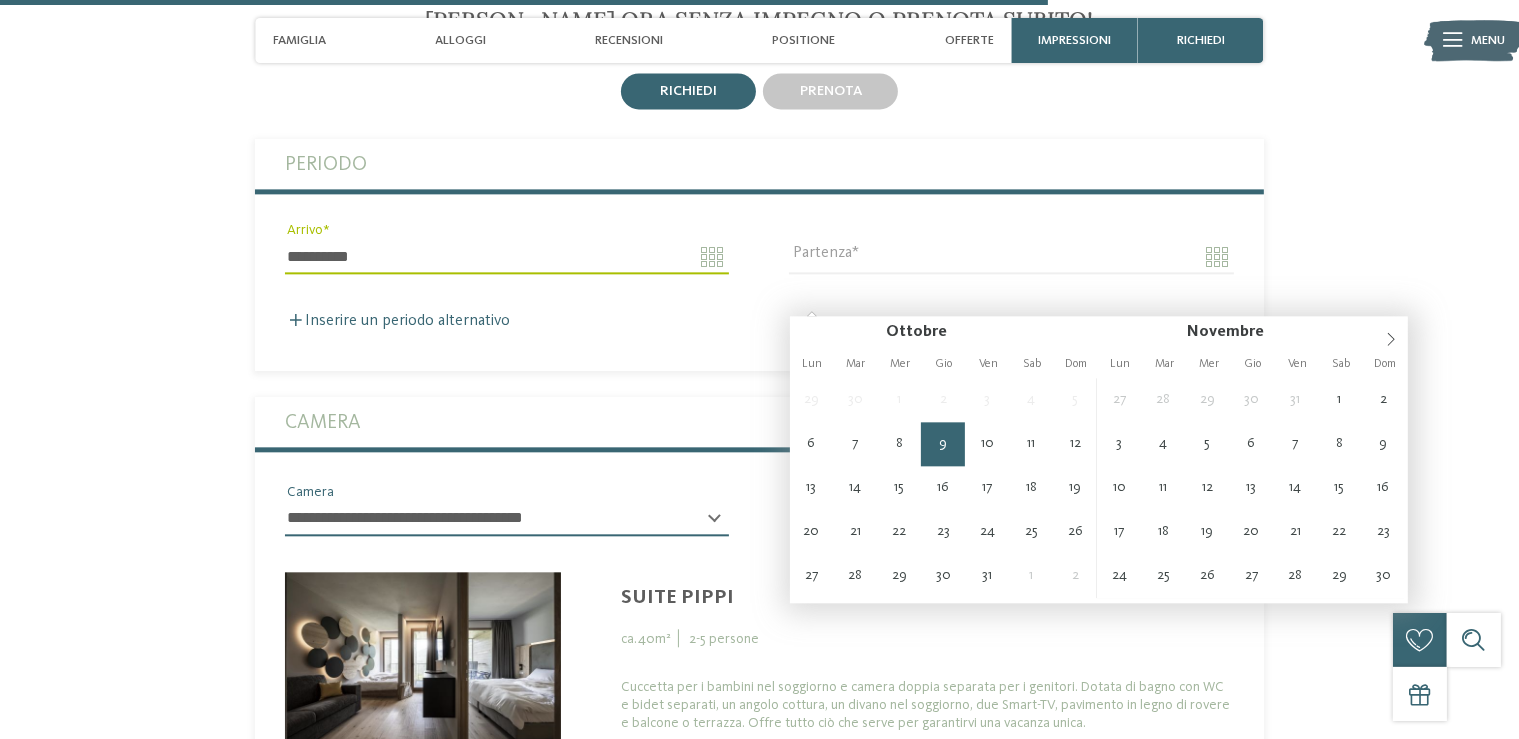 type on "**********" 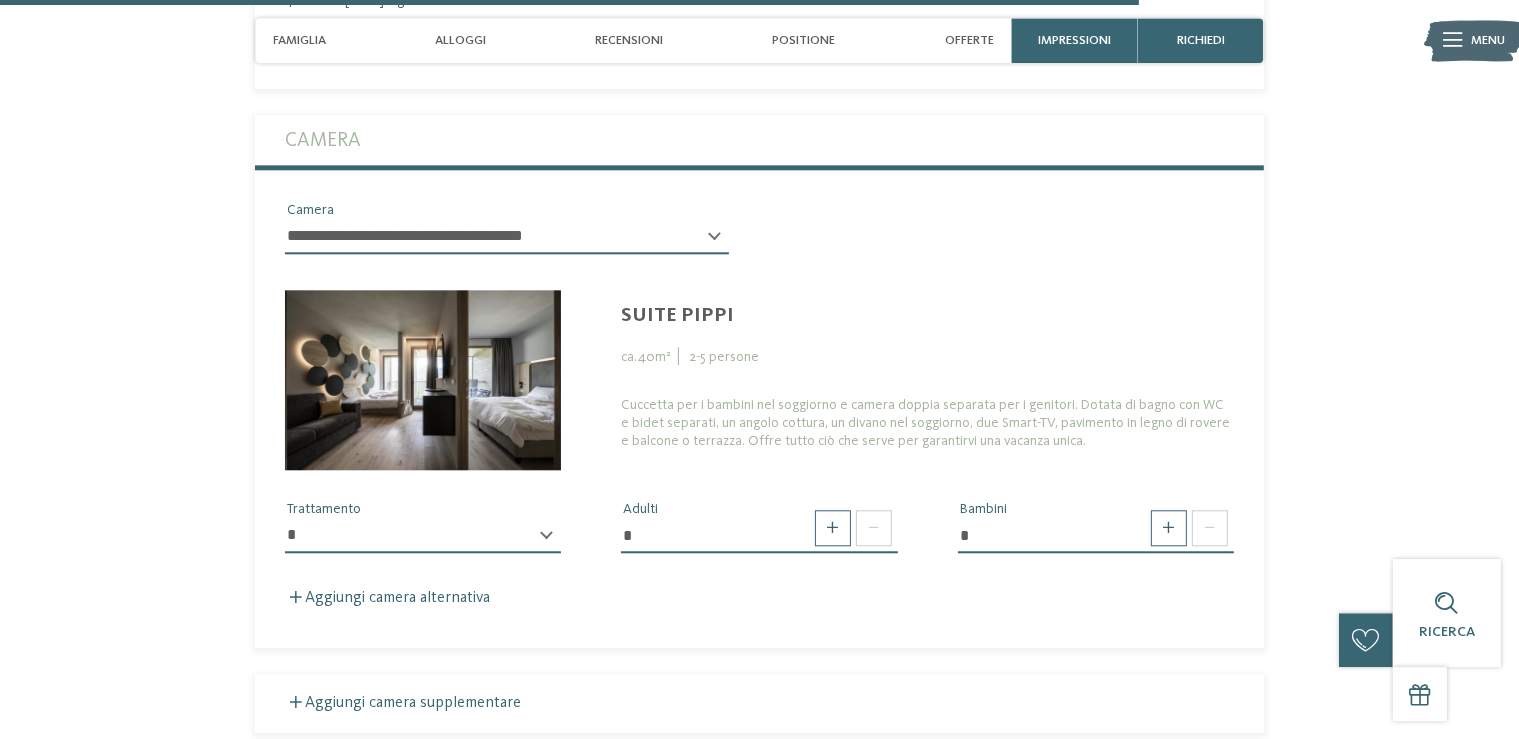 scroll, scrollTop: 4994, scrollLeft: 0, axis: vertical 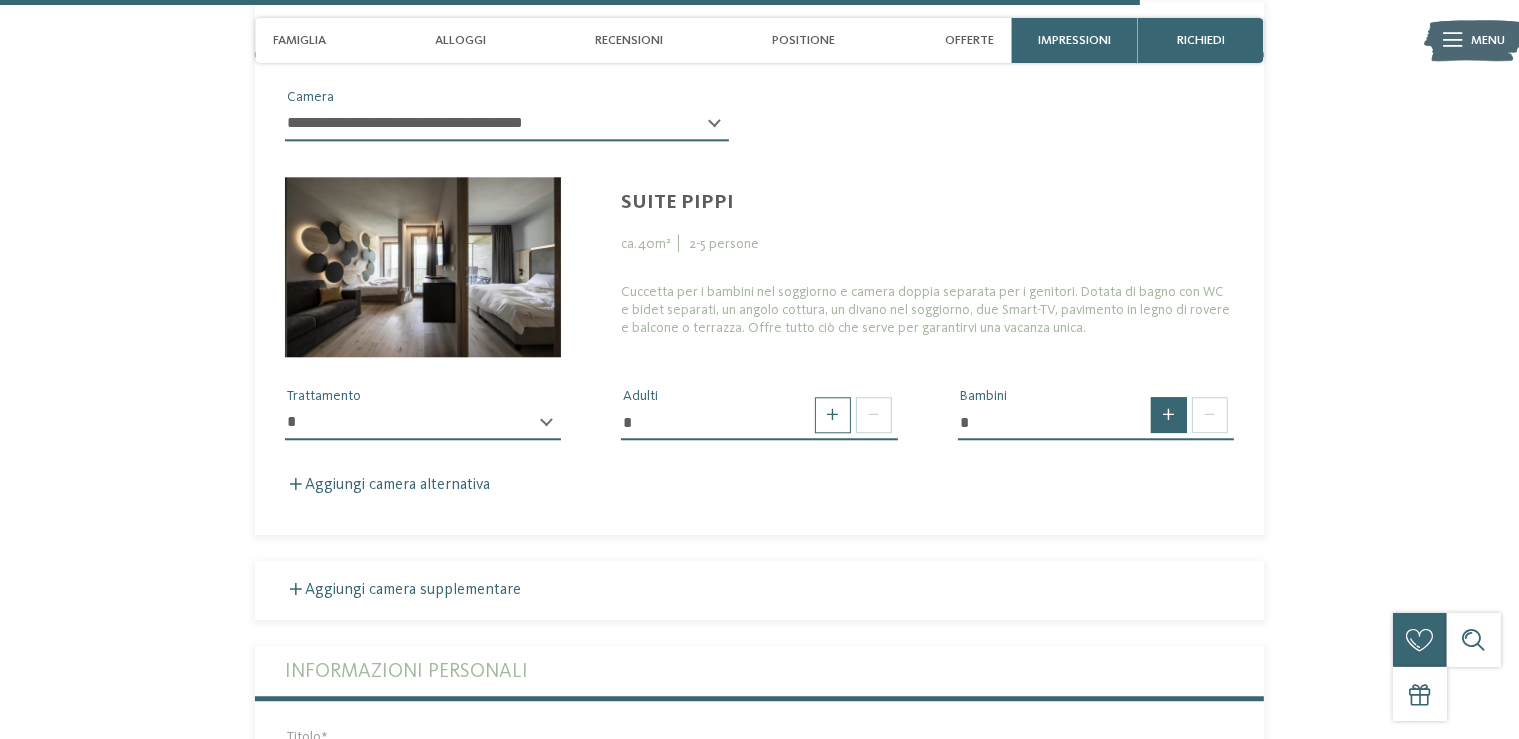 click at bounding box center (1169, 415) 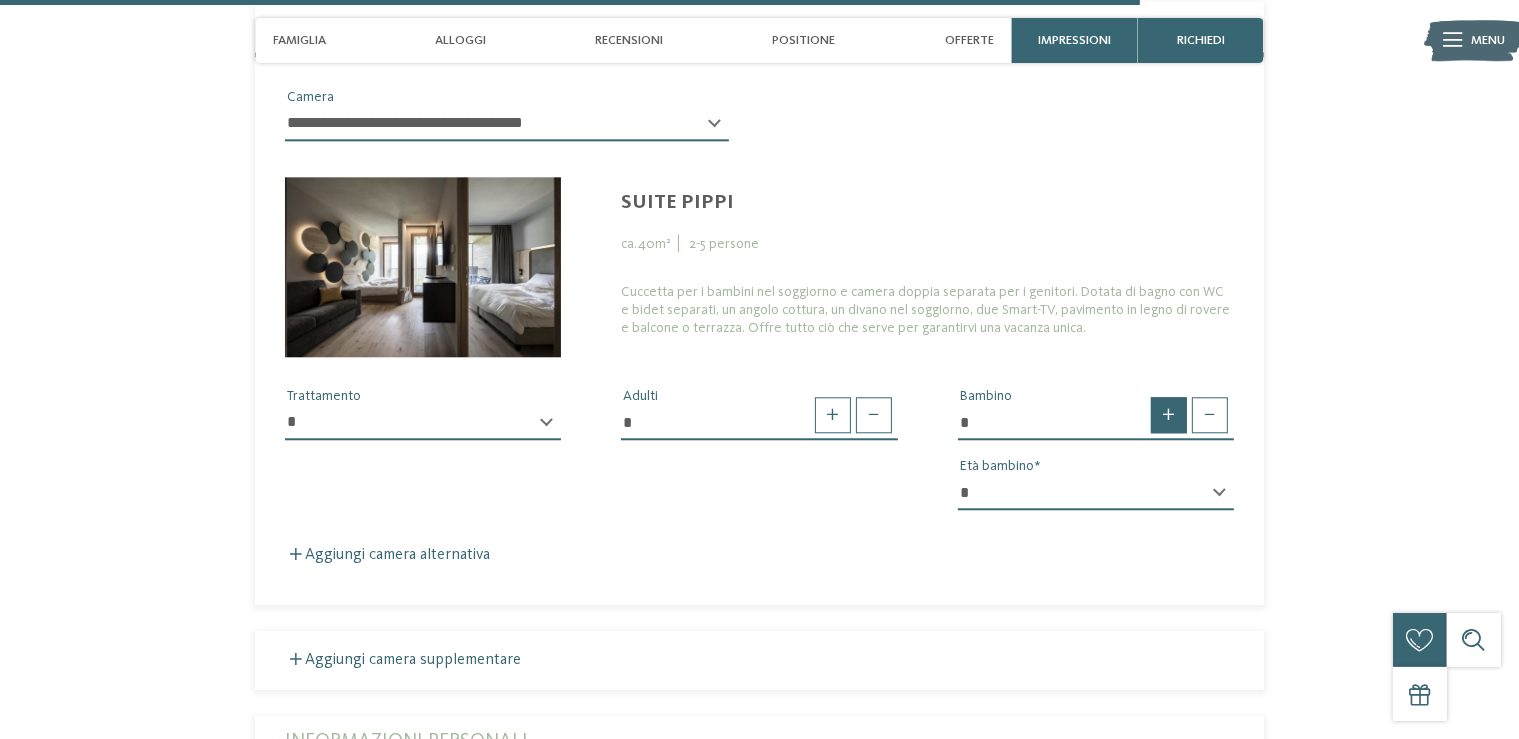 click at bounding box center (1169, 415) 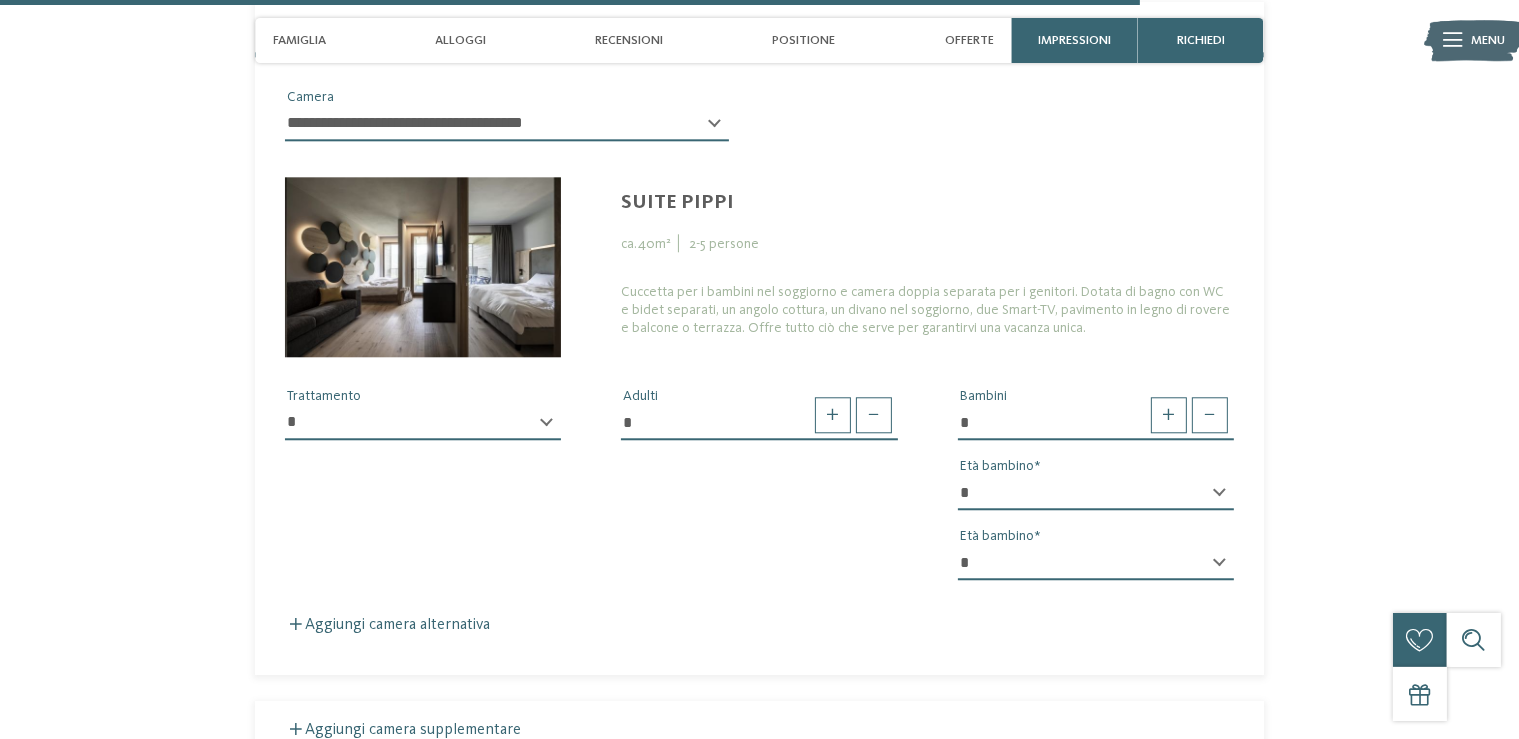click on "* * * * * * * * * * * ** ** ** ** ** ** ** **" at bounding box center [1096, 493] 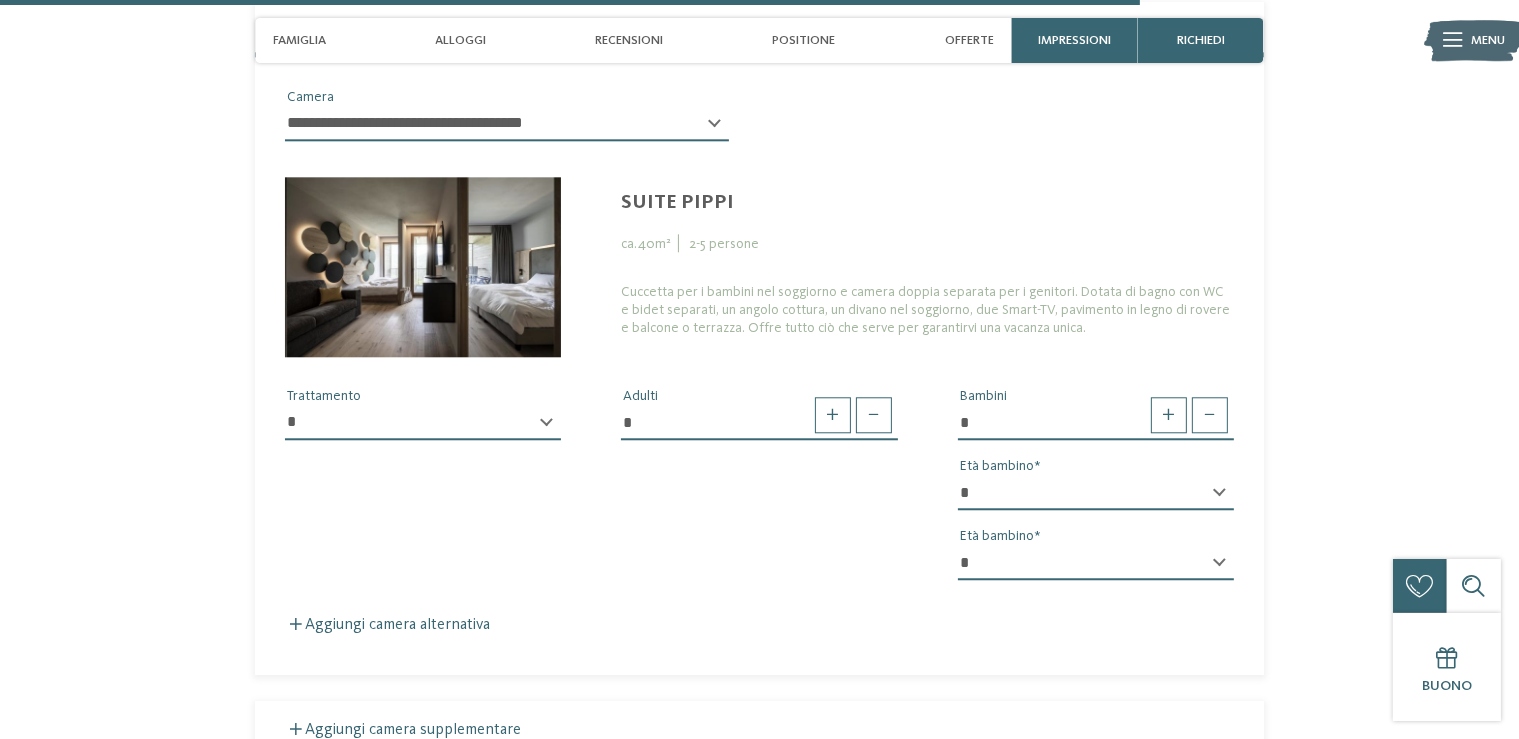 select on "*" 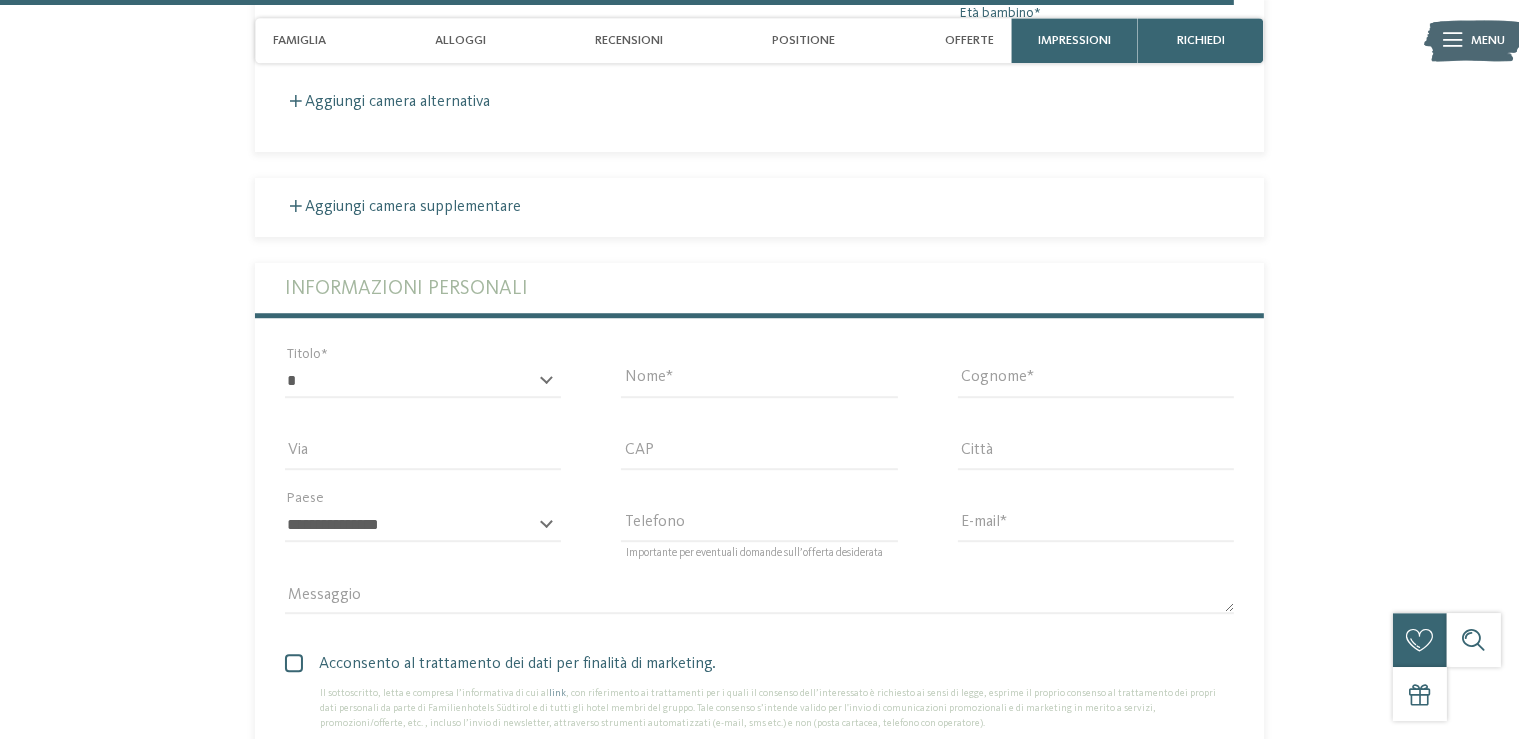 scroll, scrollTop: 5522, scrollLeft: 0, axis: vertical 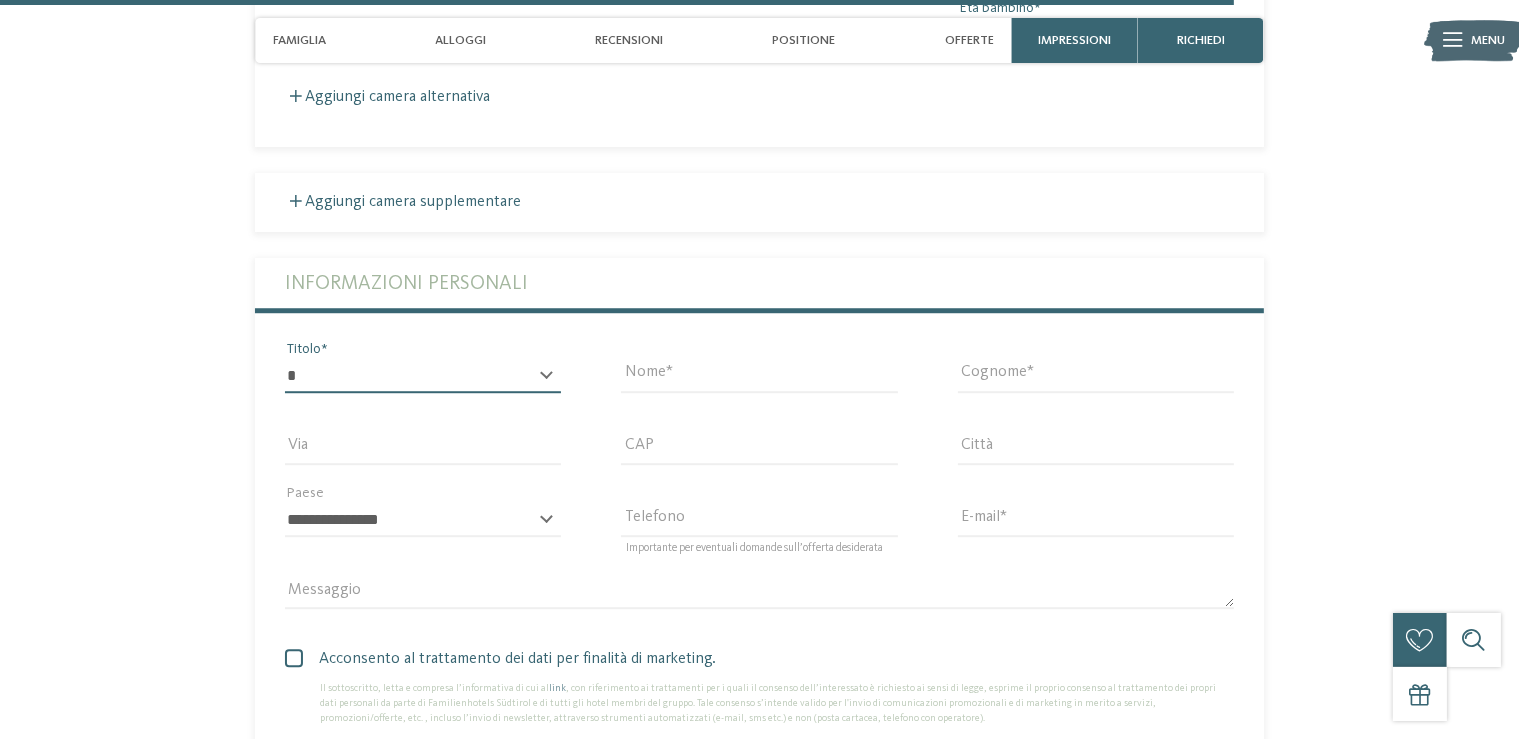 click on "* ****** ******* ******** ******" at bounding box center [423, 376] 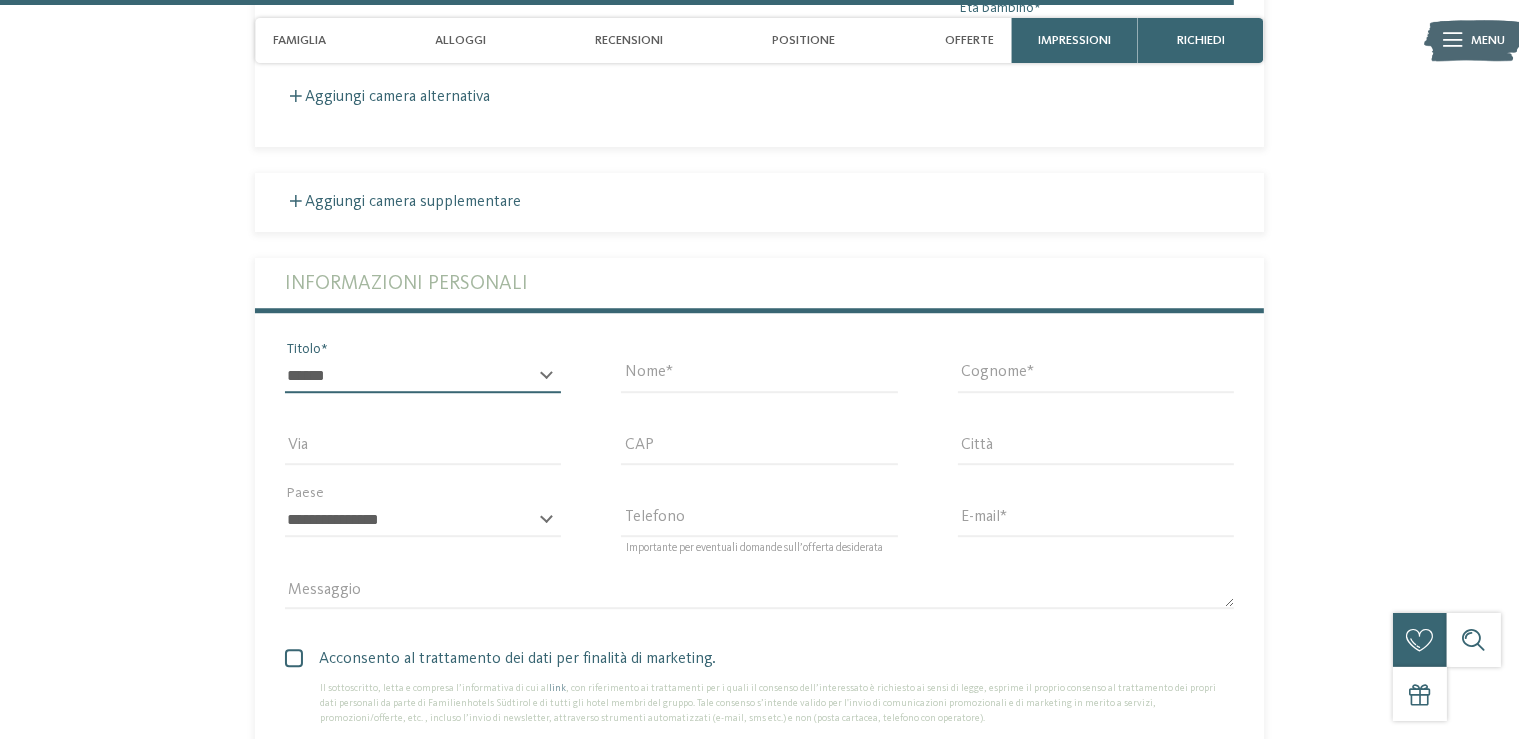 click on "******" at bounding box center (0, 0) 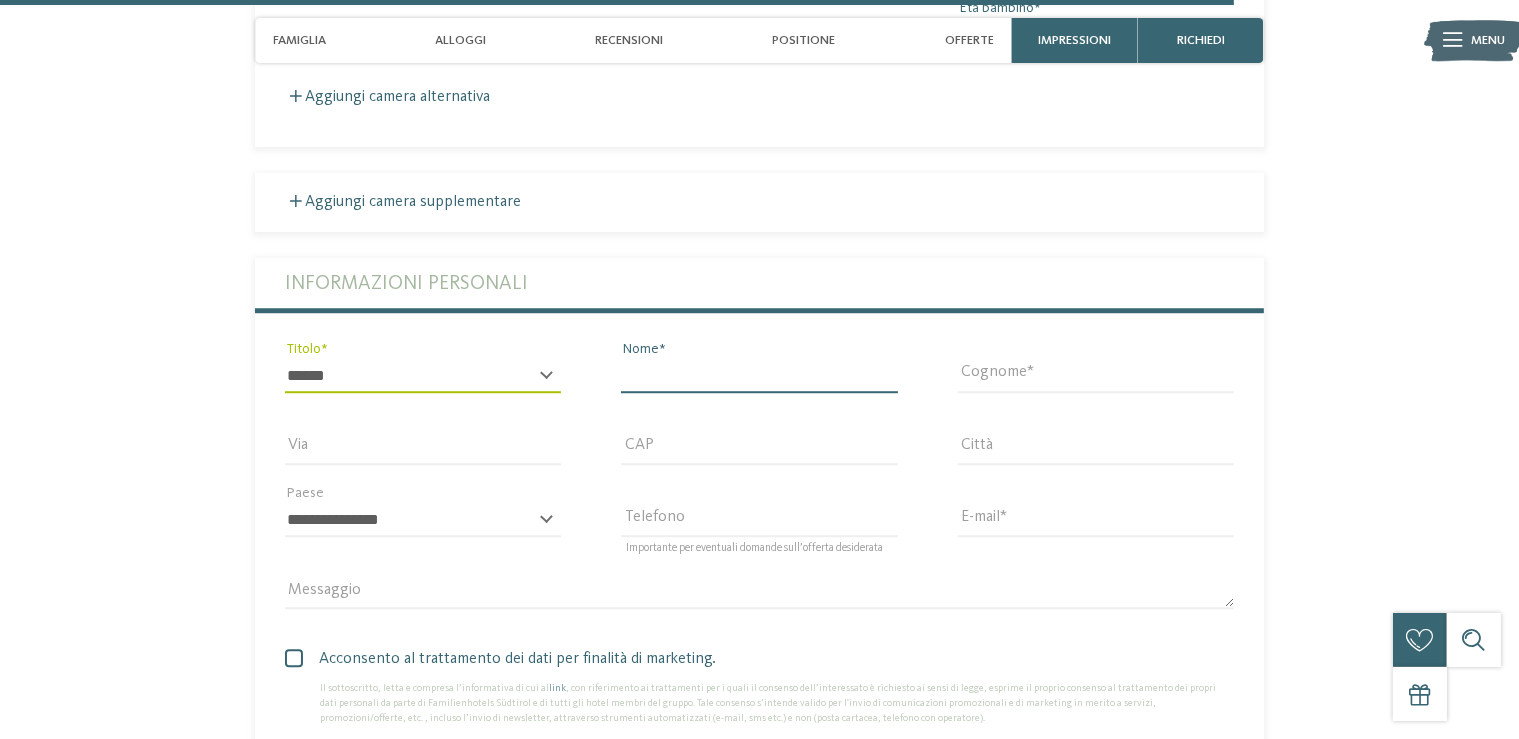 click on "Nome" at bounding box center [759, 376] 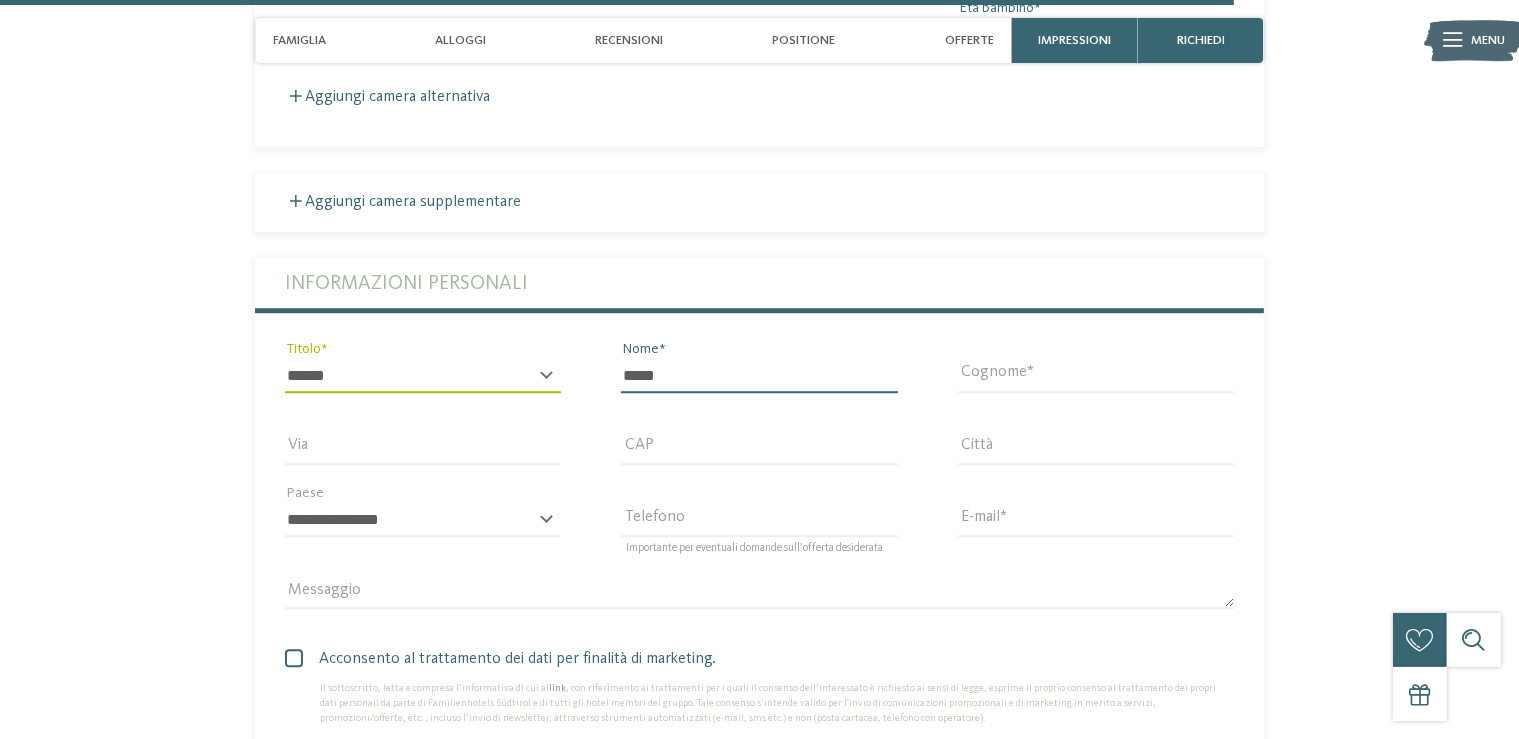 type on "*****" 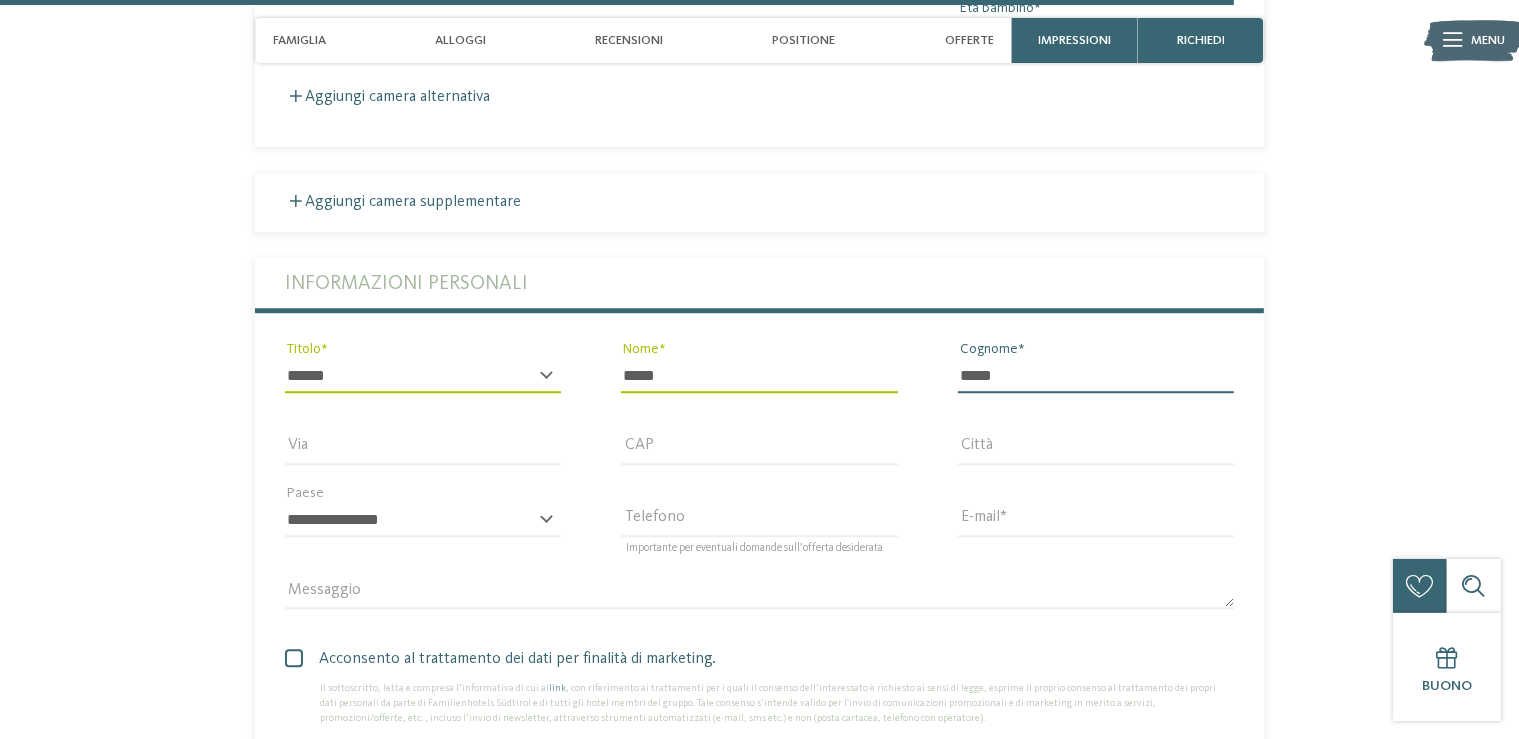 type on "*****" 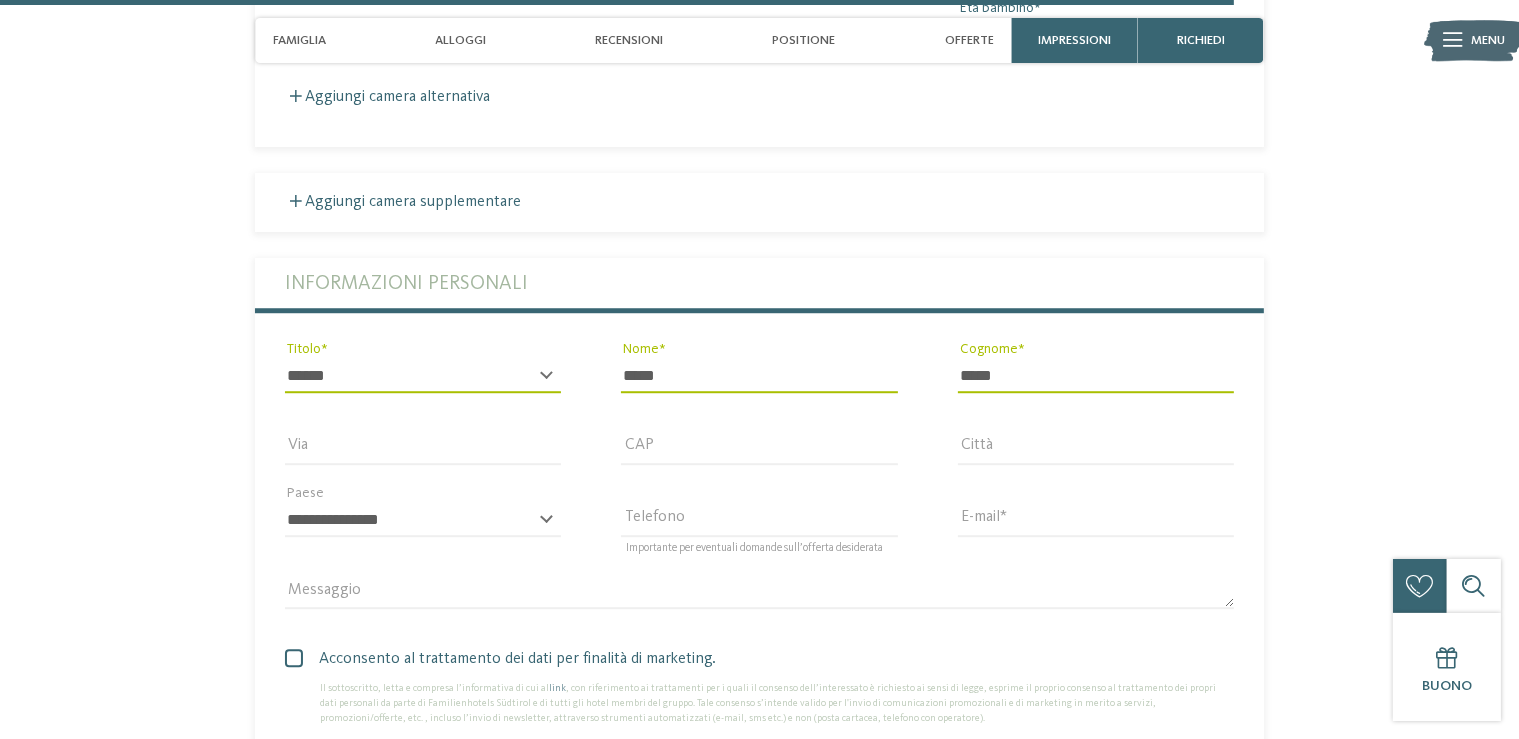 click on "E-mail" at bounding box center [1096, 519] 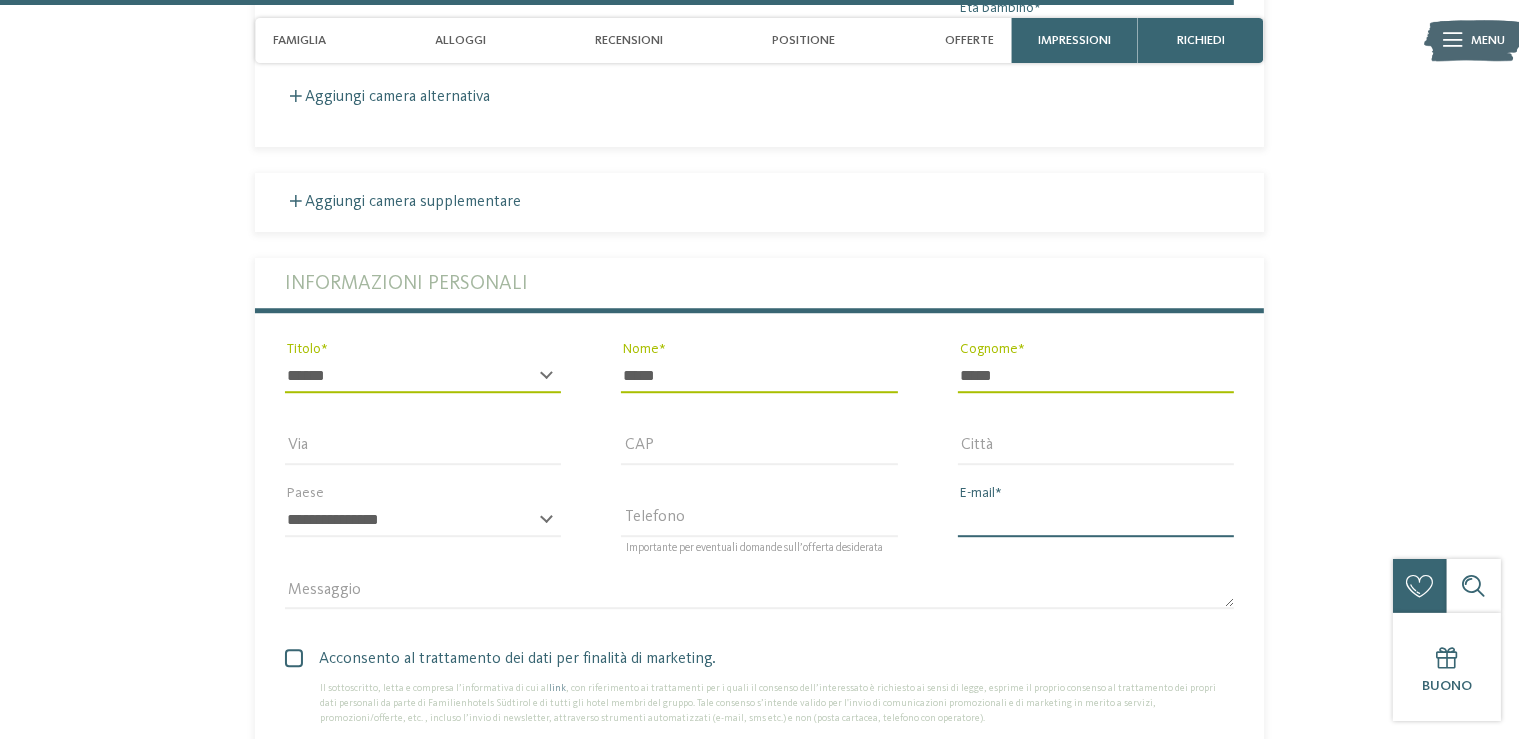 click on "E-mail" at bounding box center [1096, 520] 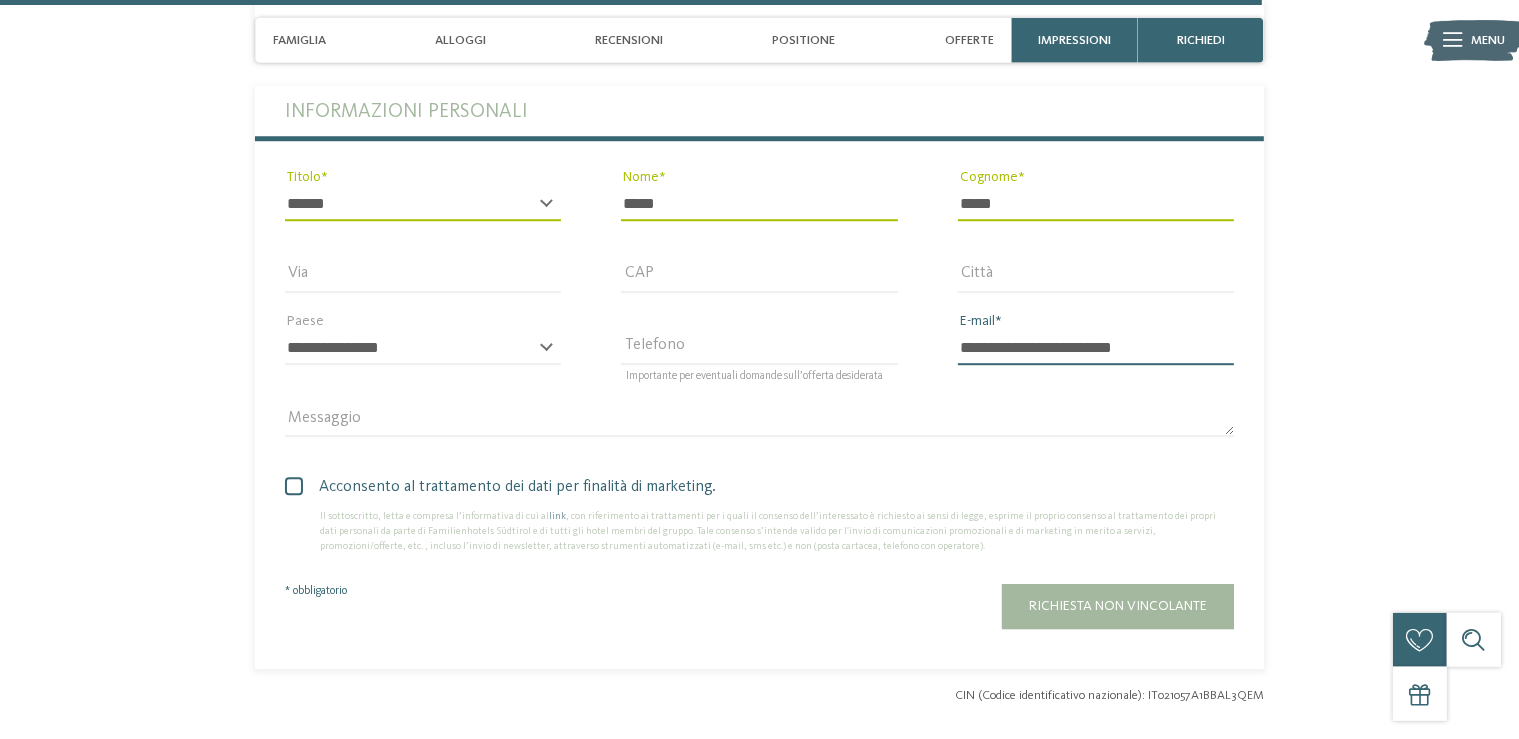 scroll, scrollTop: 5733, scrollLeft: 0, axis: vertical 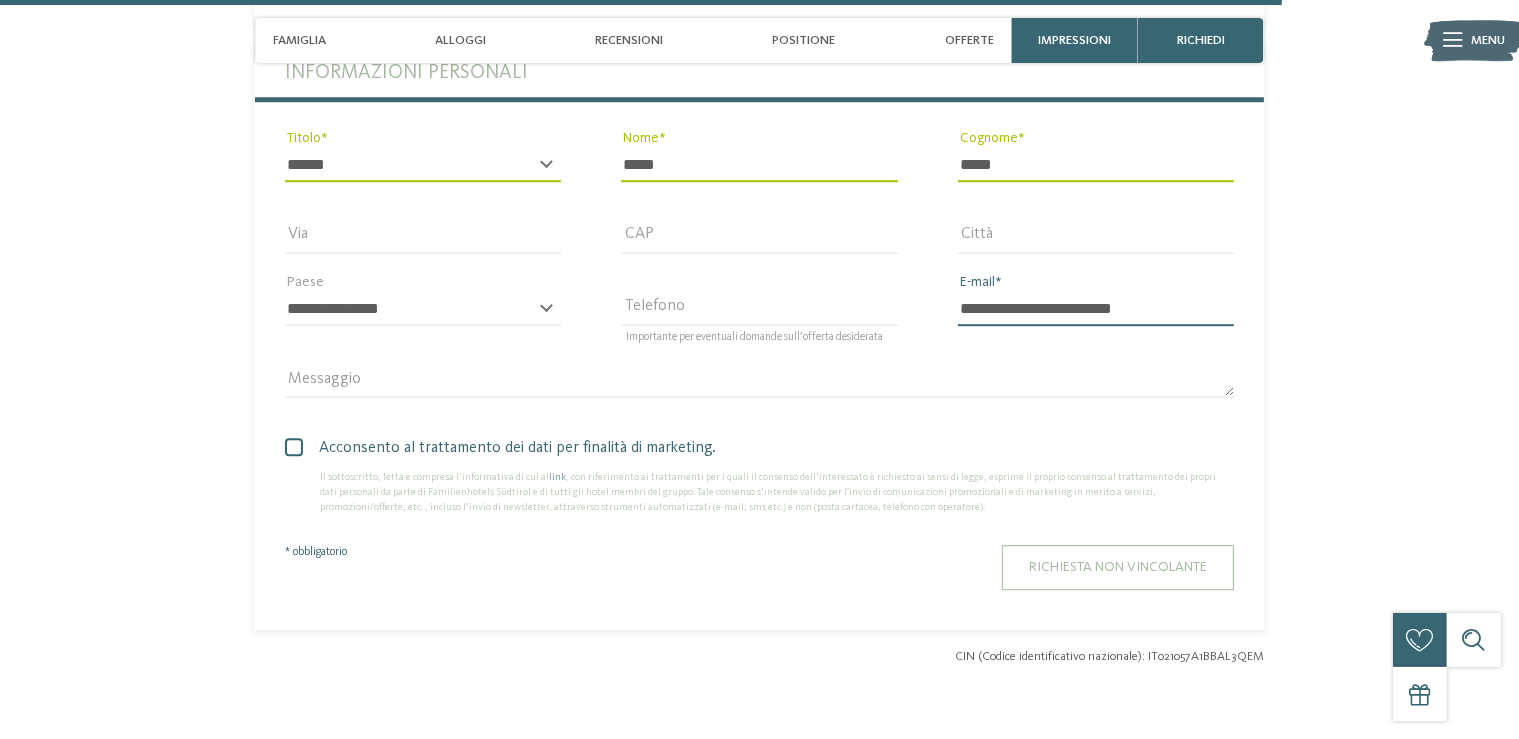 type on "**********" 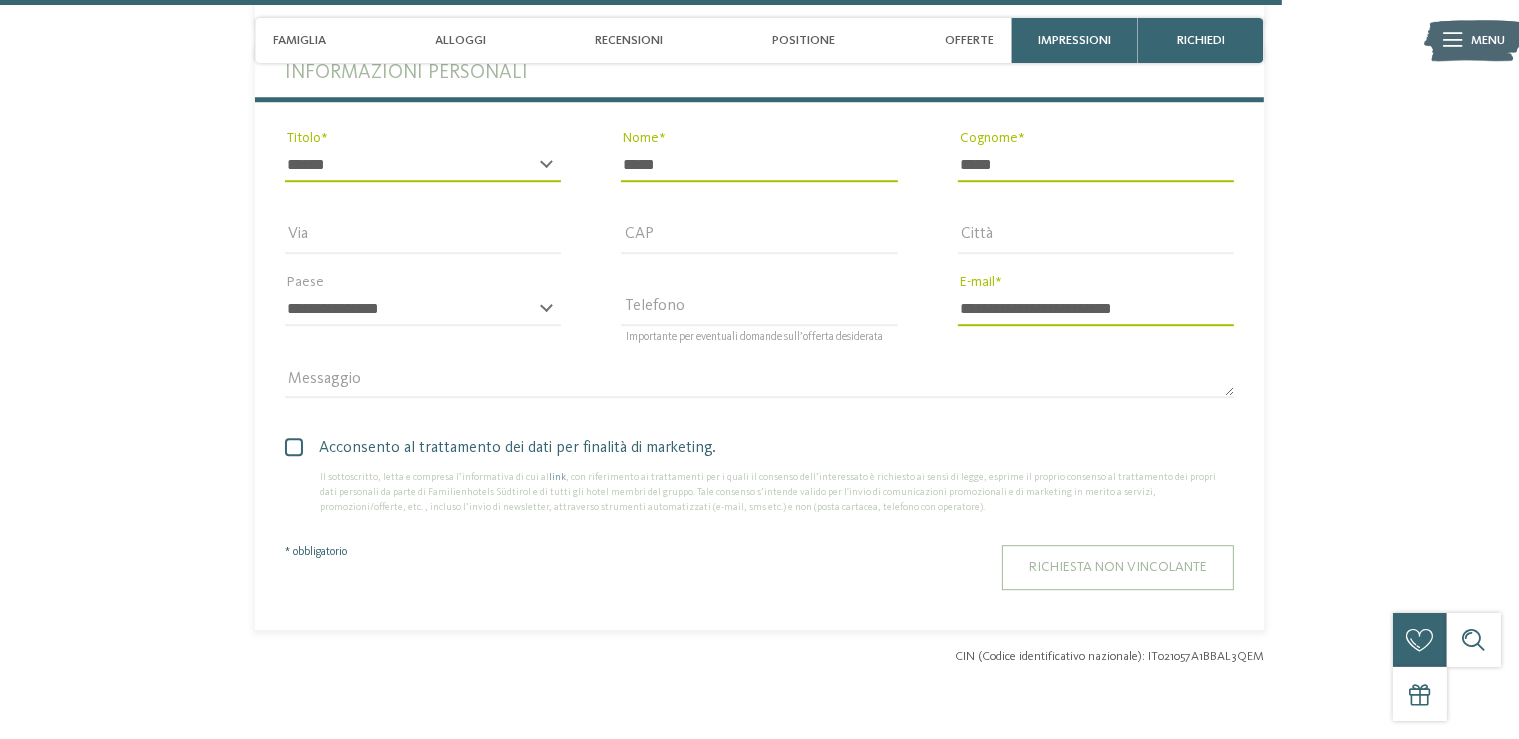 click on "Richiesta non vincolante" at bounding box center (1118, 567) 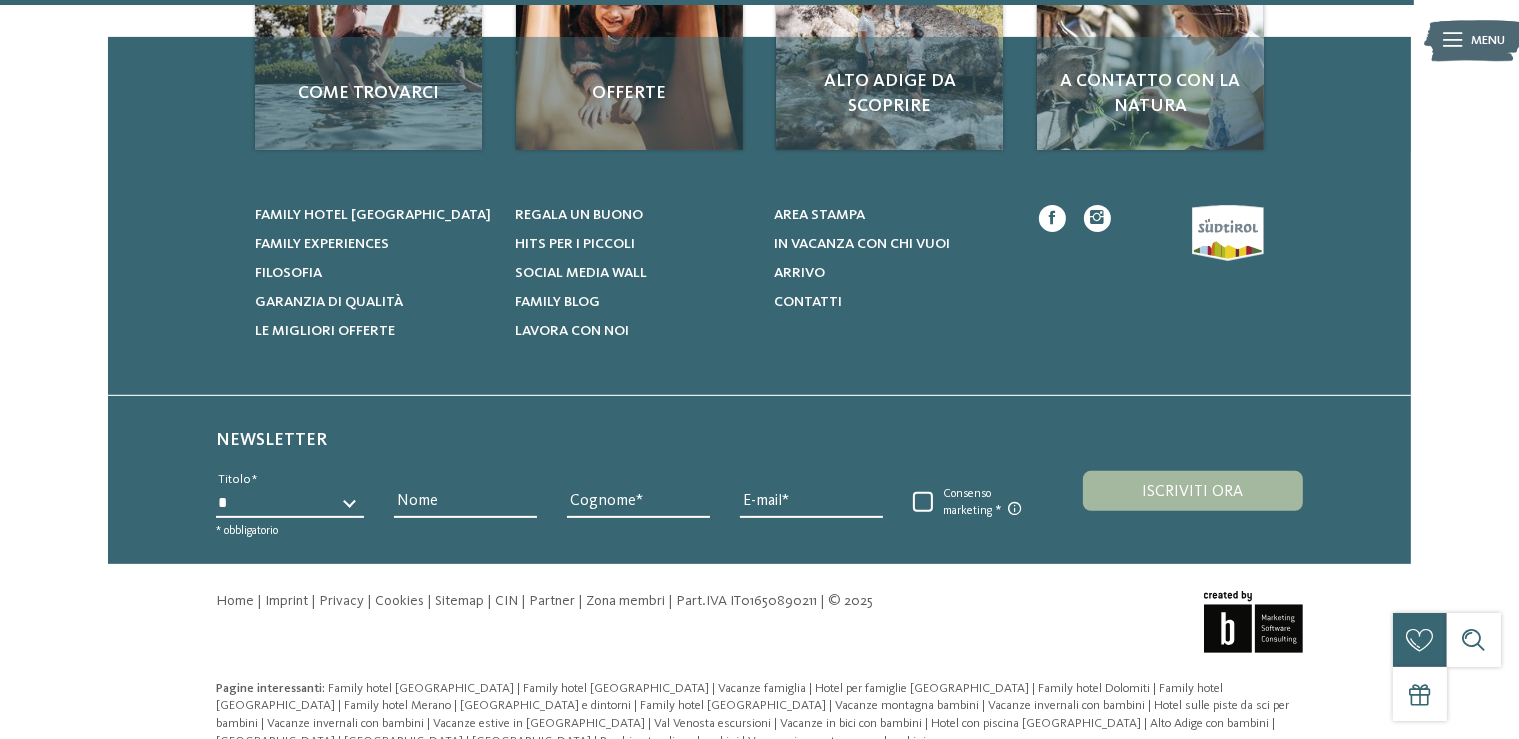 scroll, scrollTop: 0, scrollLeft: 0, axis: both 